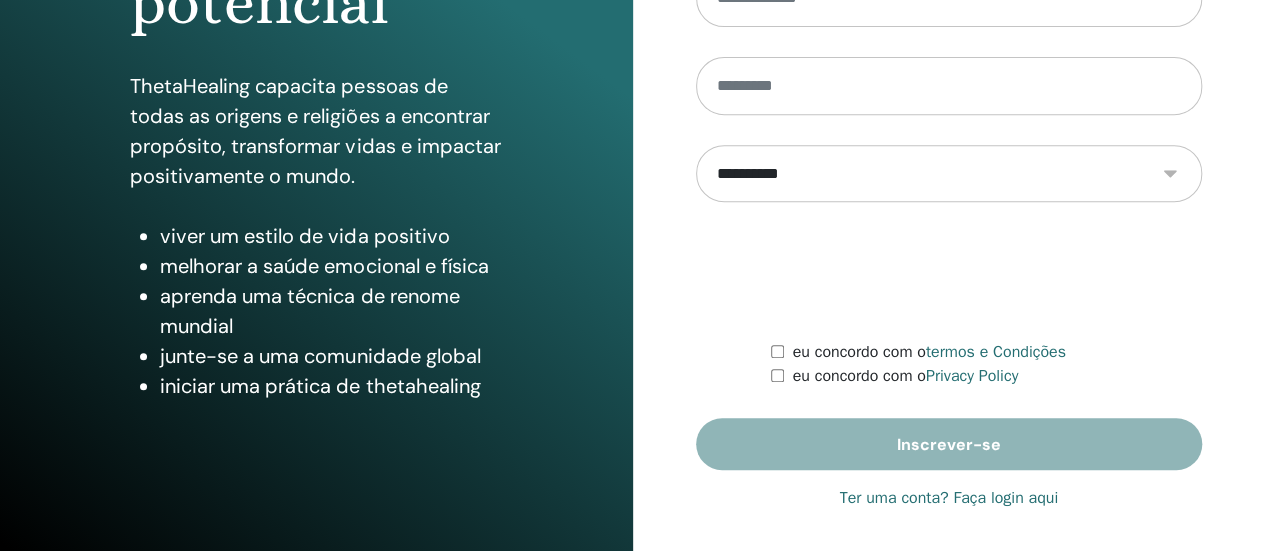 scroll, scrollTop: 408, scrollLeft: 0, axis: vertical 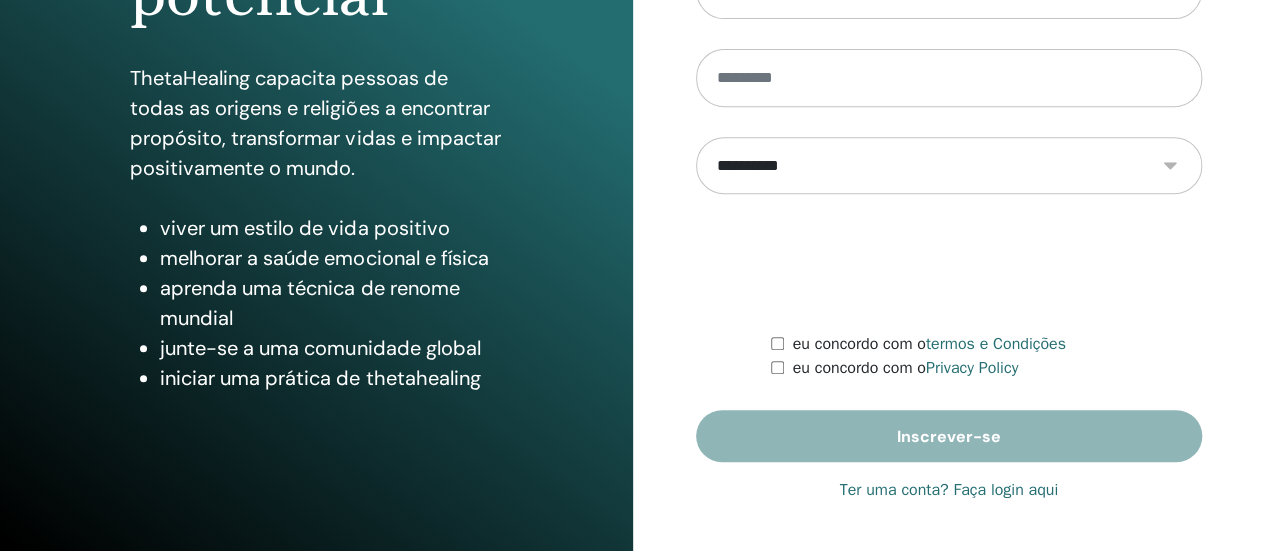 type on "**********" 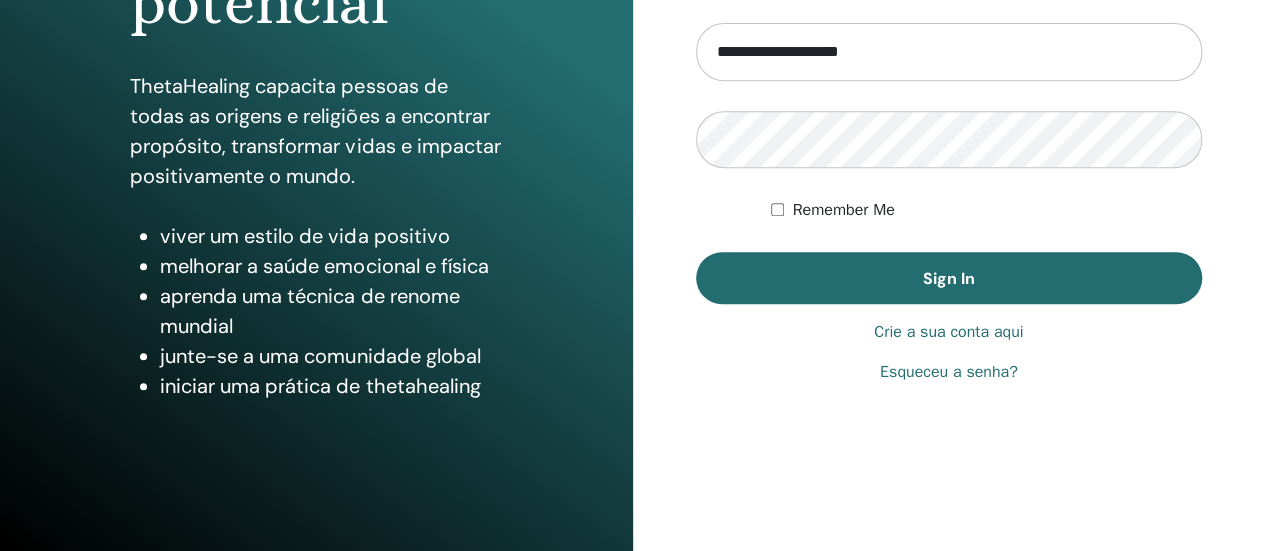 scroll, scrollTop: 408, scrollLeft: 0, axis: vertical 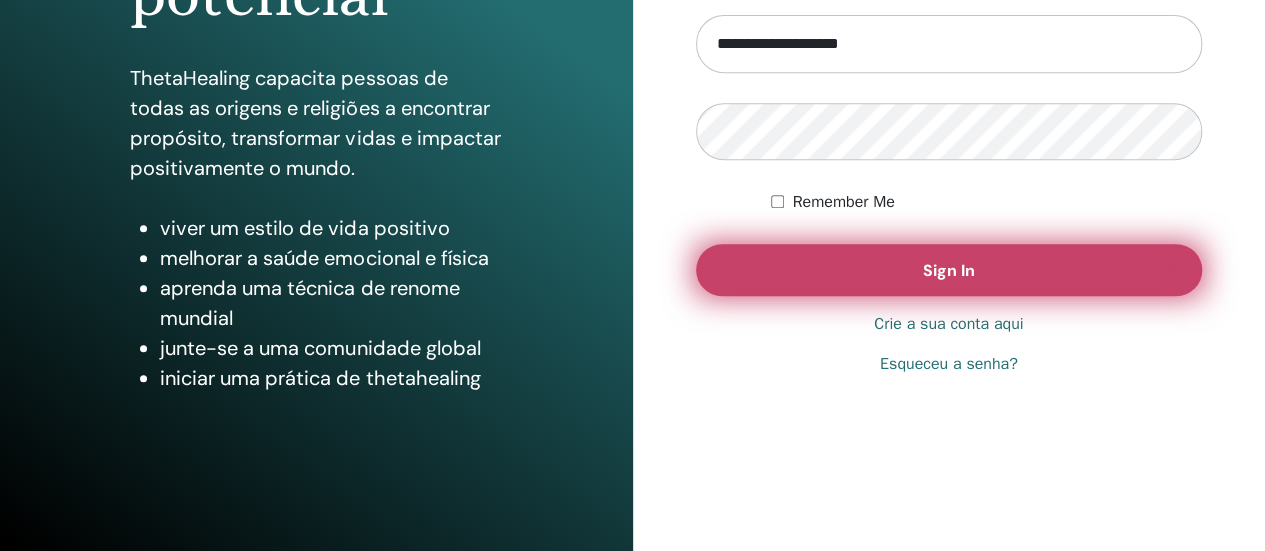 click on "Sign In" at bounding box center (949, 270) 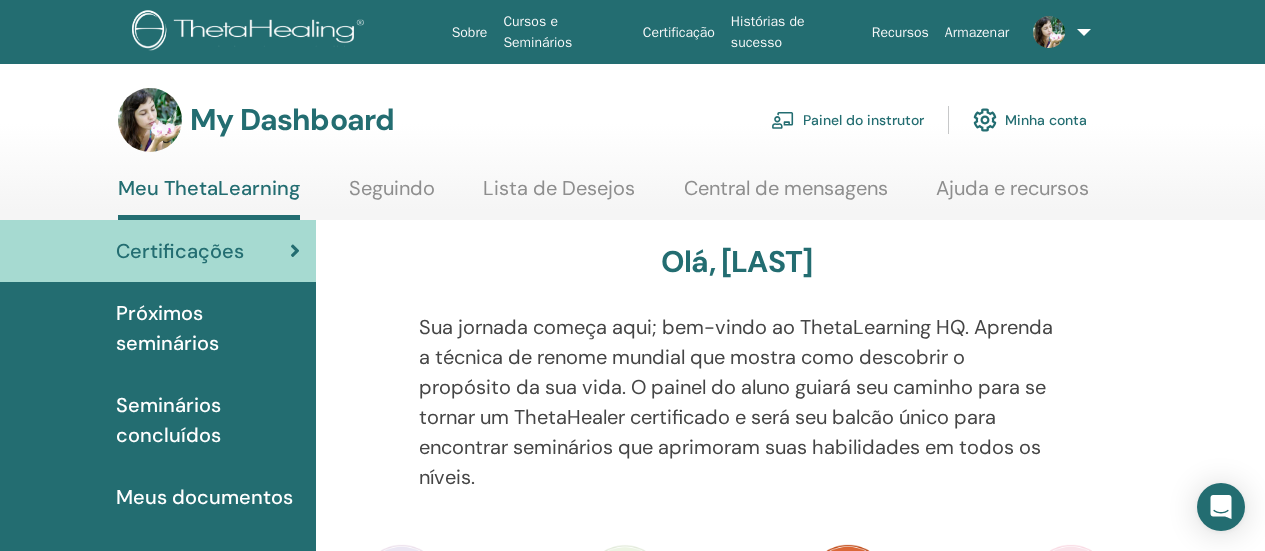 scroll, scrollTop: 0, scrollLeft: 0, axis: both 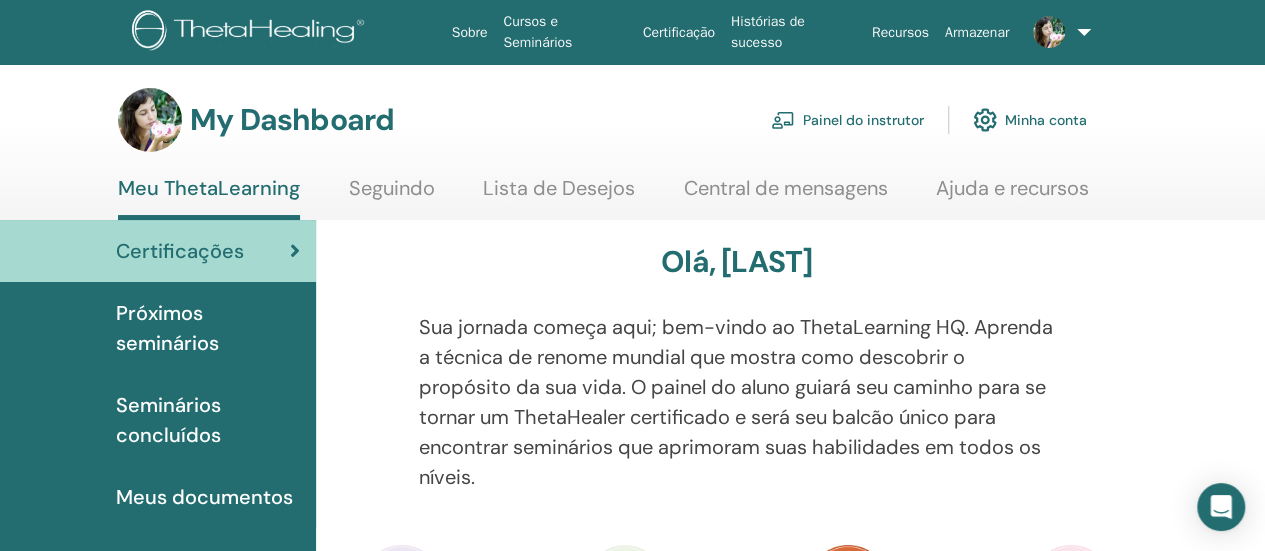 click on "Painel do instrutor" at bounding box center [847, 120] 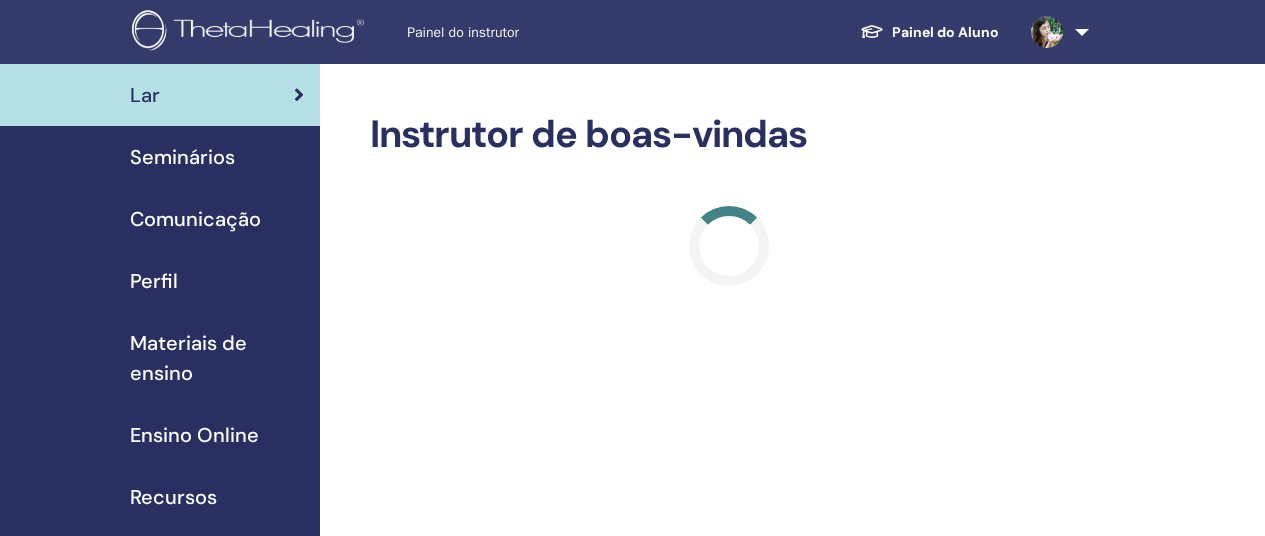 scroll, scrollTop: 0, scrollLeft: 0, axis: both 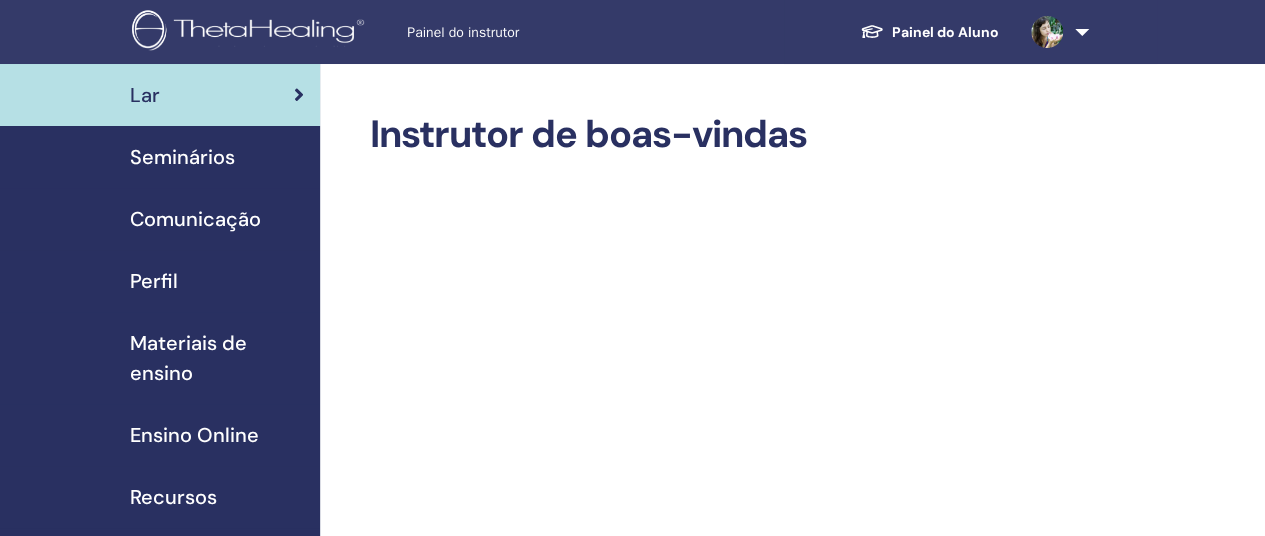 click on "Seminários" at bounding box center (182, 157) 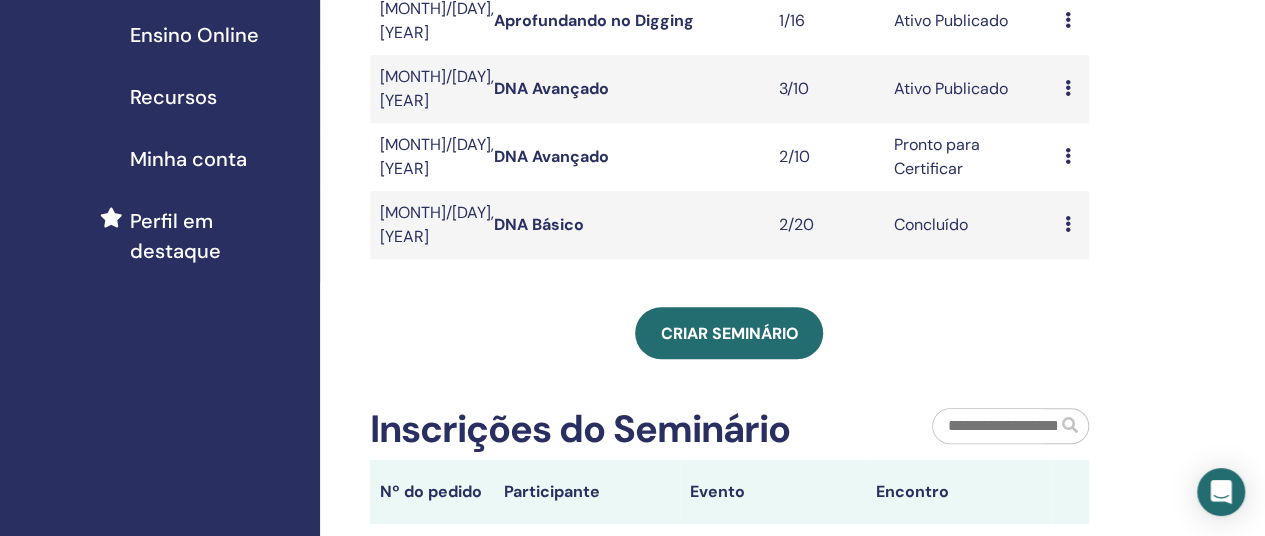scroll, scrollTop: 300, scrollLeft: 0, axis: vertical 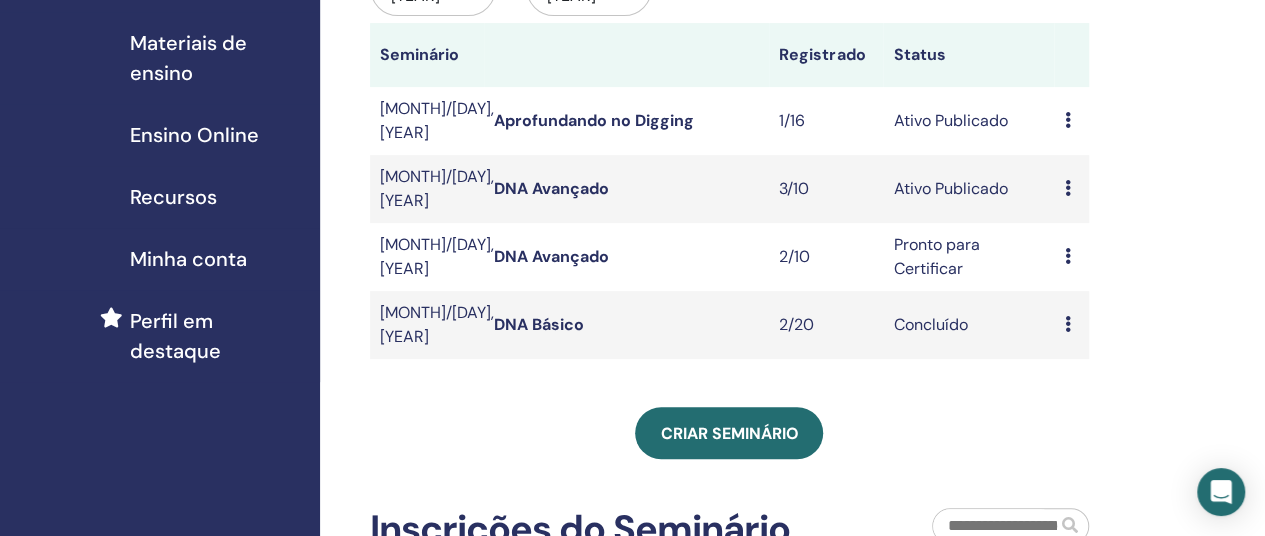 click at bounding box center [1067, 256] 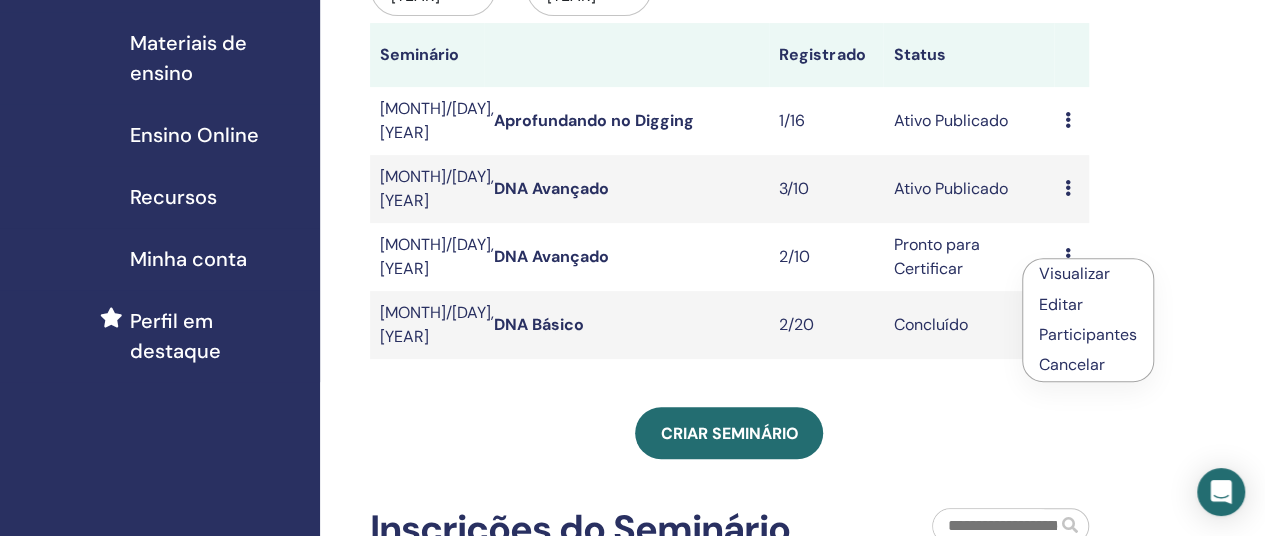 click on "Editar" at bounding box center [1061, 304] 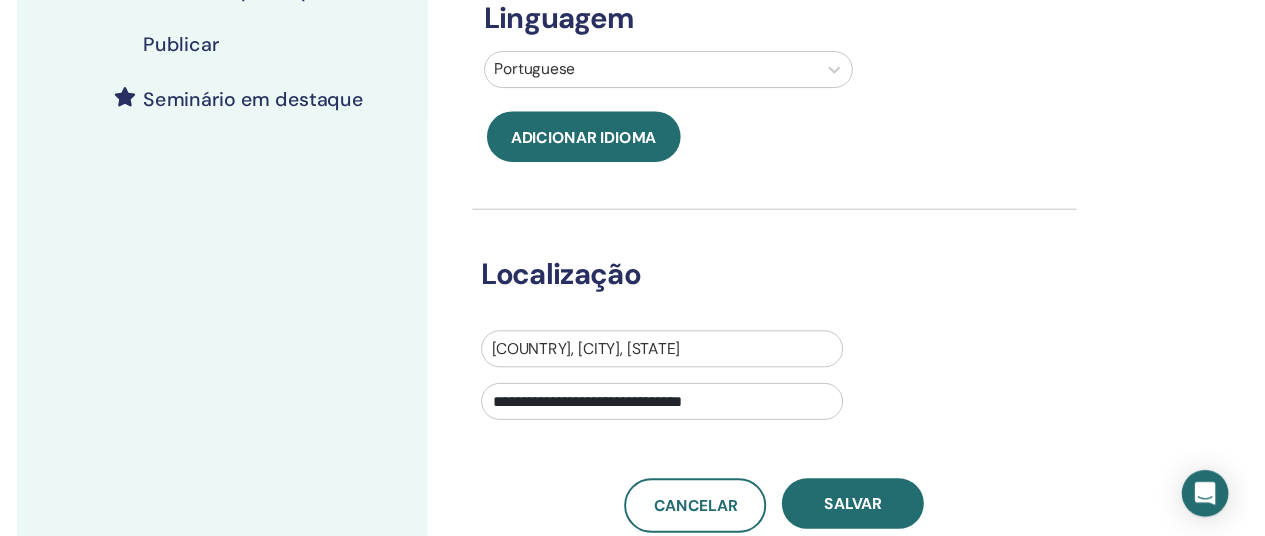 scroll, scrollTop: 100, scrollLeft: 0, axis: vertical 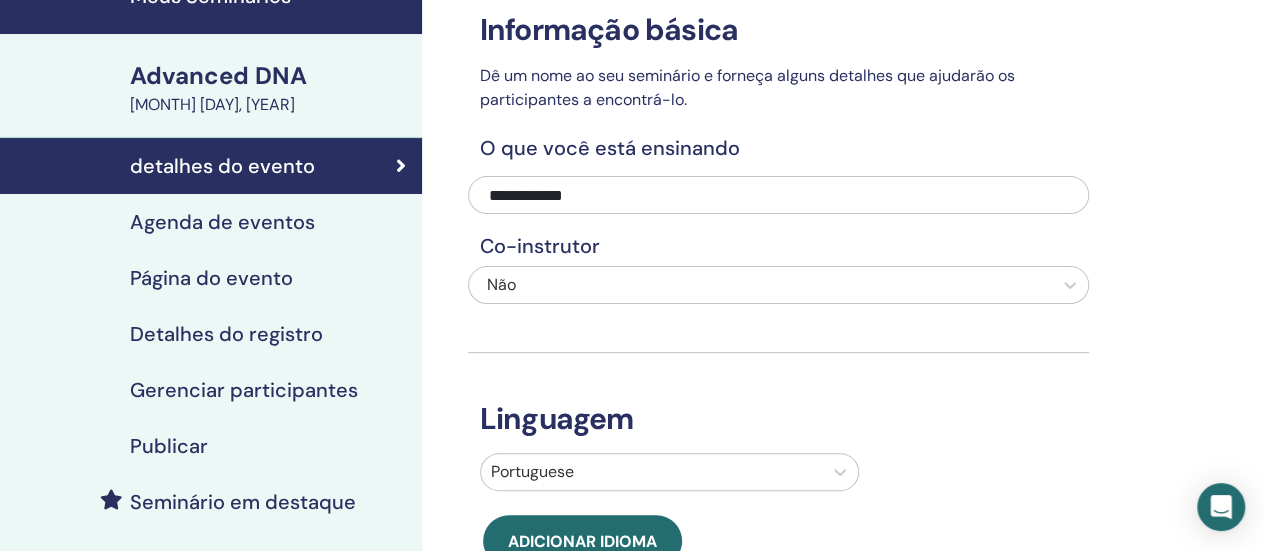 click on "Agenda de eventos" at bounding box center [222, 222] 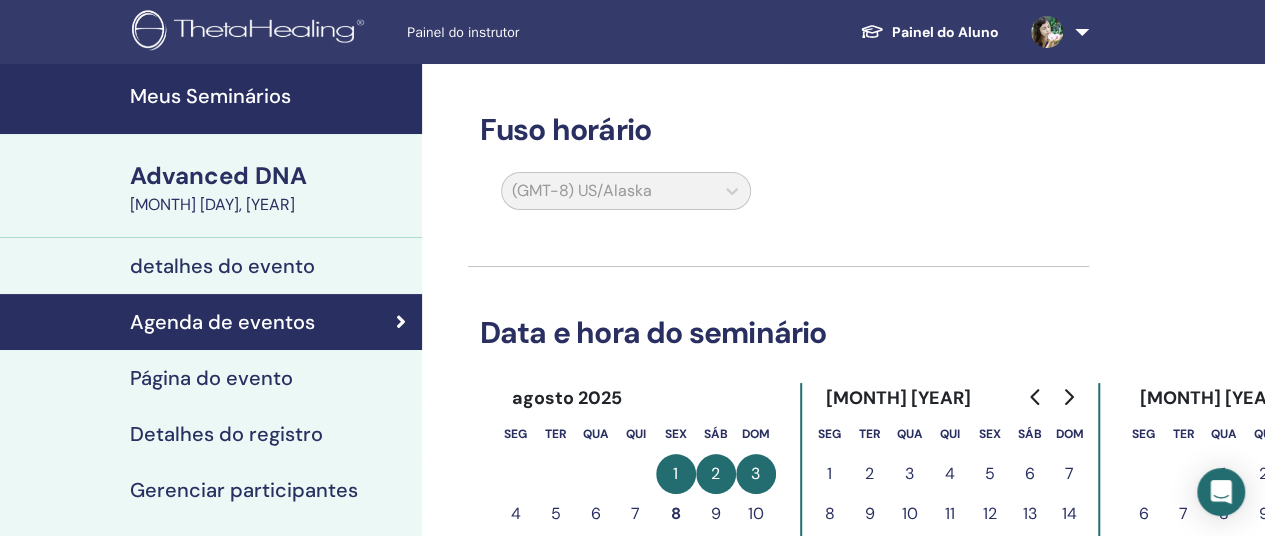 scroll, scrollTop: 300, scrollLeft: 0, axis: vertical 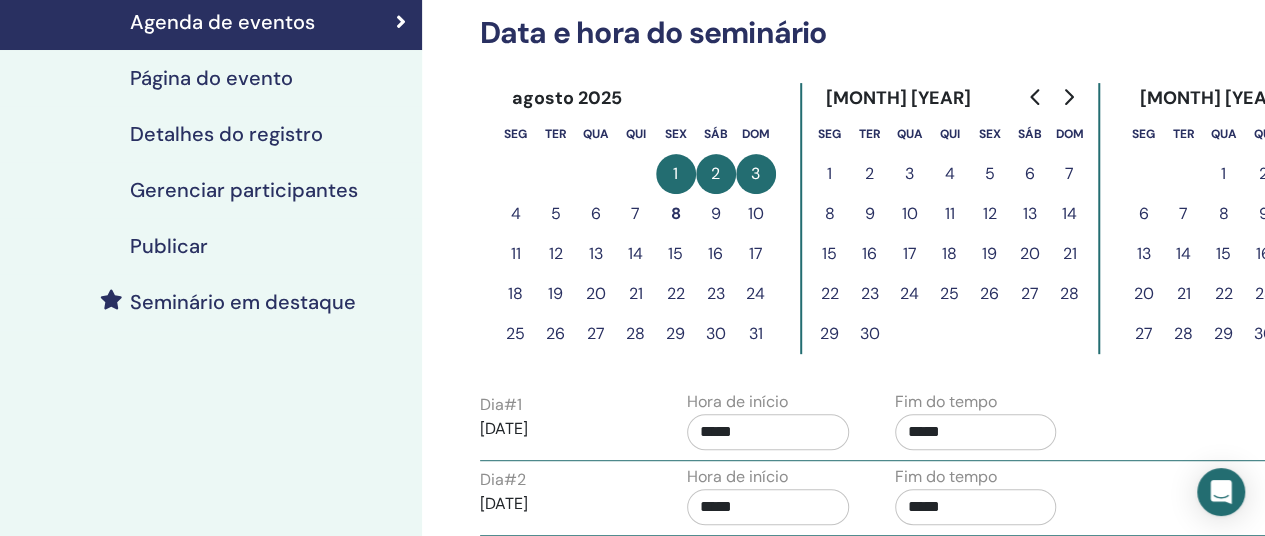 click on "15" at bounding box center [676, 254] 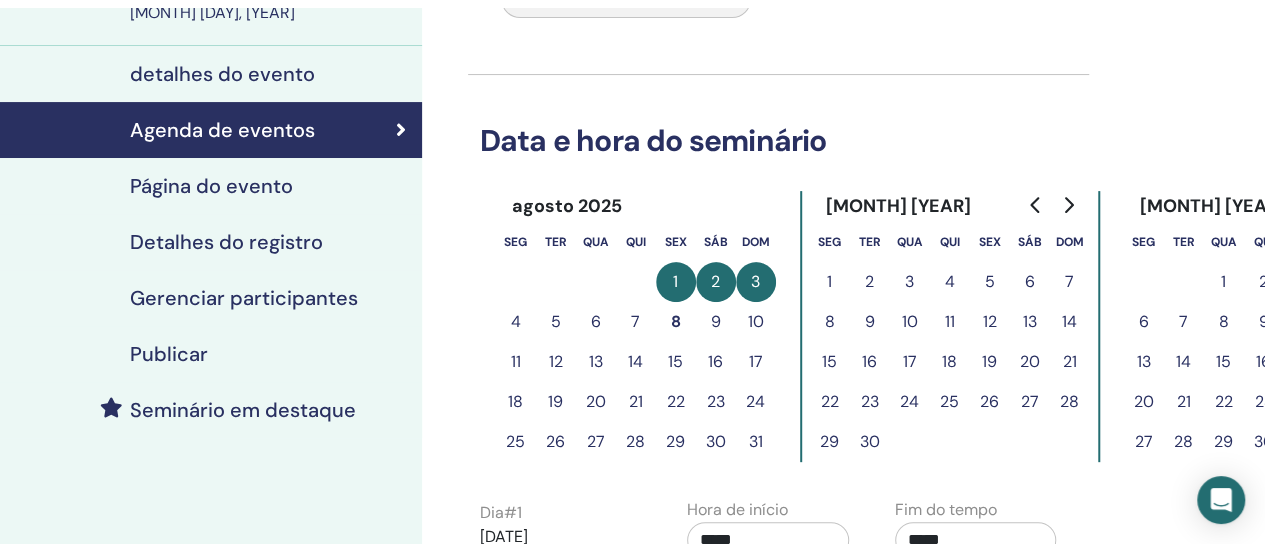 scroll, scrollTop: 700, scrollLeft: 0, axis: vertical 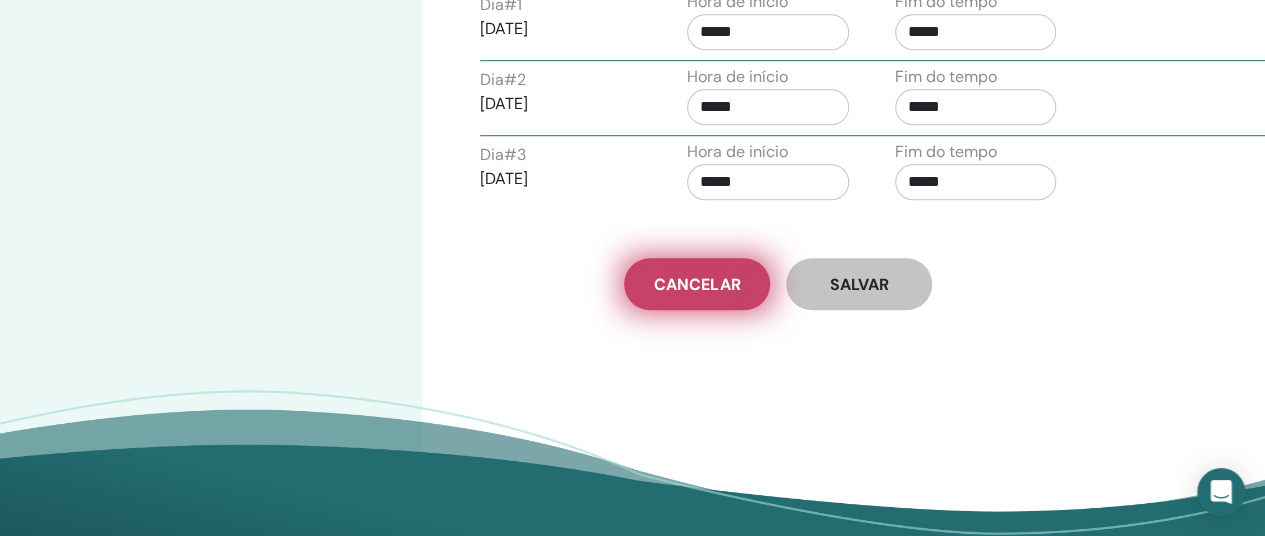 click on "Cancelar" at bounding box center (697, 284) 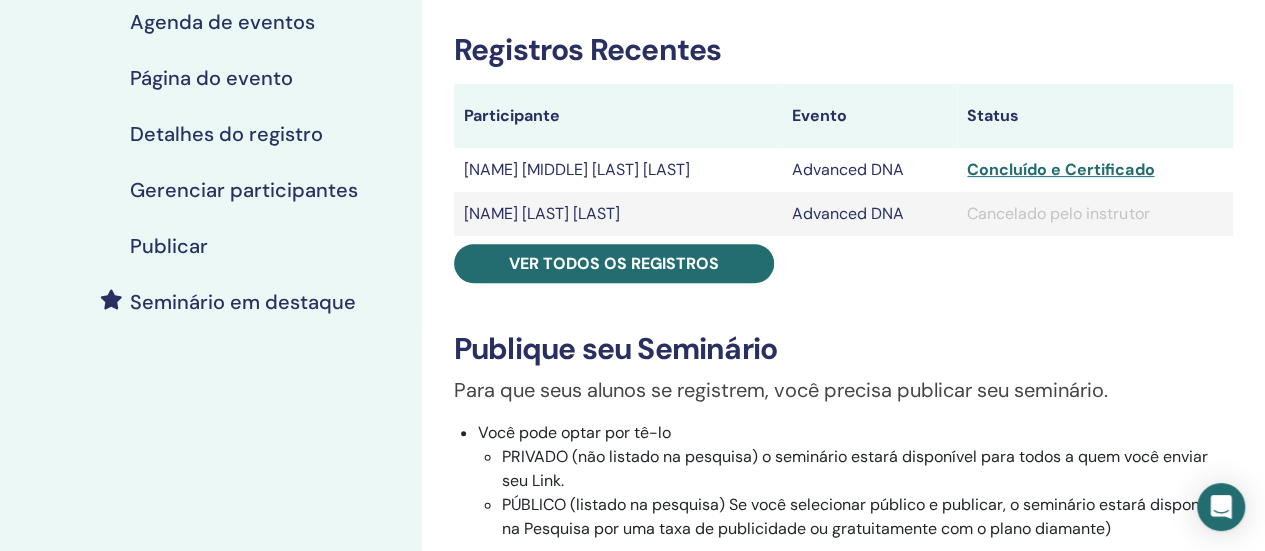 scroll, scrollTop: 0, scrollLeft: 0, axis: both 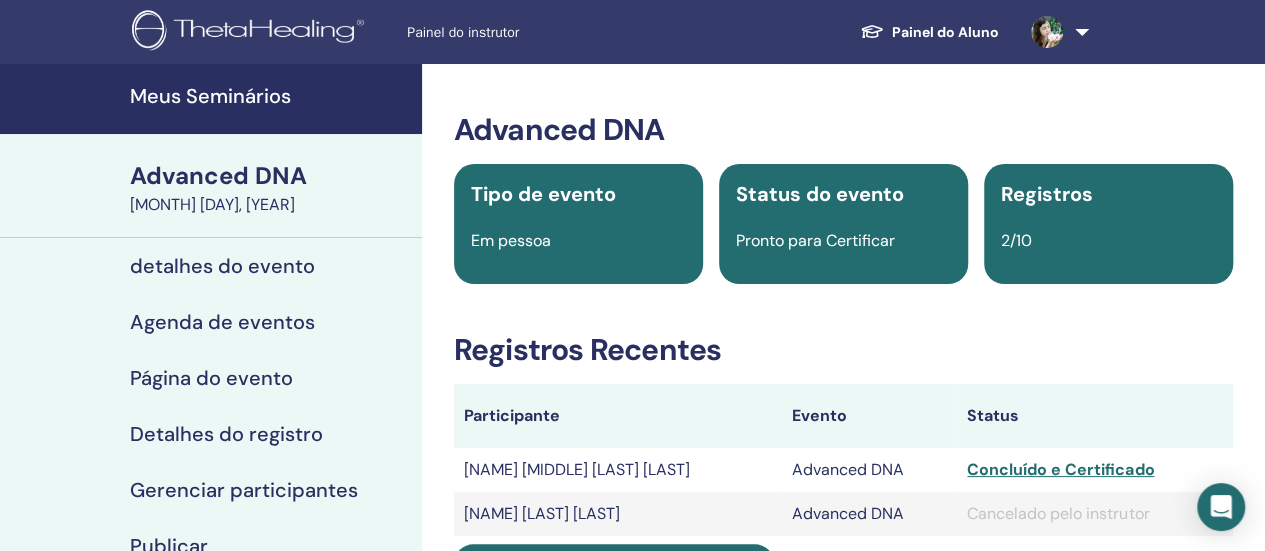 click on "Meus Seminários" at bounding box center (270, 96) 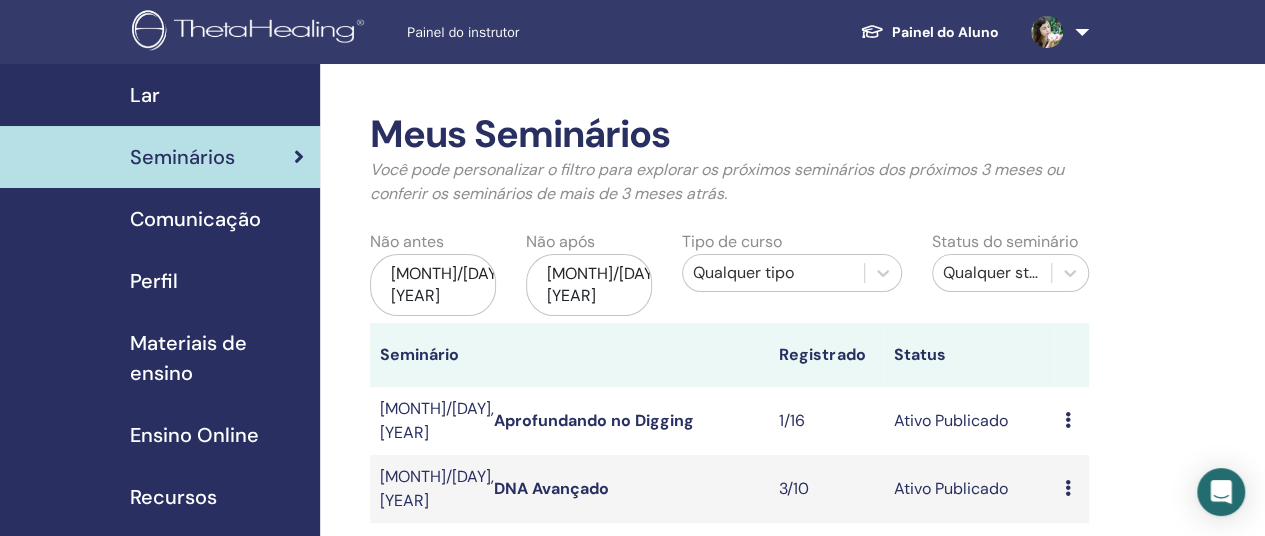 scroll, scrollTop: 300, scrollLeft: 0, axis: vertical 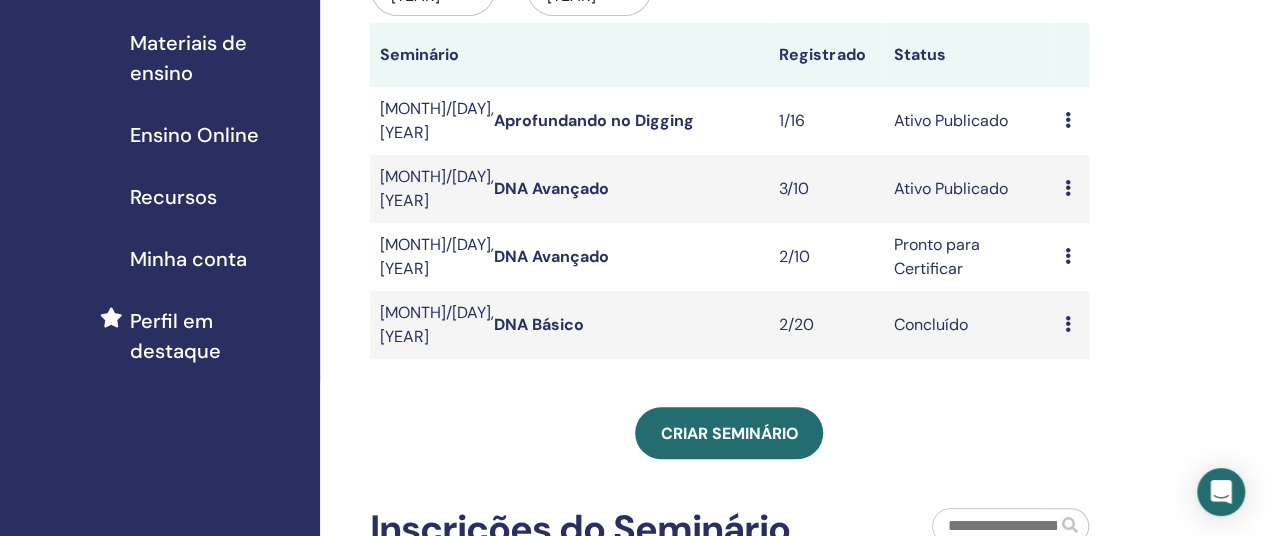 click on "DNA Avançado" at bounding box center [551, 188] 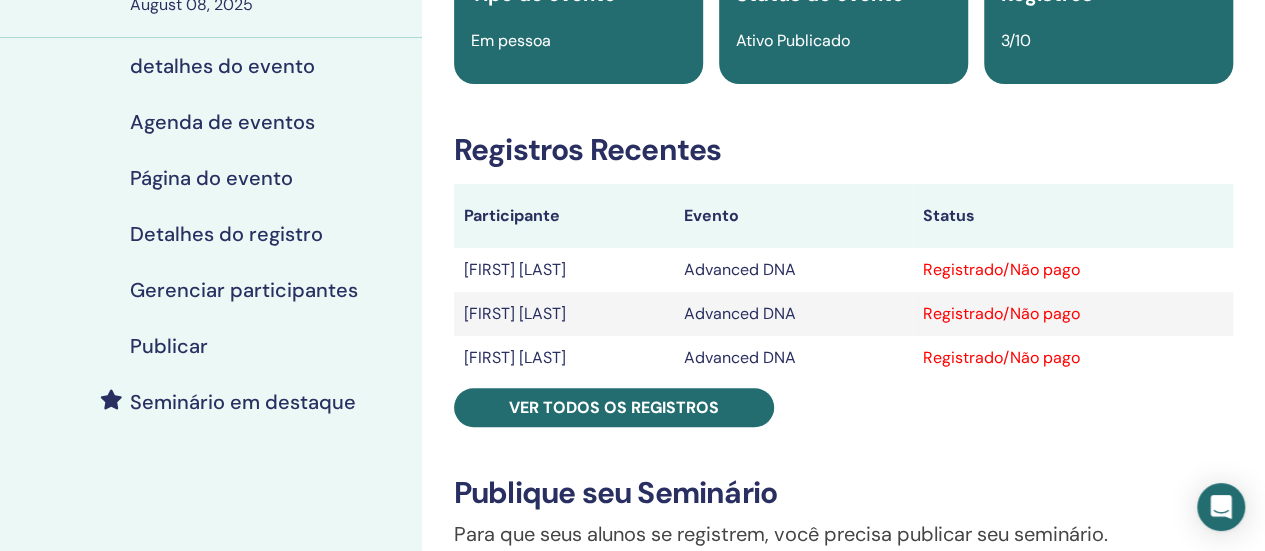 scroll, scrollTop: 100, scrollLeft: 0, axis: vertical 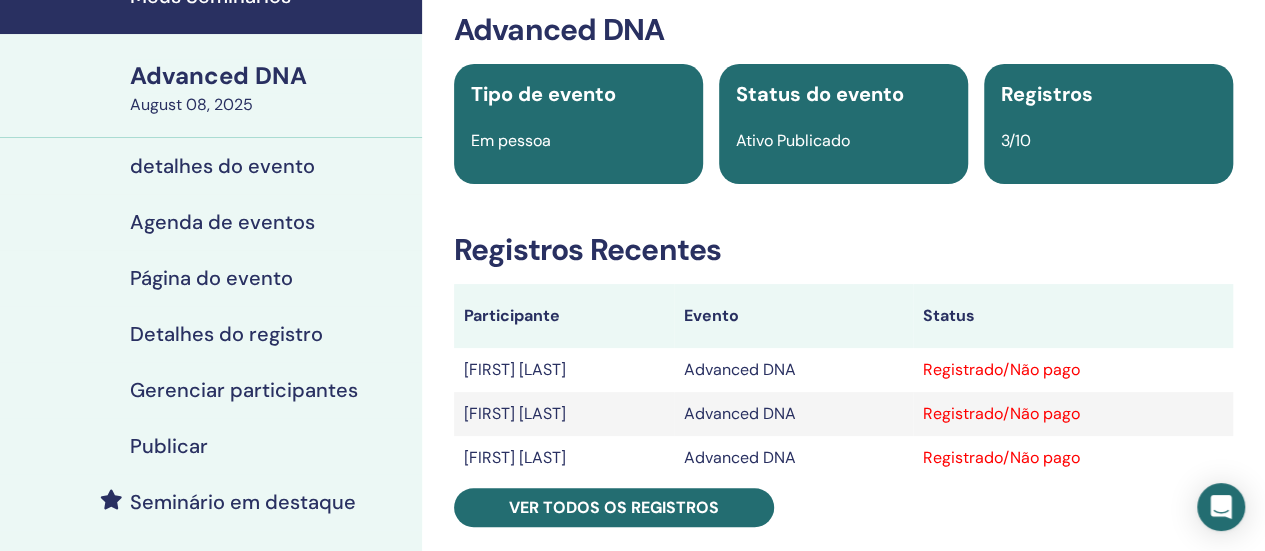 click on "detalhes do evento" at bounding box center [222, 166] 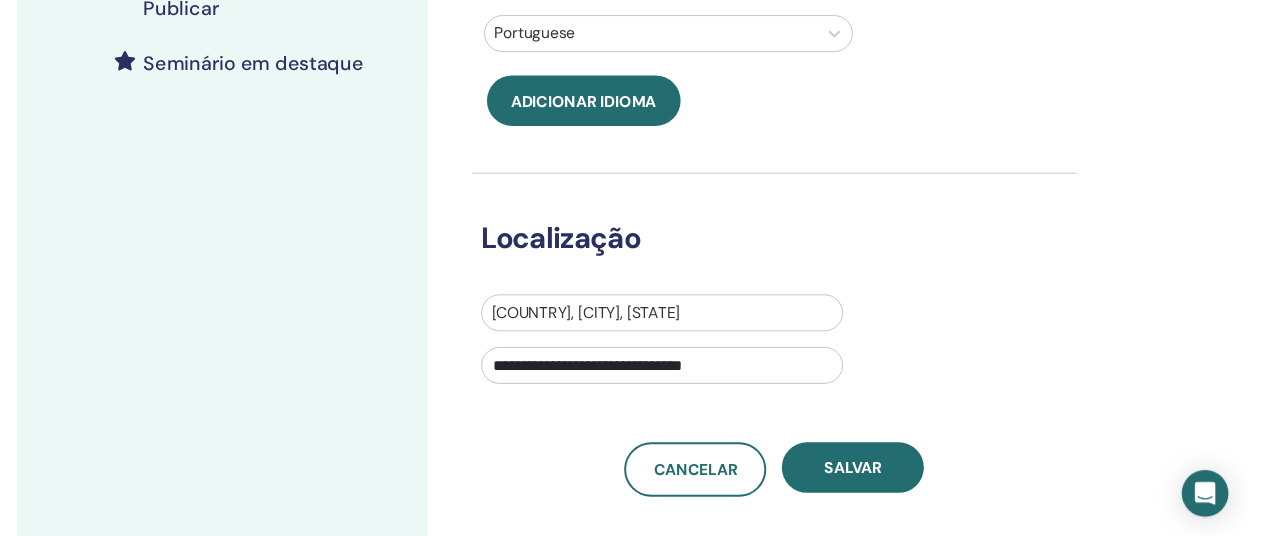 scroll, scrollTop: 0, scrollLeft: 0, axis: both 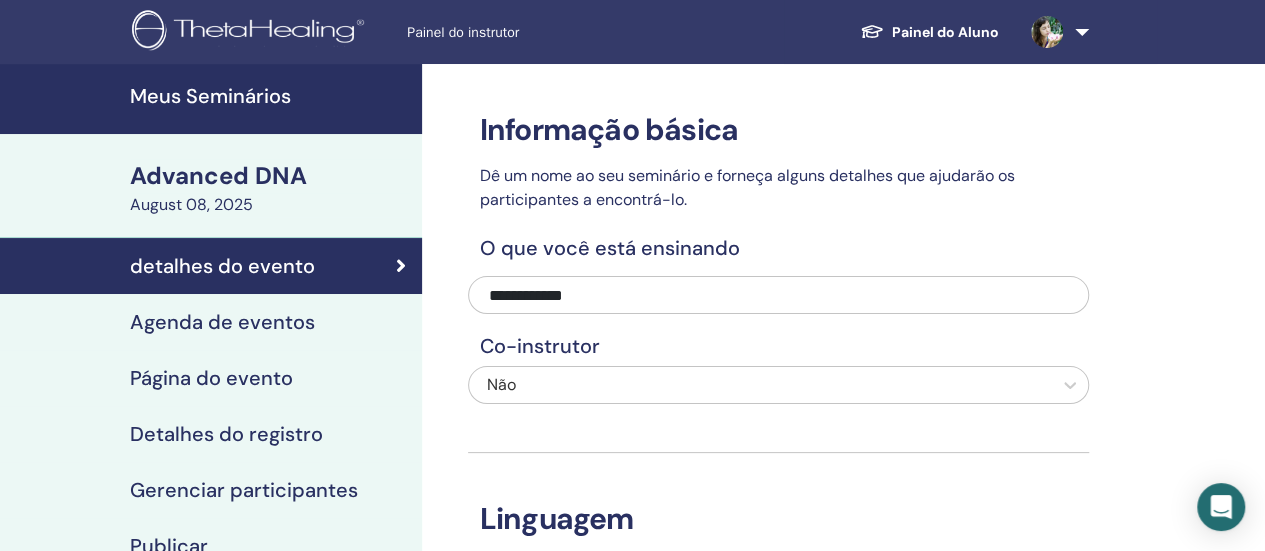click on "Agenda de eventos" at bounding box center (222, 322) 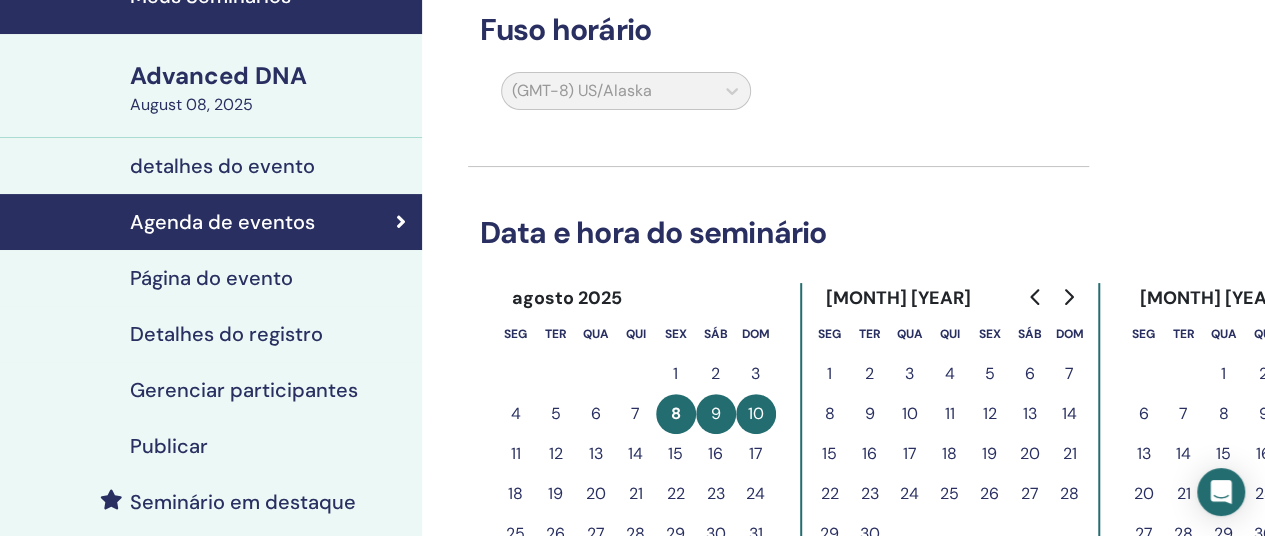scroll, scrollTop: 200, scrollLeft: 0, axis: vertical 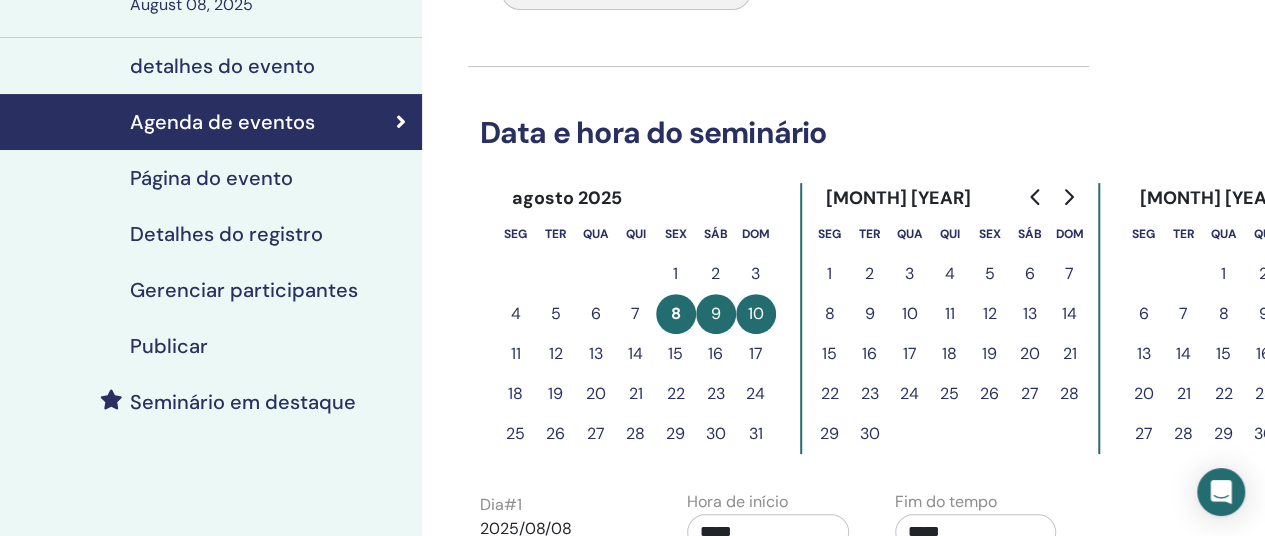 click on "15" at bounding box center [676, 354] 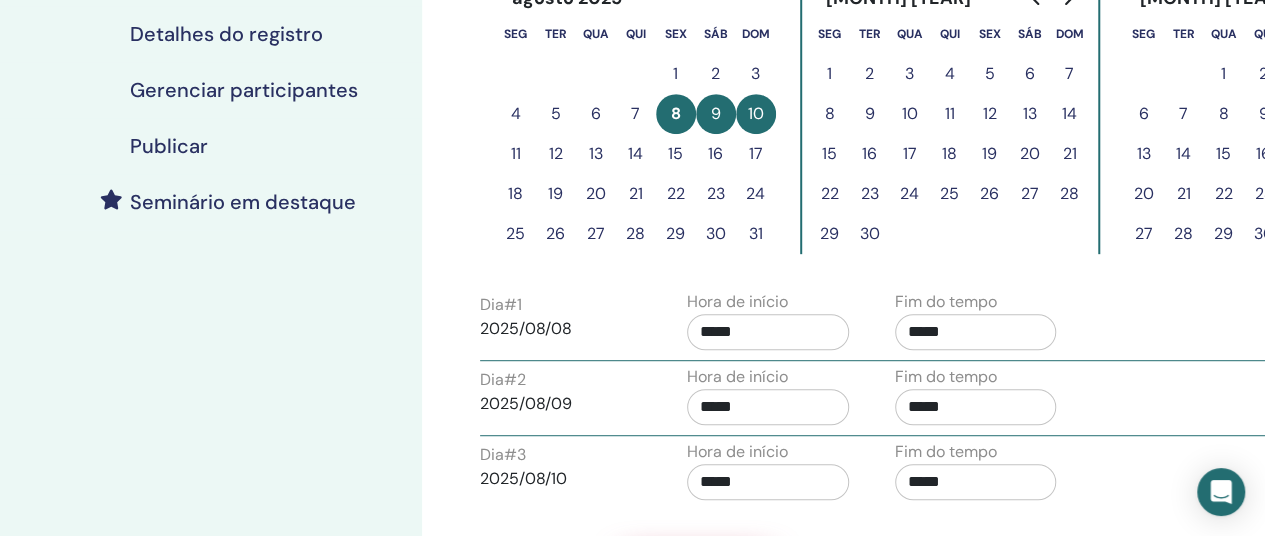 scroll, scrollTop: 300, scrollLeft: 0, axis: vertical 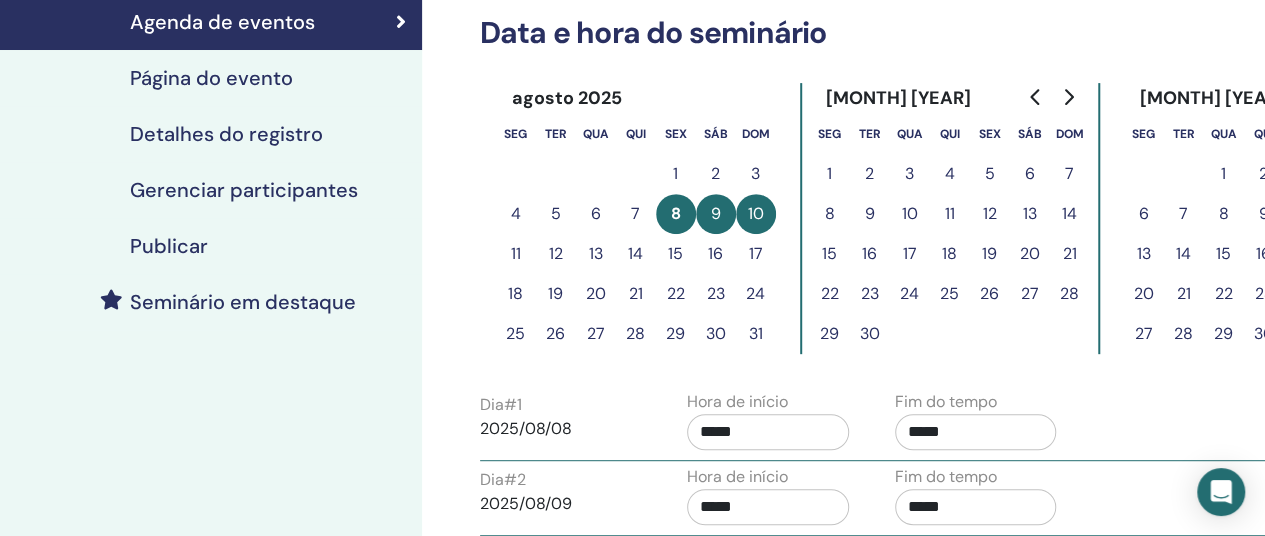 click on "15" at bounding box center [676, 254] 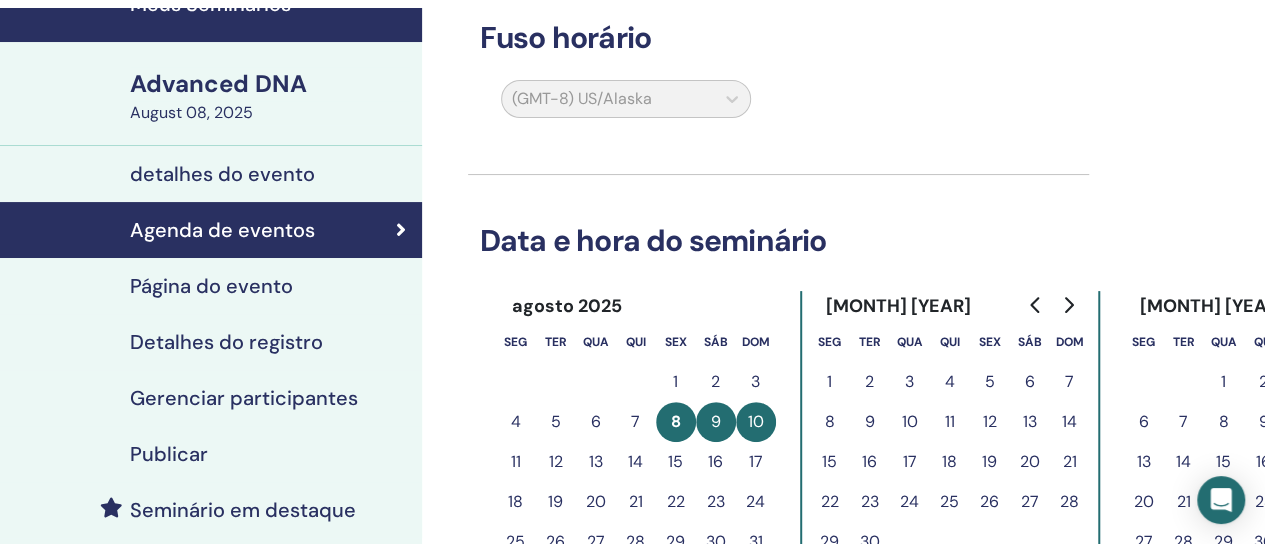 scroll, scrollTop: 0, scrollLeft: 0, axis: both 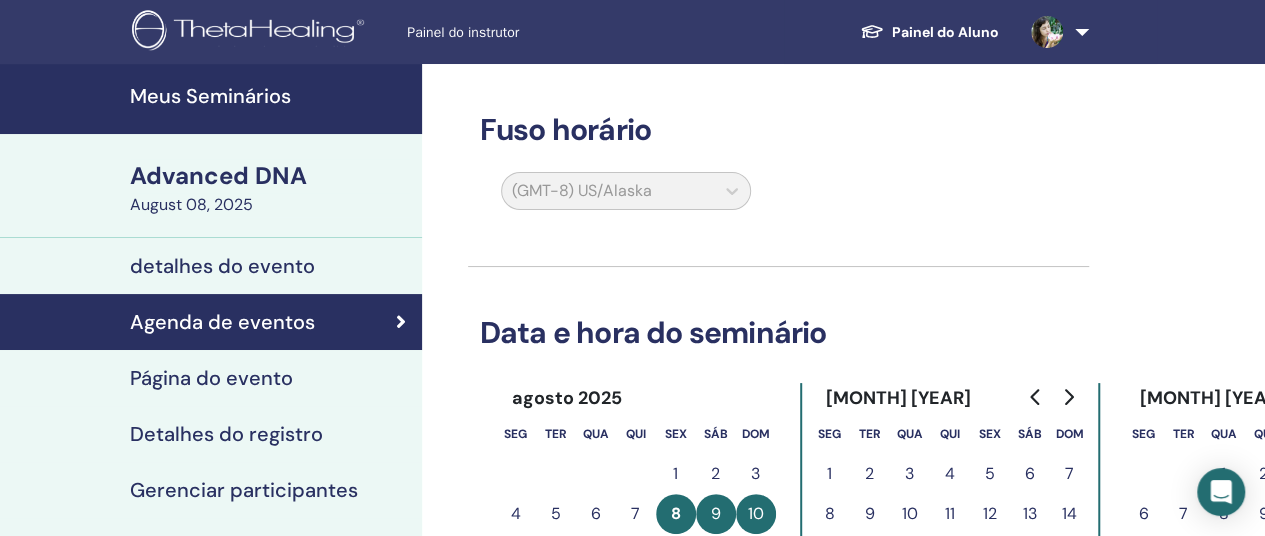 click on "Painel do instrutor" at bounding box center [557, 32] 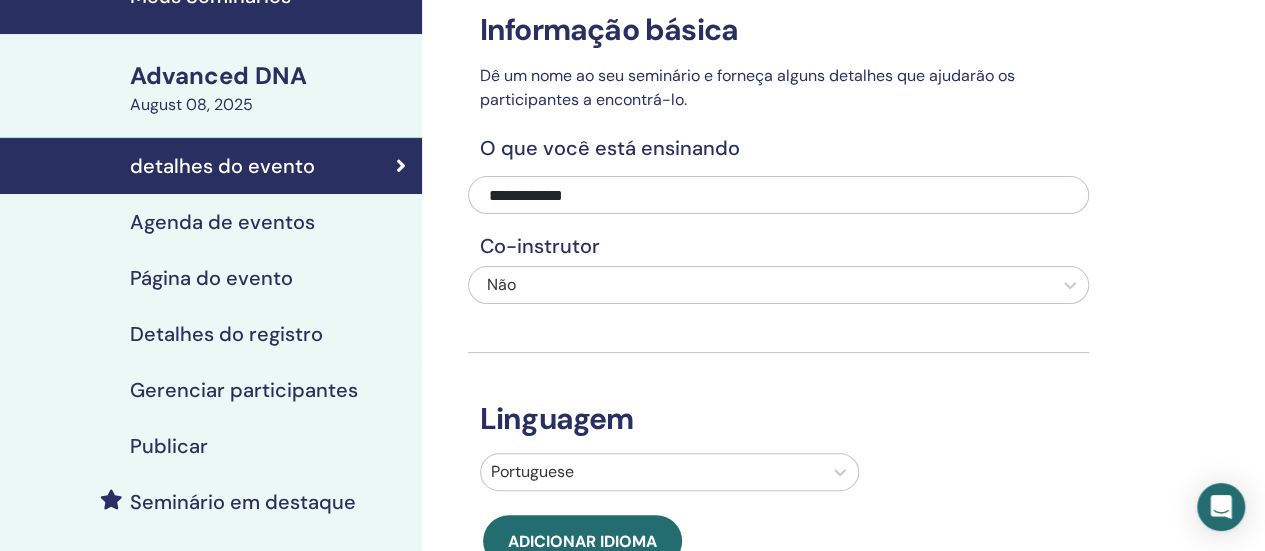 scroll, scrollTop: 0, scrollLeft: 0, axis: both 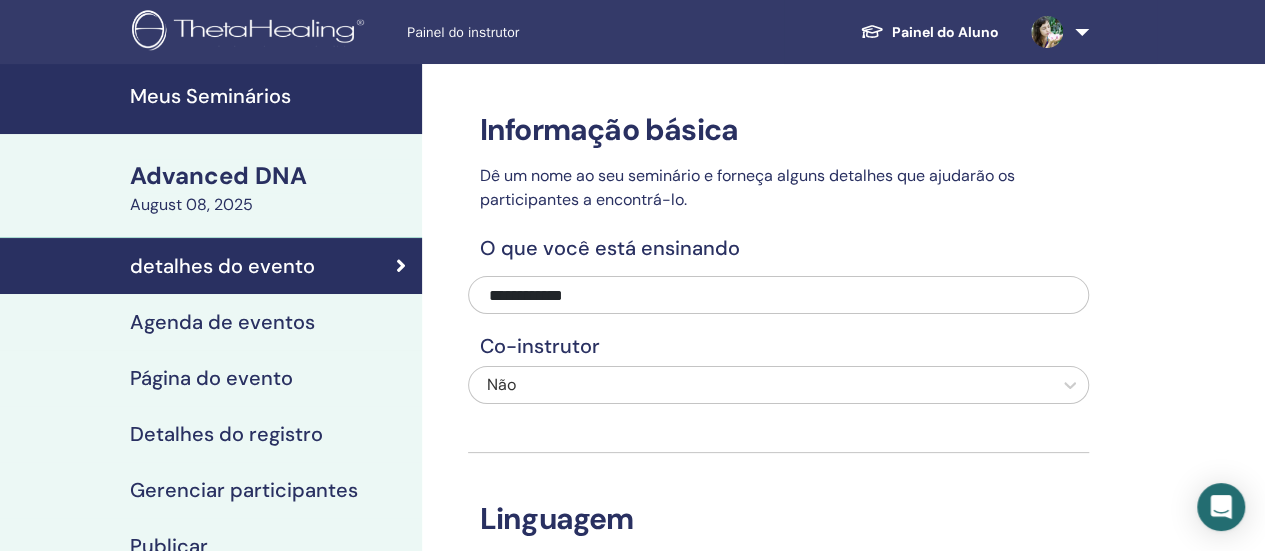click on "Meus Seminários" at bounding box center (270, 96) 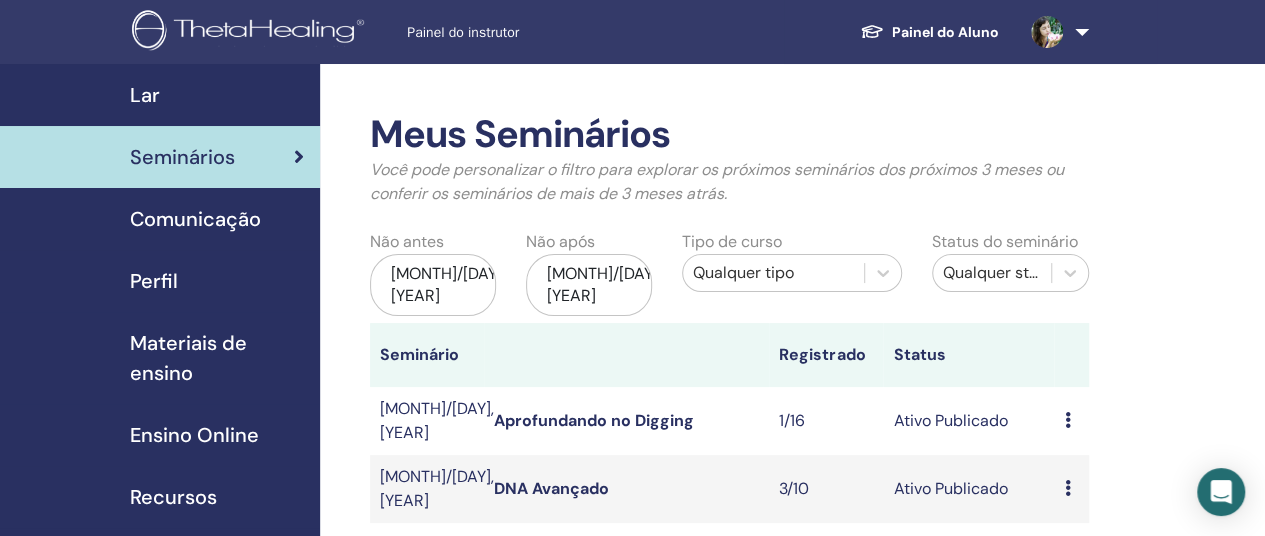 scroll, scrollTop: 300, scrollLeft: 0, axis: vertical 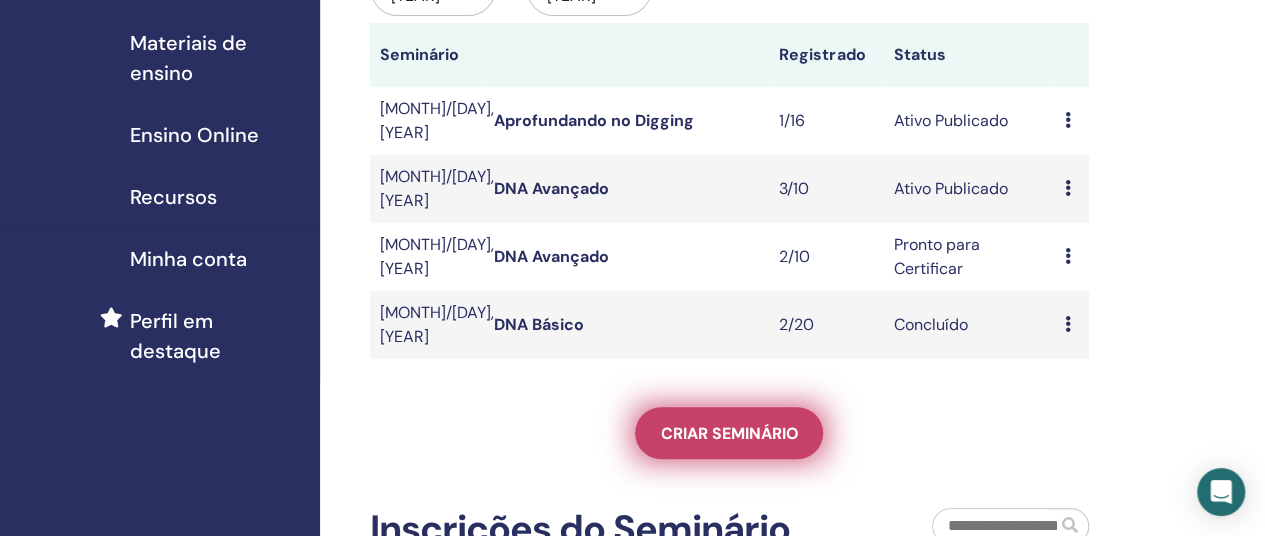 click on "Criar seminário" at bounding box center (729, 433) 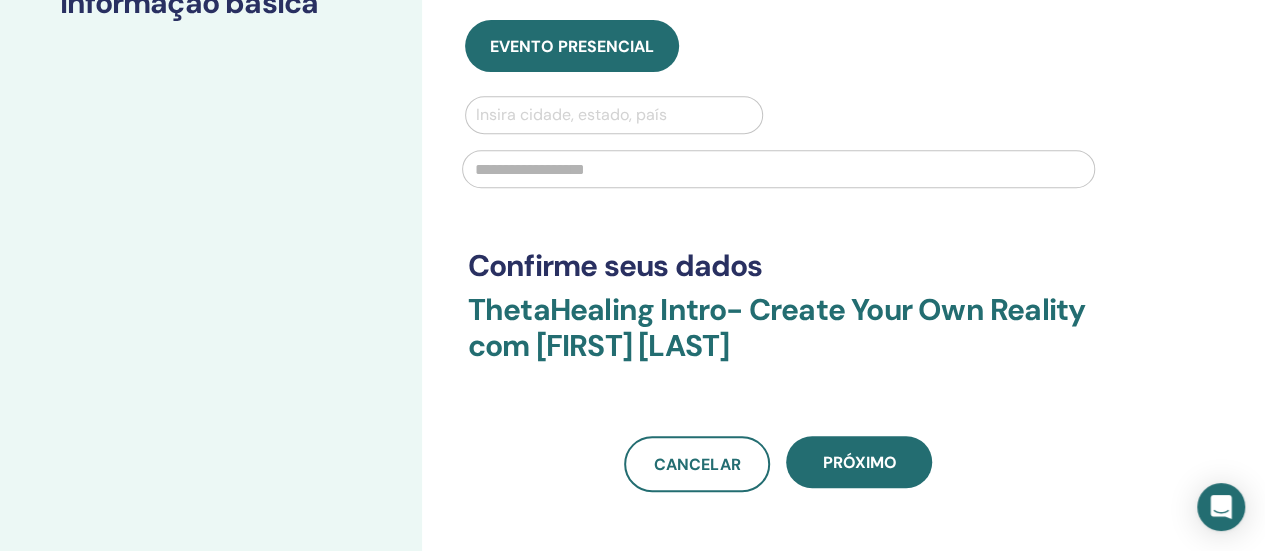 scroll, scrollTop: 0, scrollLeft: 0, axis: both 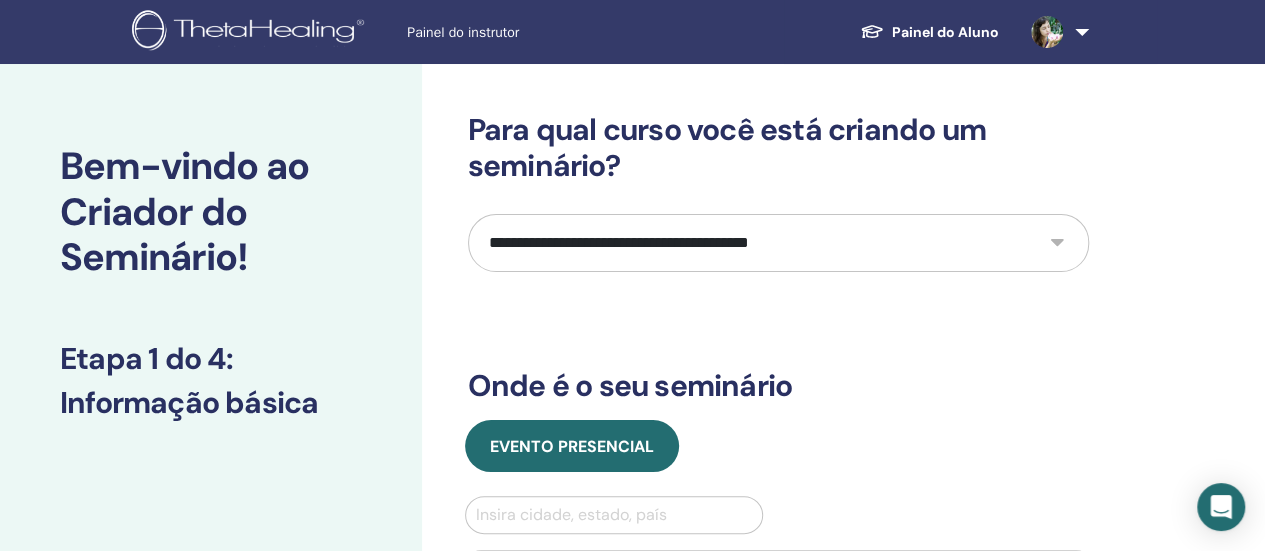 click on "**********" at bounding box center (778, 243) 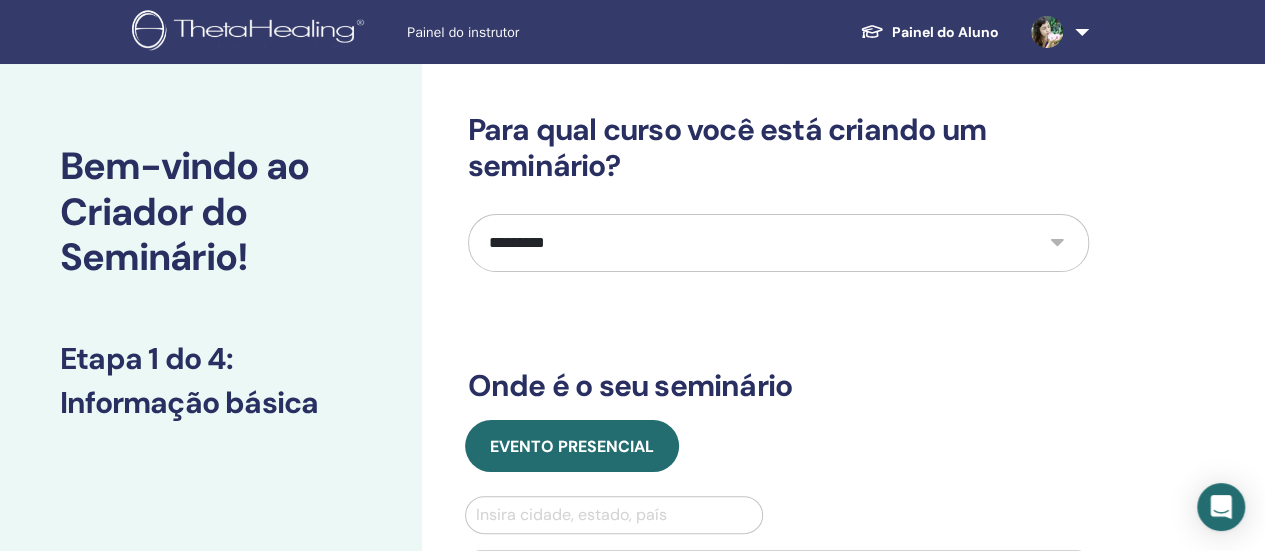 click on "**********" at bounding box center (778, 243) 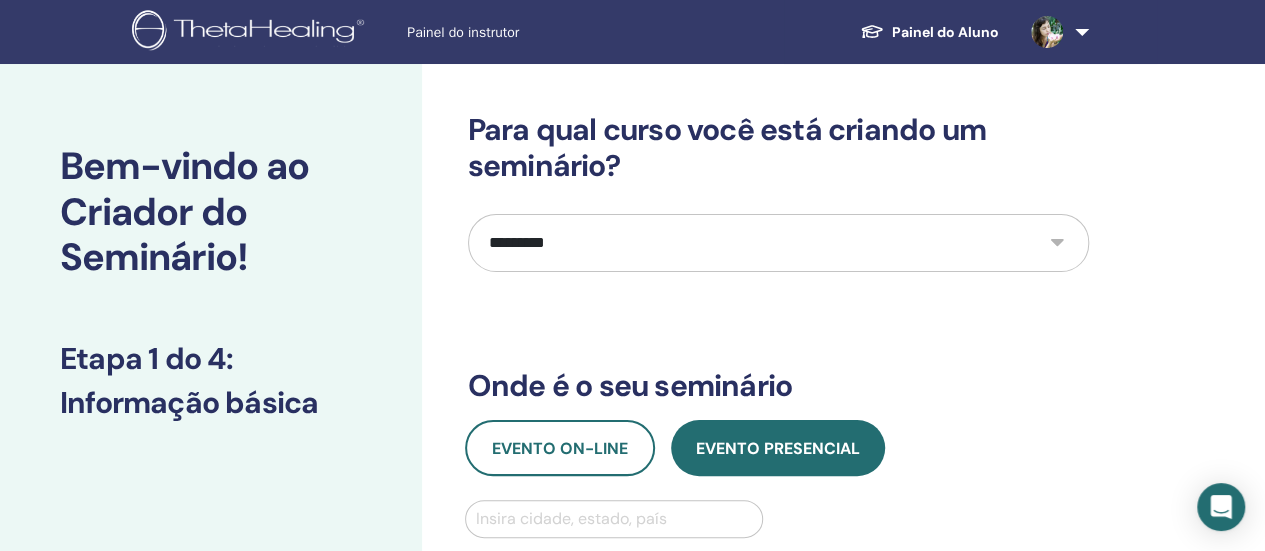 scroll, scrollTop: 300, scrollLeft: 0, axis: vertical 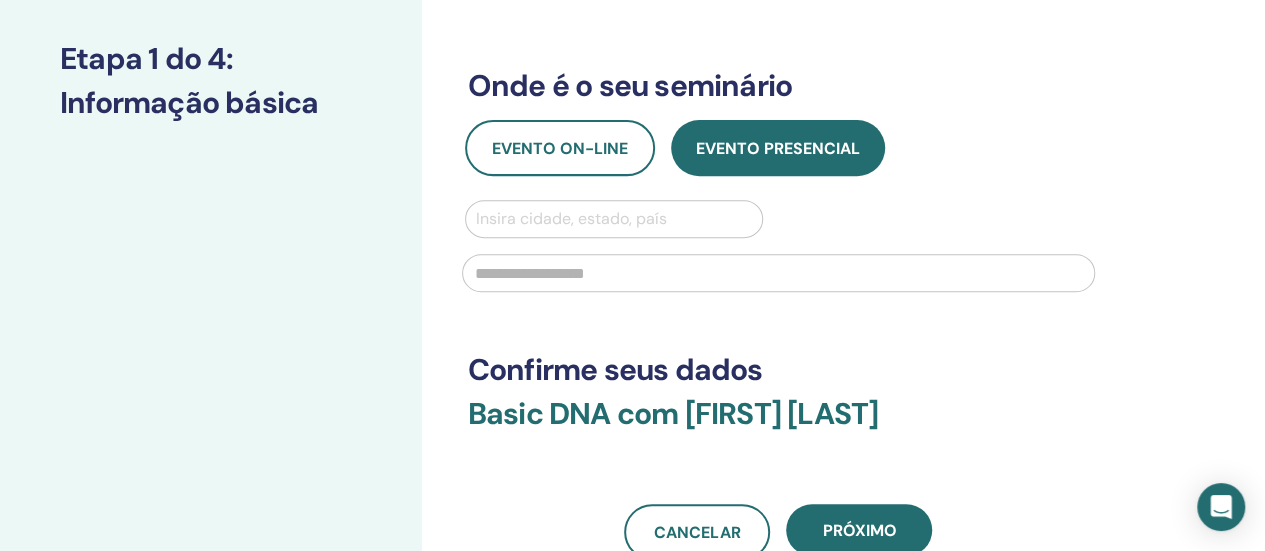 click at bounding box center [614, 219] 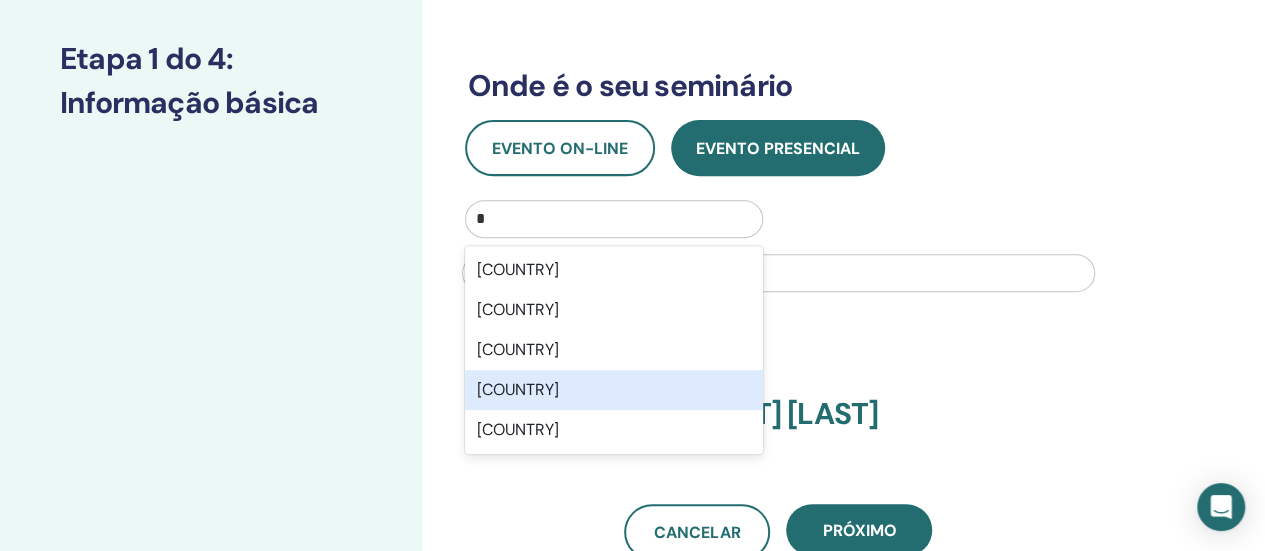 type on "*" 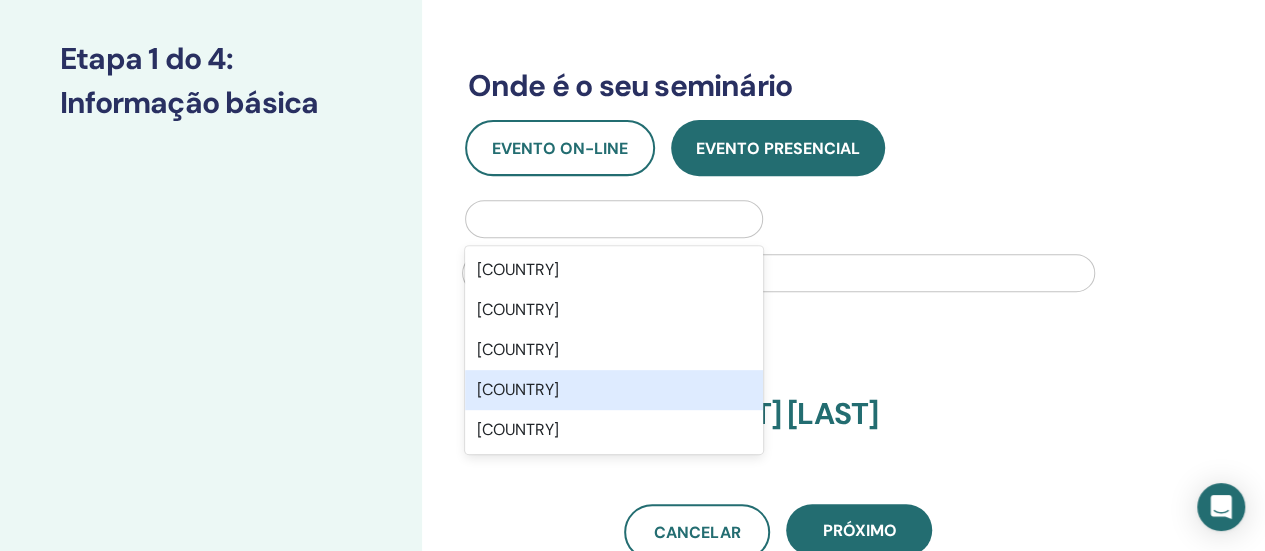 drag, startPoint x: 362, startPoint y: 533, endPoint x: 355, endPoint y: 547, distance: 15.652476 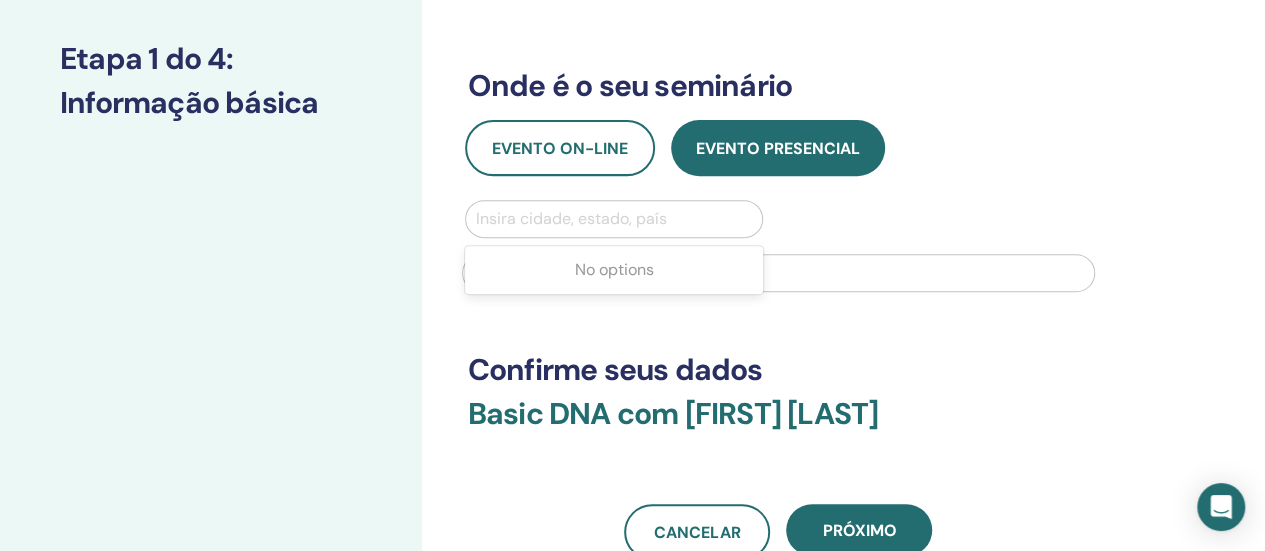 click at bounding box center (614, 219) 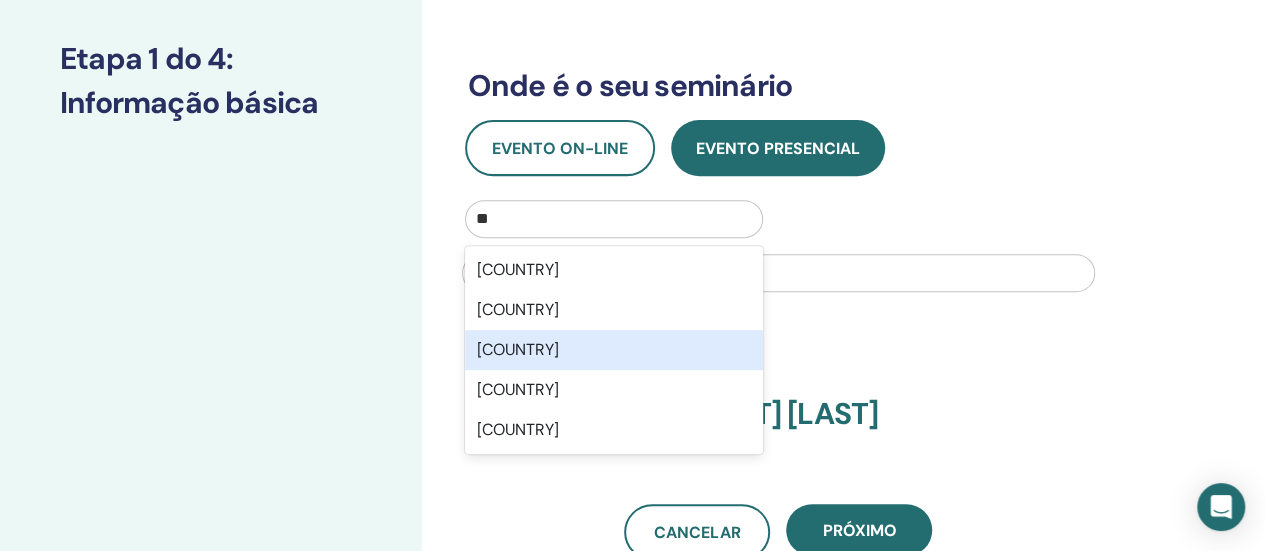 type on "***" 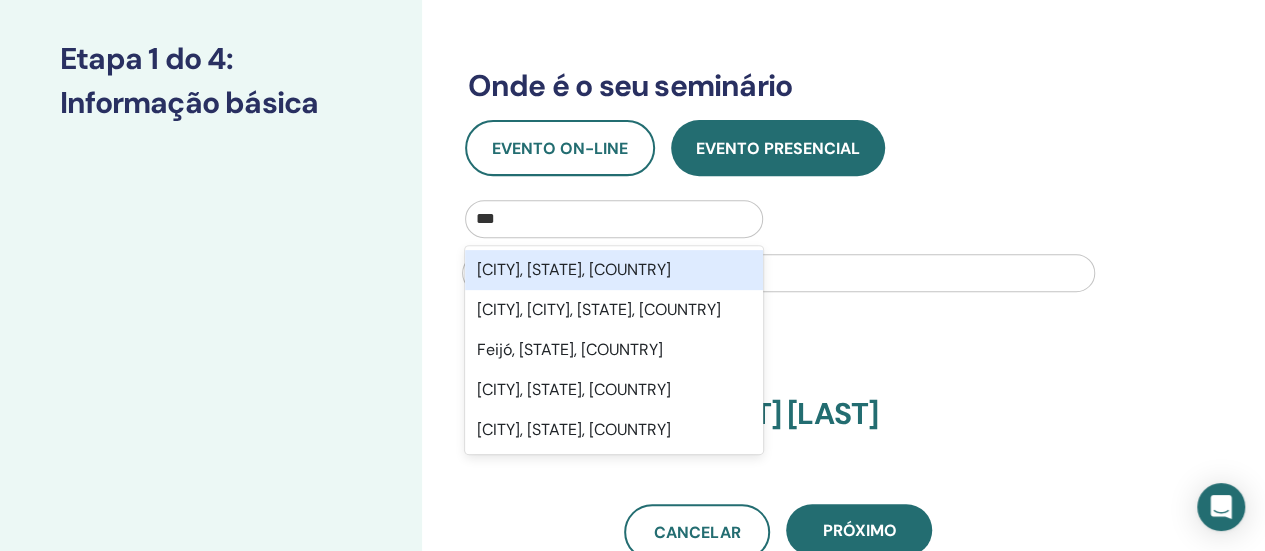 click on "Feira de Santana, Bahia, BRA" at bounding box center [614, 270] 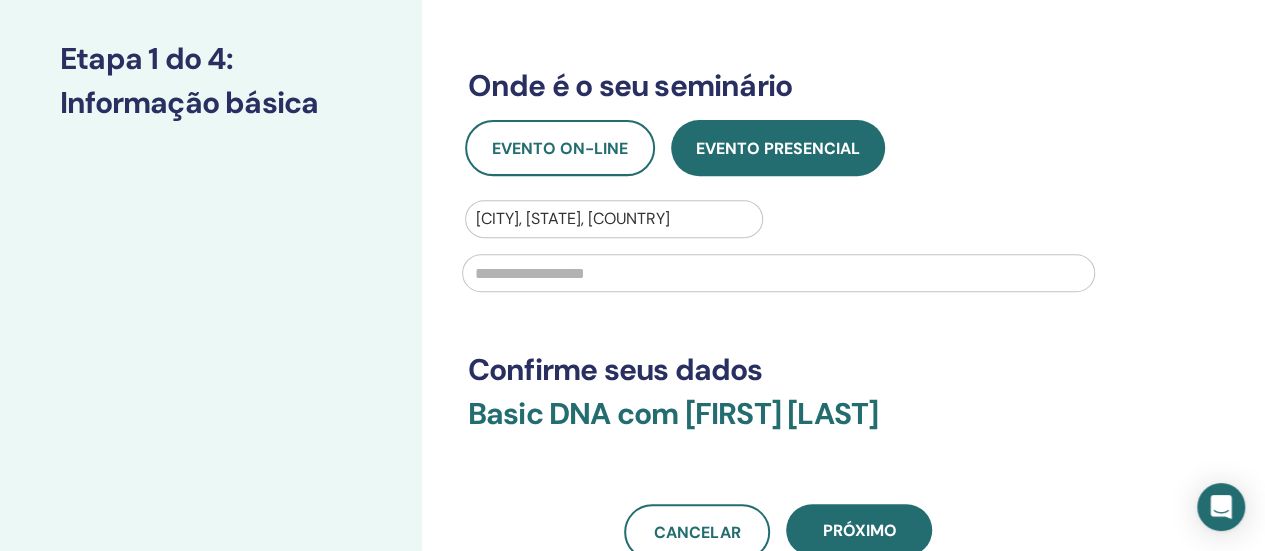 click at bounding box center [778, 273] 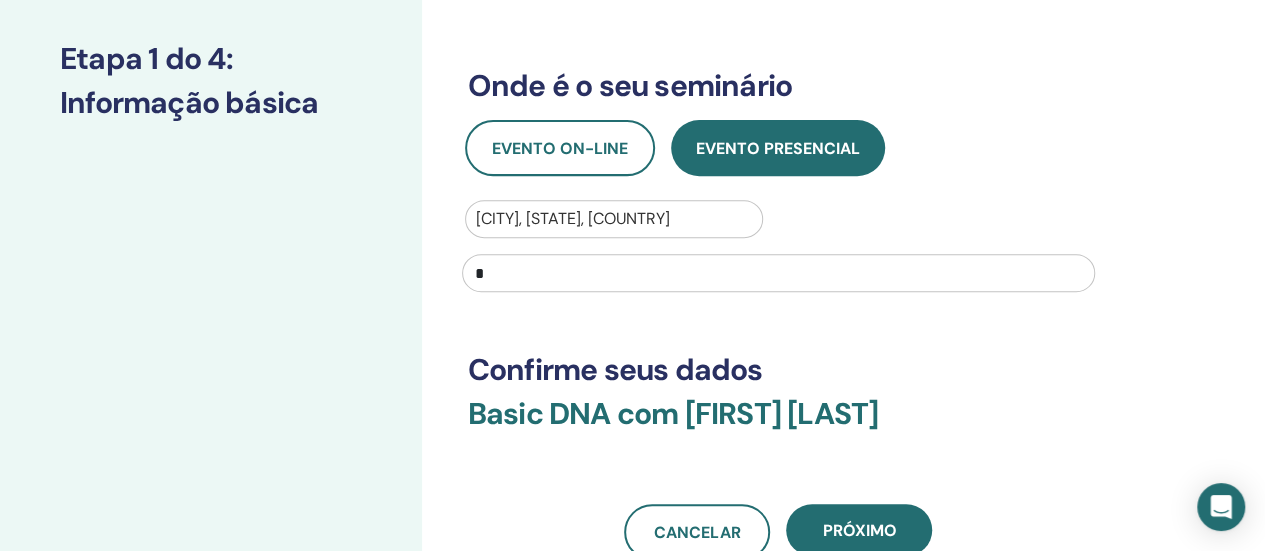 type on "*" 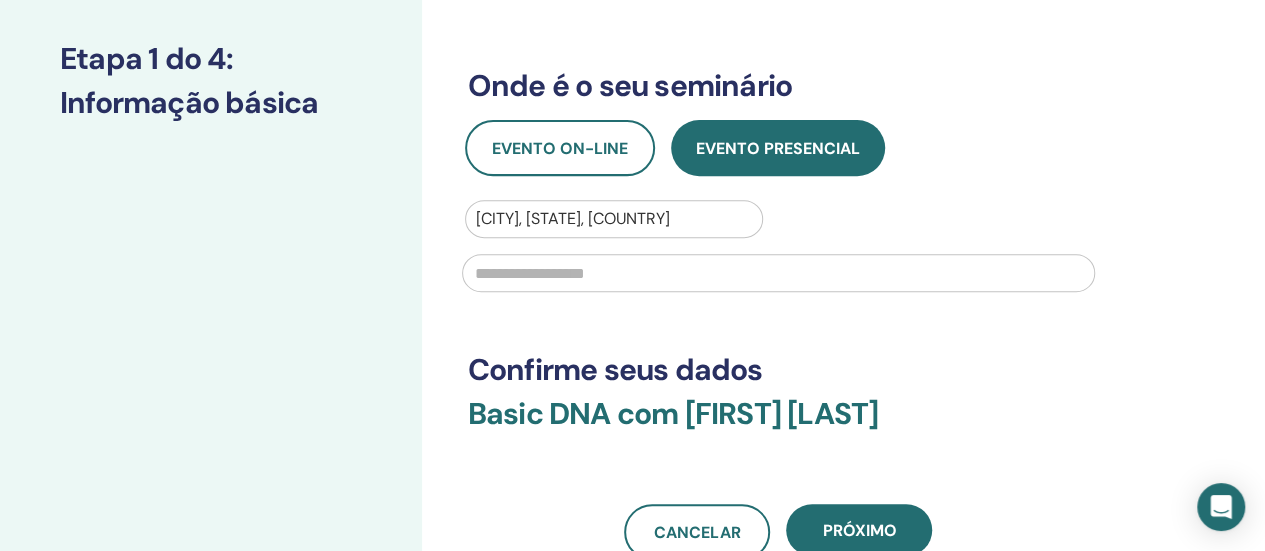 paste on "**********" 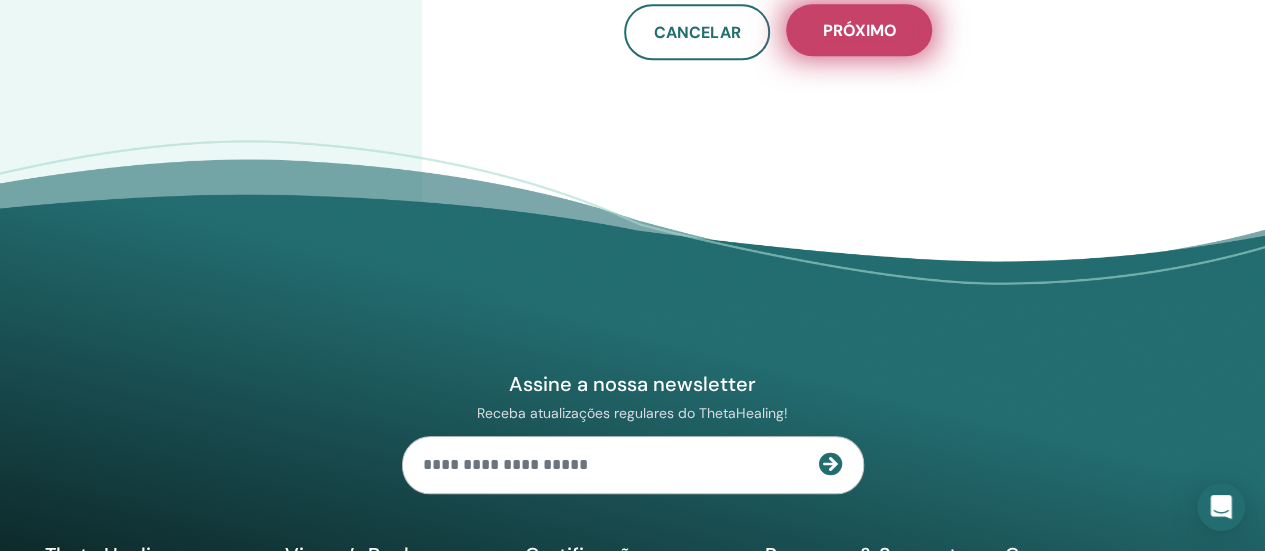 type on "**********" 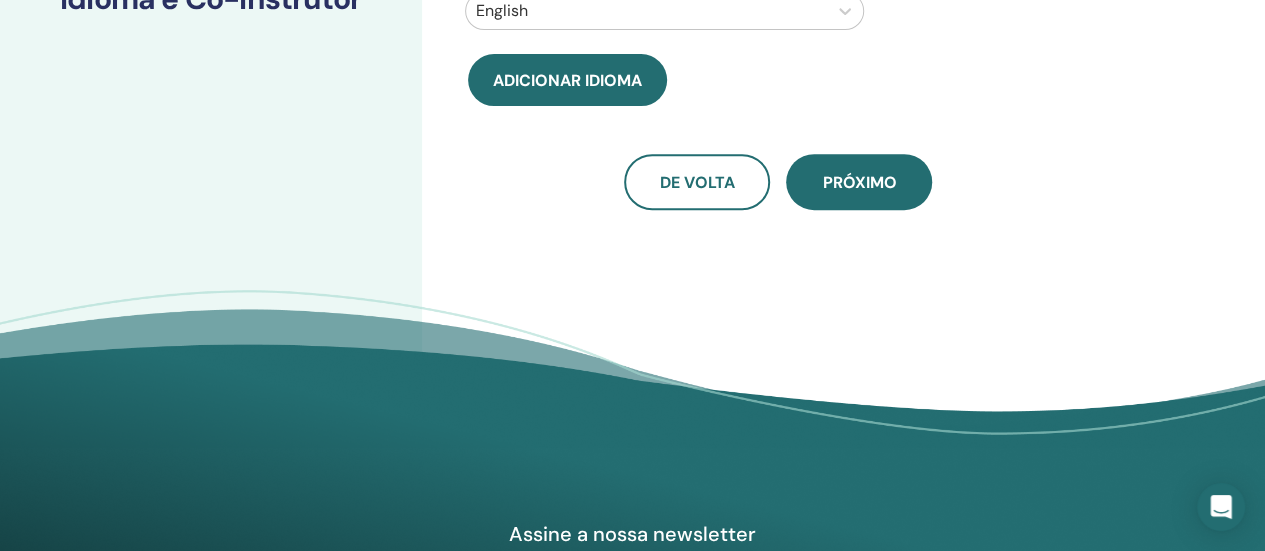 scroll, scrollTop: 0, scrollLeft: 0, axis: both 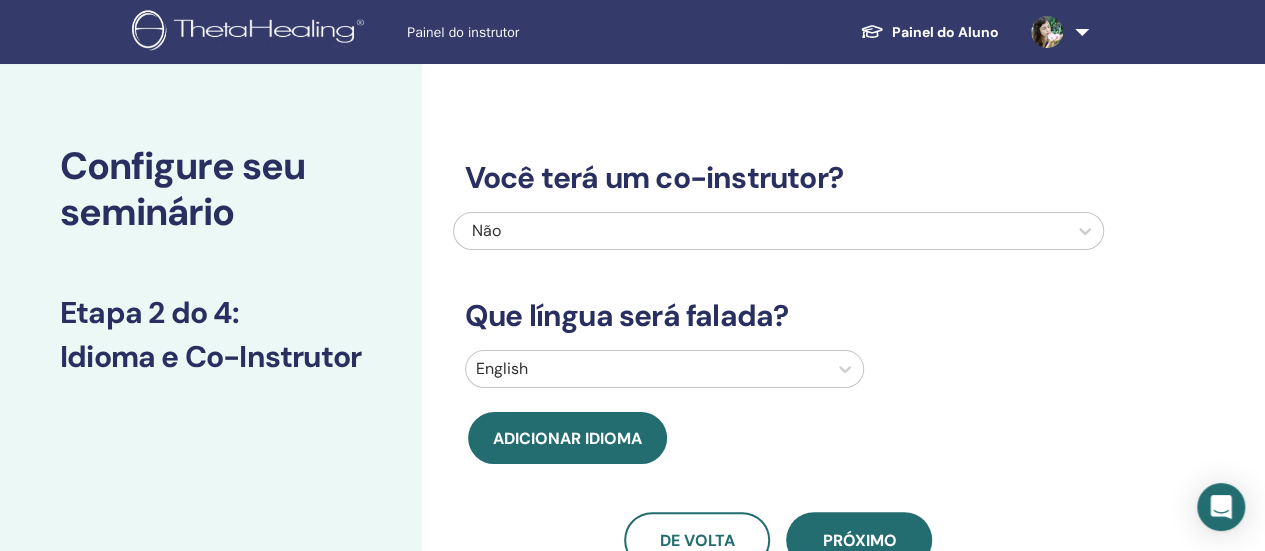 click on "English" at bounding box center [664, 369] 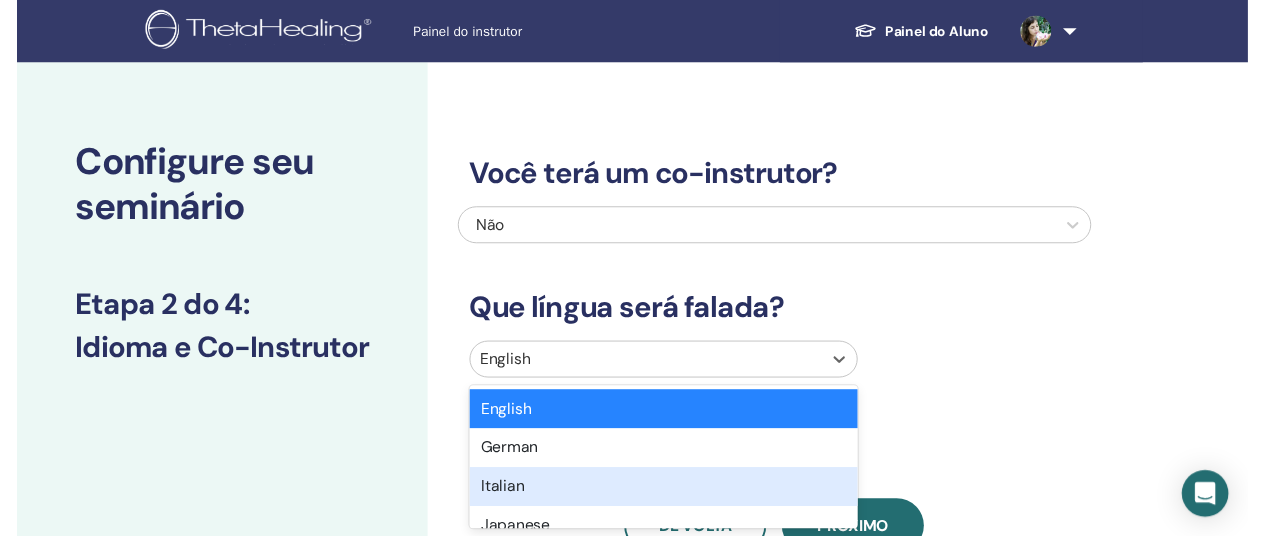 scroll, scrollTop: 153, scrollLeft: 0, axis: vertical 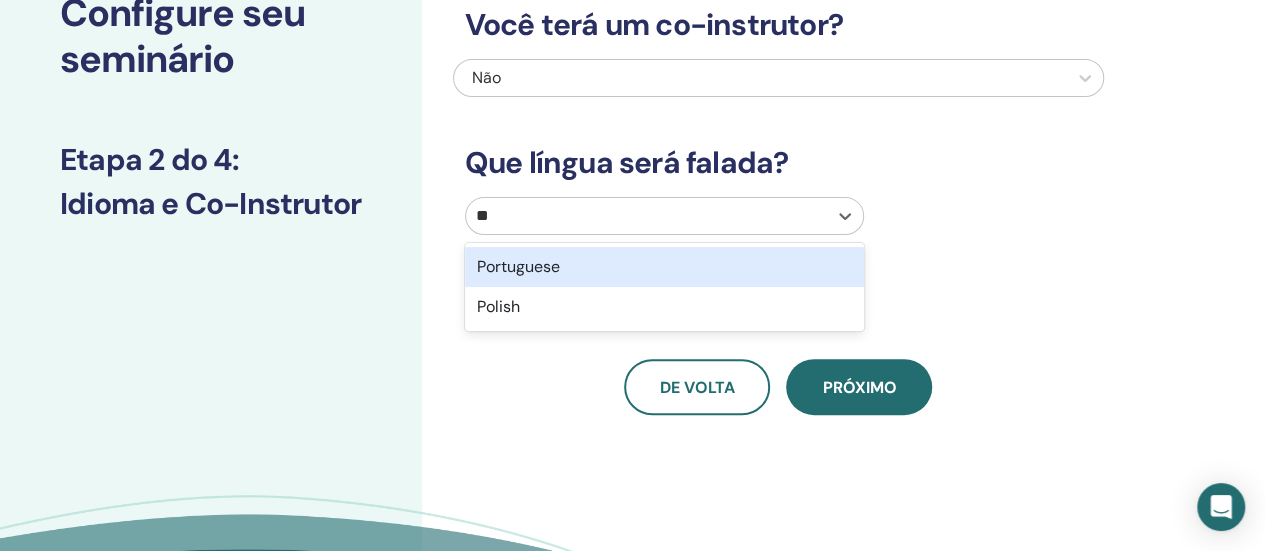 type on "***" 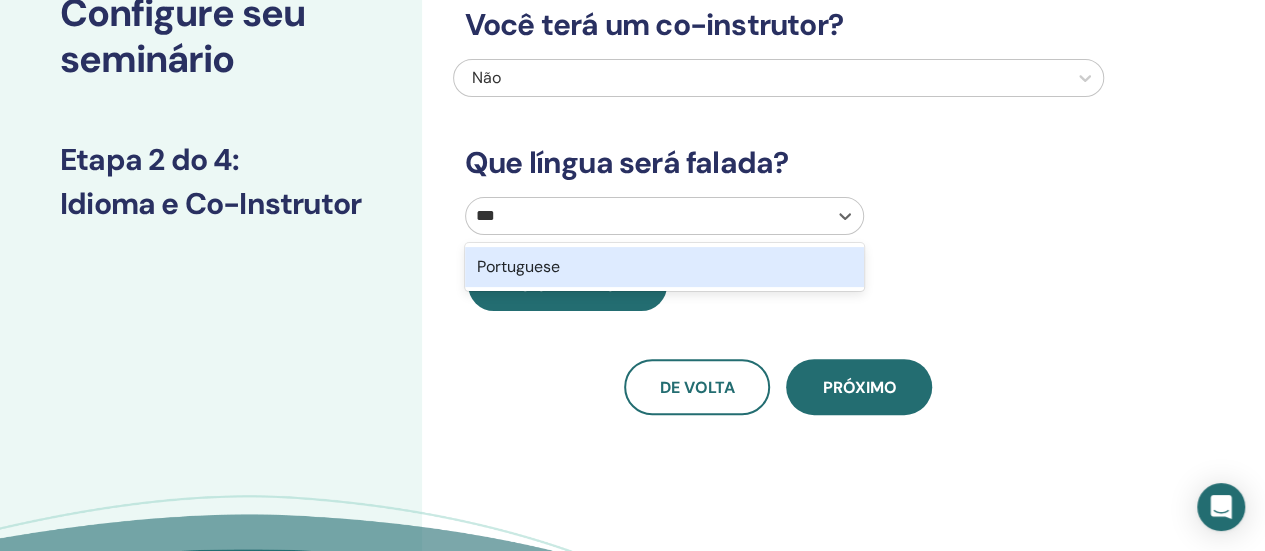 click on "Portuguese" at bounding box center [664, 267] 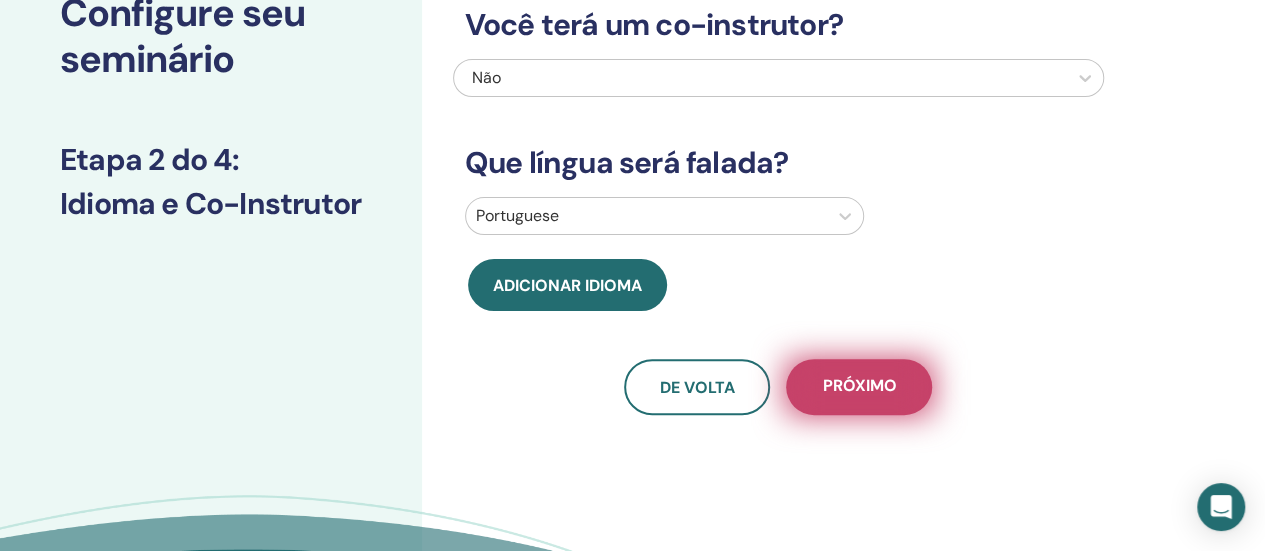 click on "Próximo" at bounding box center [859, 387] 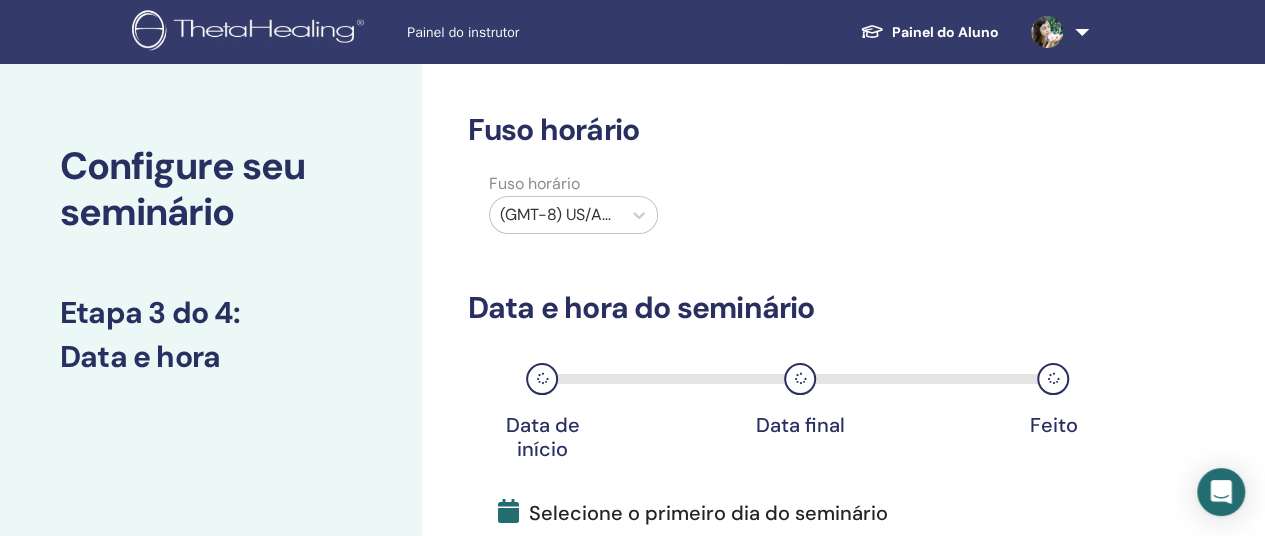 scroll, scrollTop: 400, scrollLeft: 0, axis: vertical 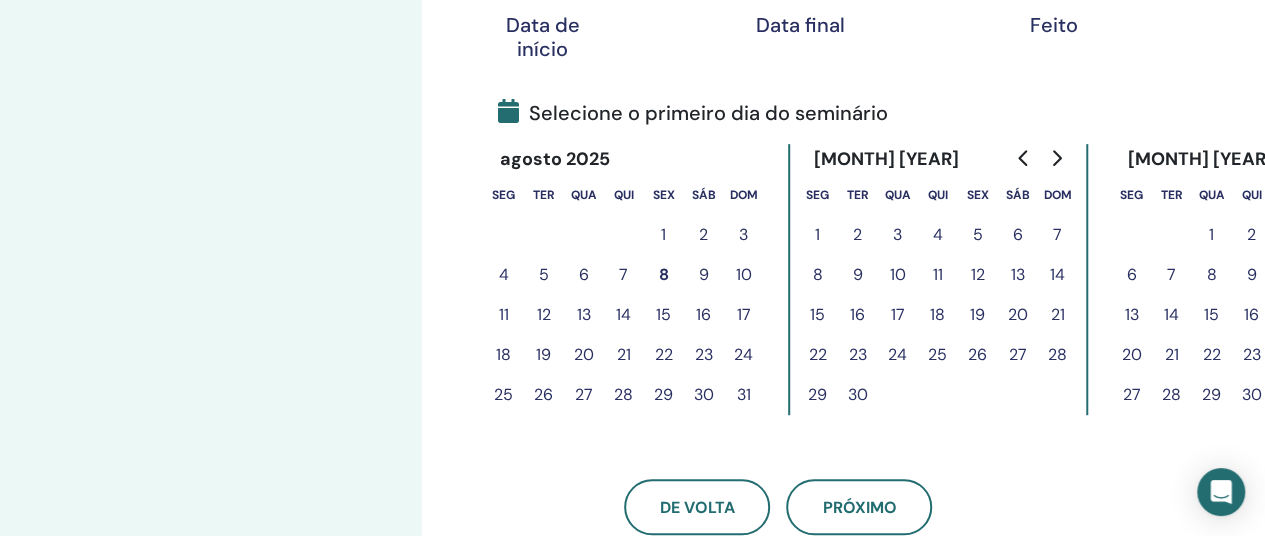 click on "11" at bounding box center (504, 315) 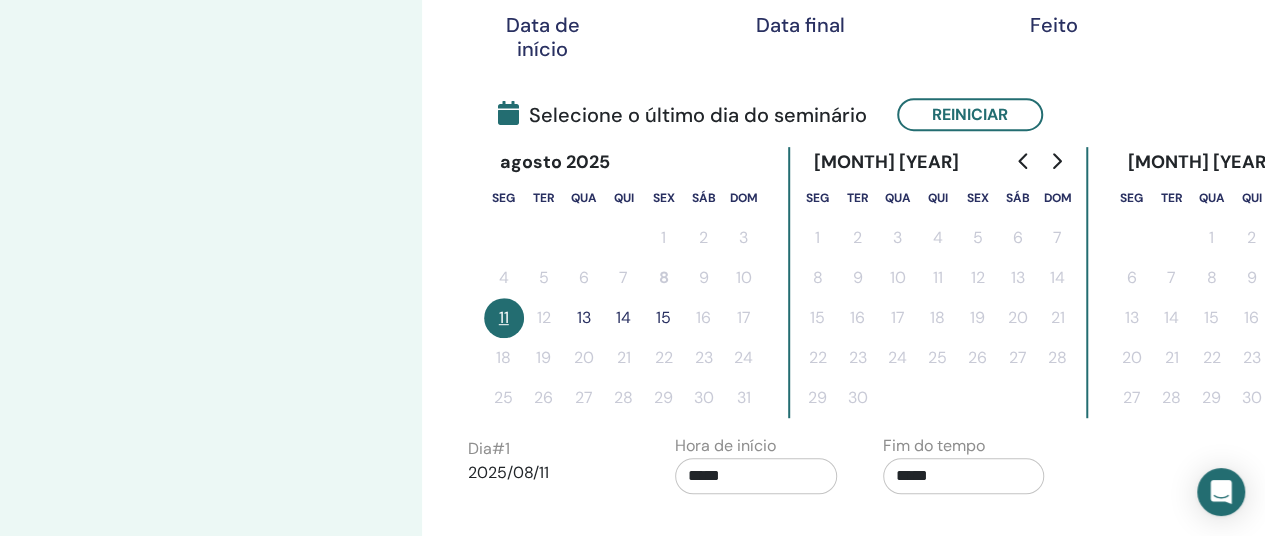 click on "13" at bounding box center (584, 318) 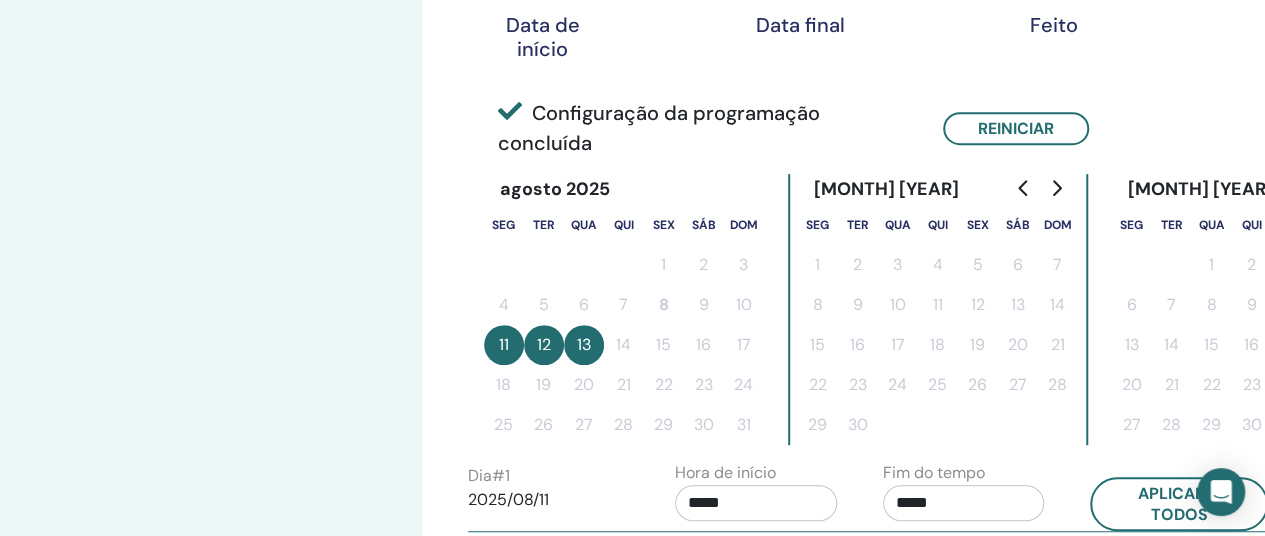 scroll, scrollTop: 700, scrollLeft: 0, axis: vertical 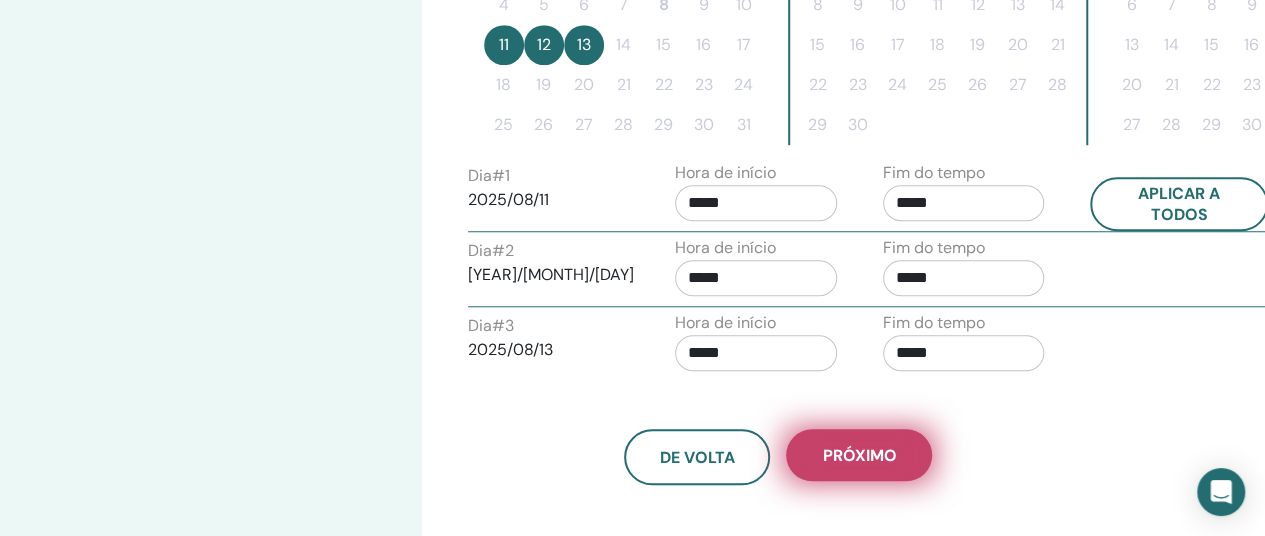 click on "Próximo" at bounding box center [859, 455] 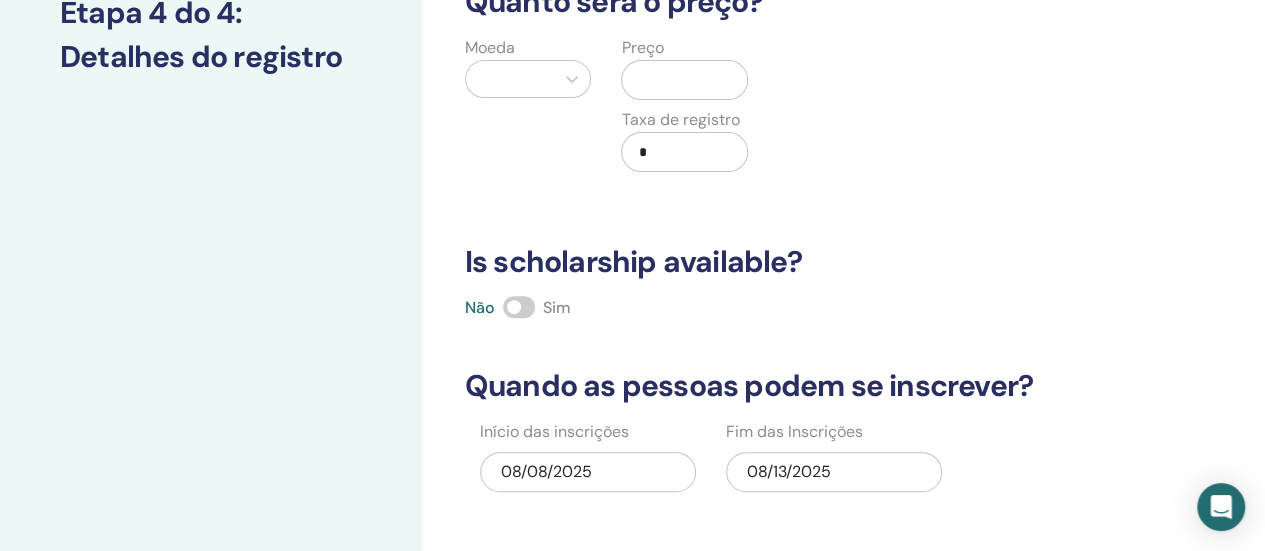 scroll, scrollTop: 0, scrollLeft: 0, axis: both 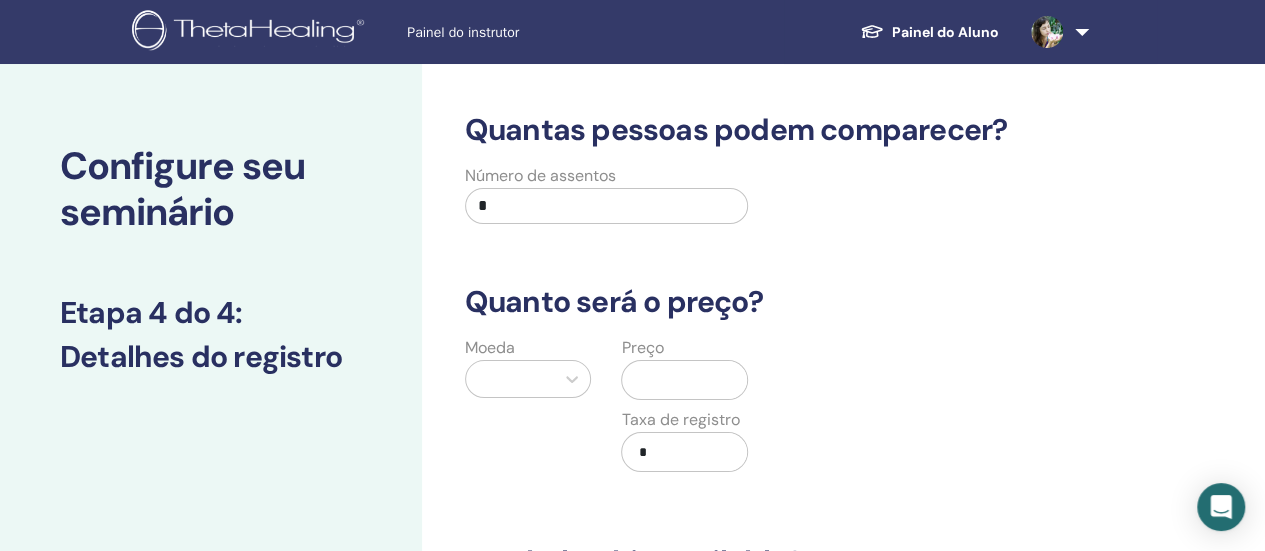 click on "*" at bounding box center (607, 206) 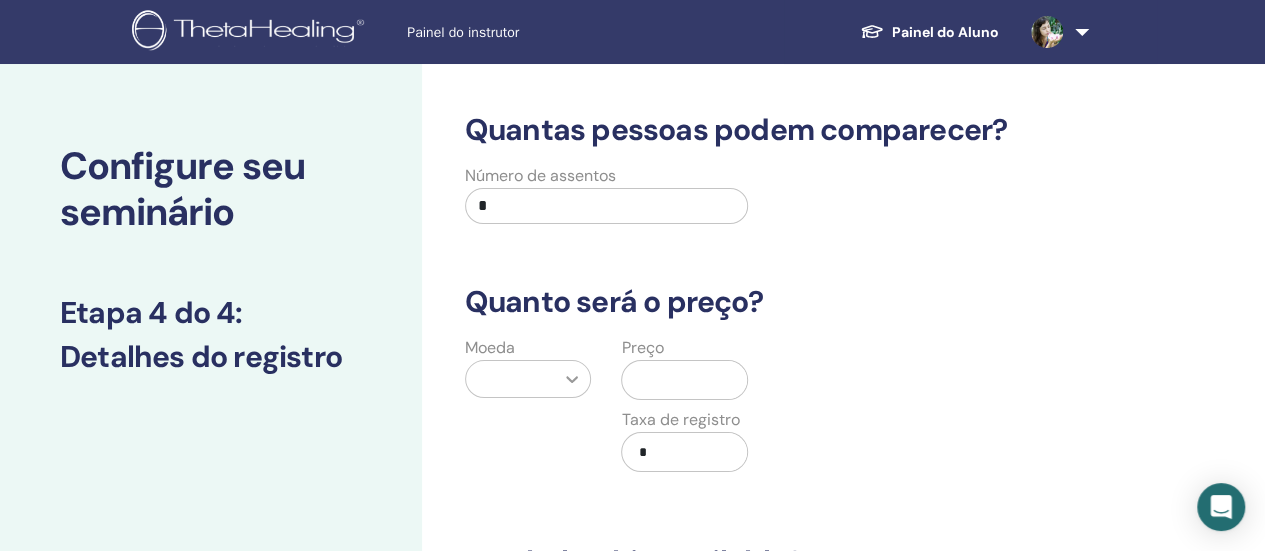 type on "*" 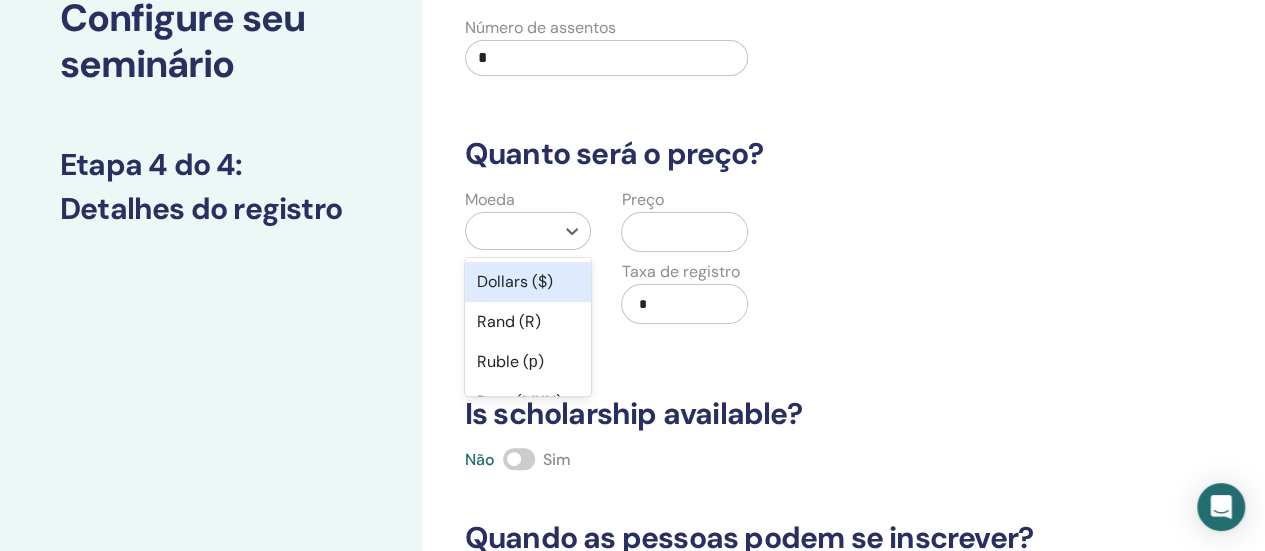 scroll, scrollTop: 162, scrollLeft: 0, axis: vertical 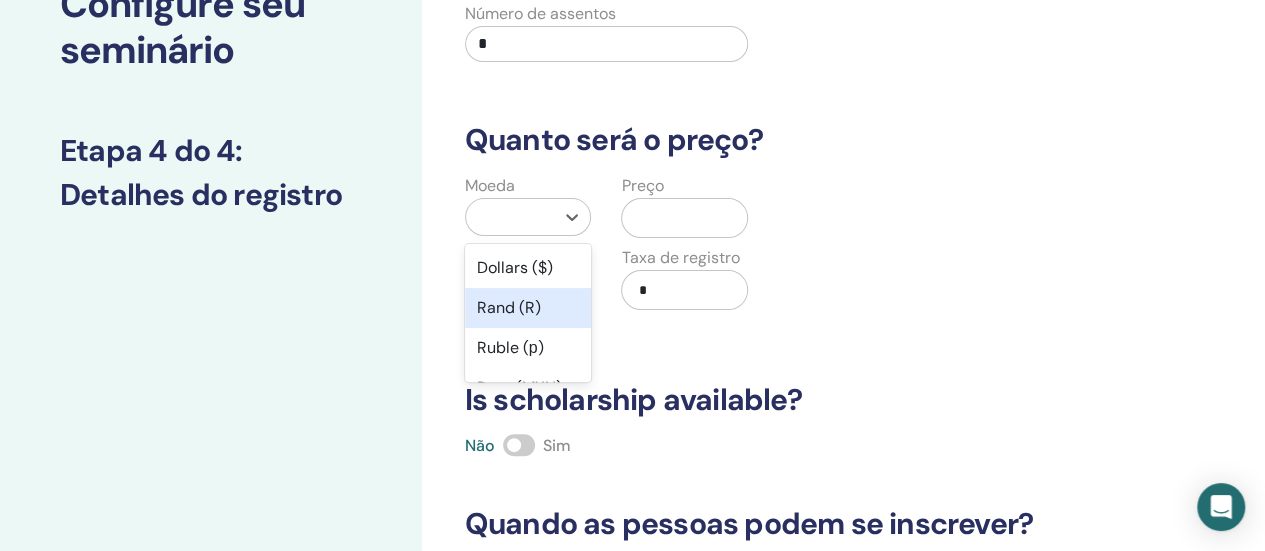 type on "*" 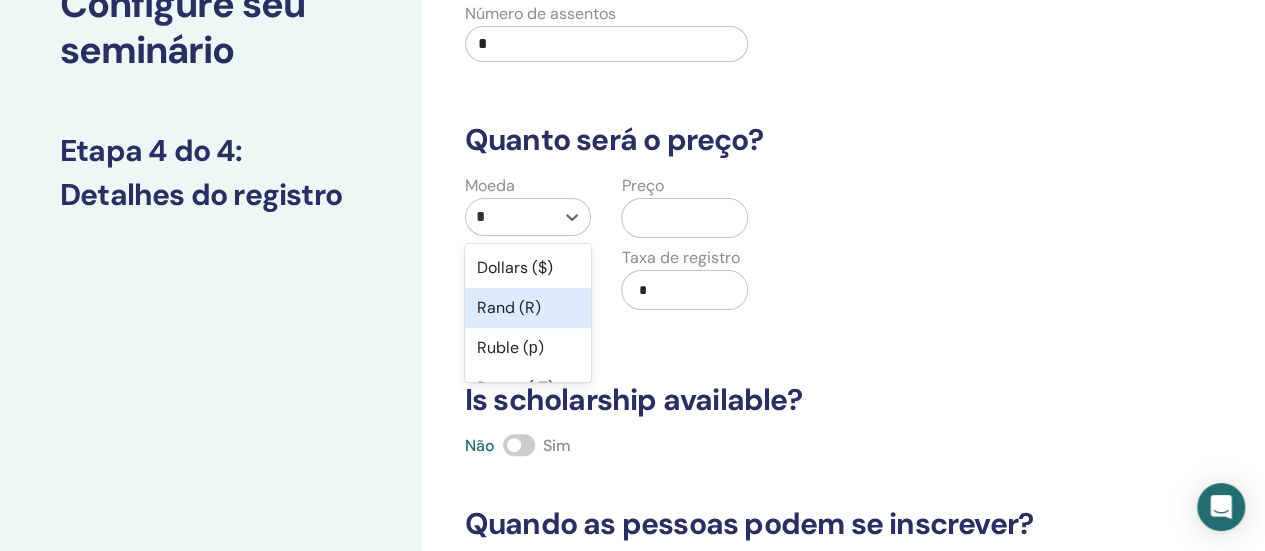scroll, scrollTop: 100, scrollLeft: 0, axis: vertical 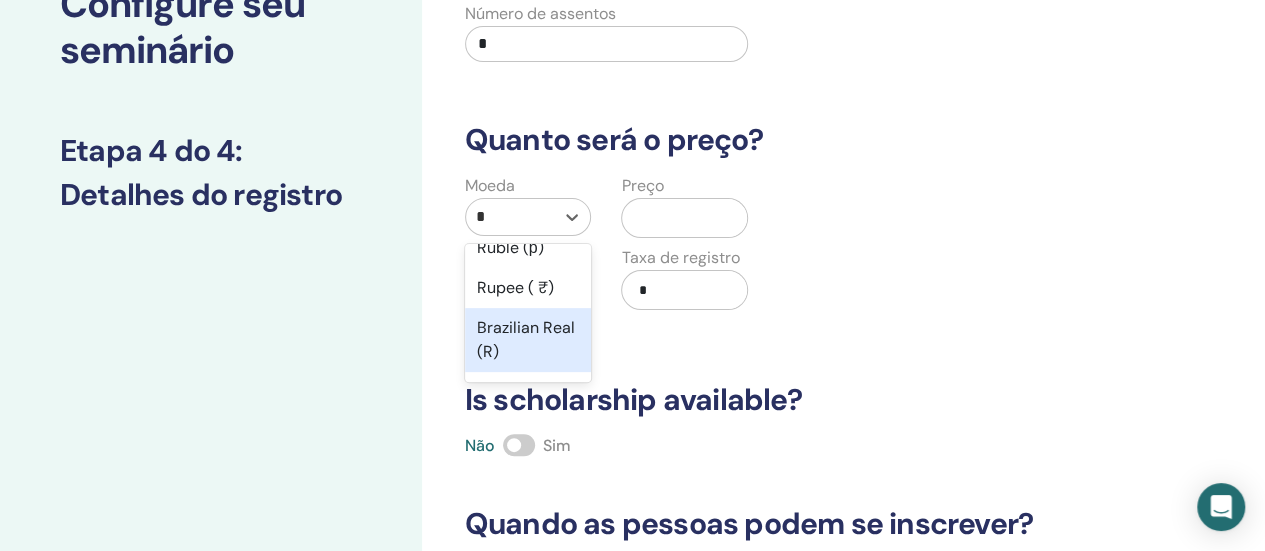 click on "Brazilian Real (R)" at bounding box center [528, 340] 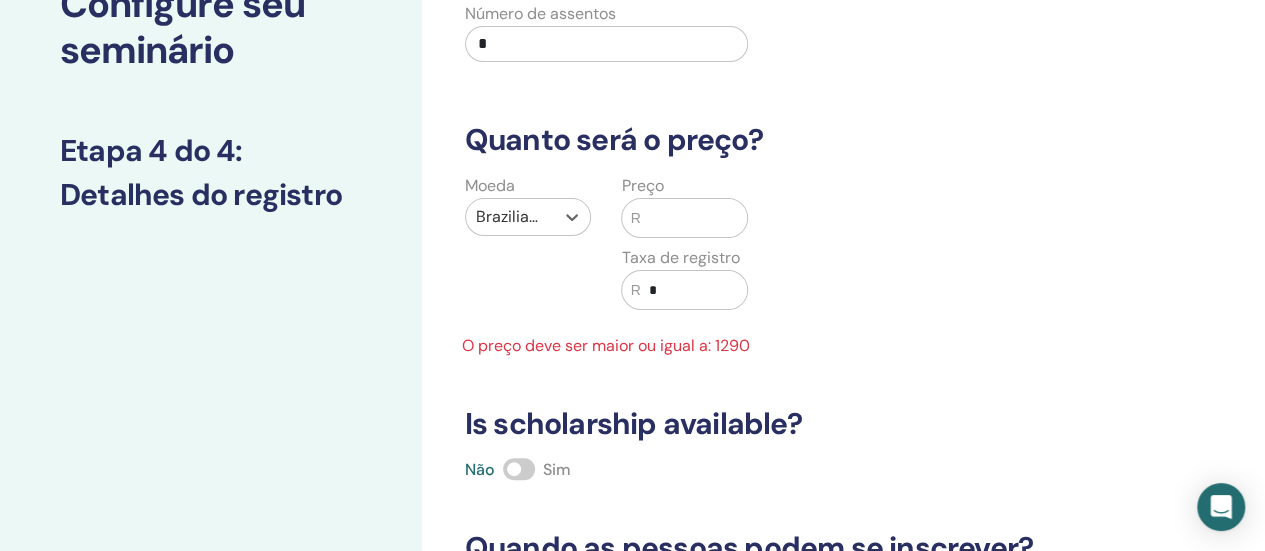click at bounding box center [694, 218] 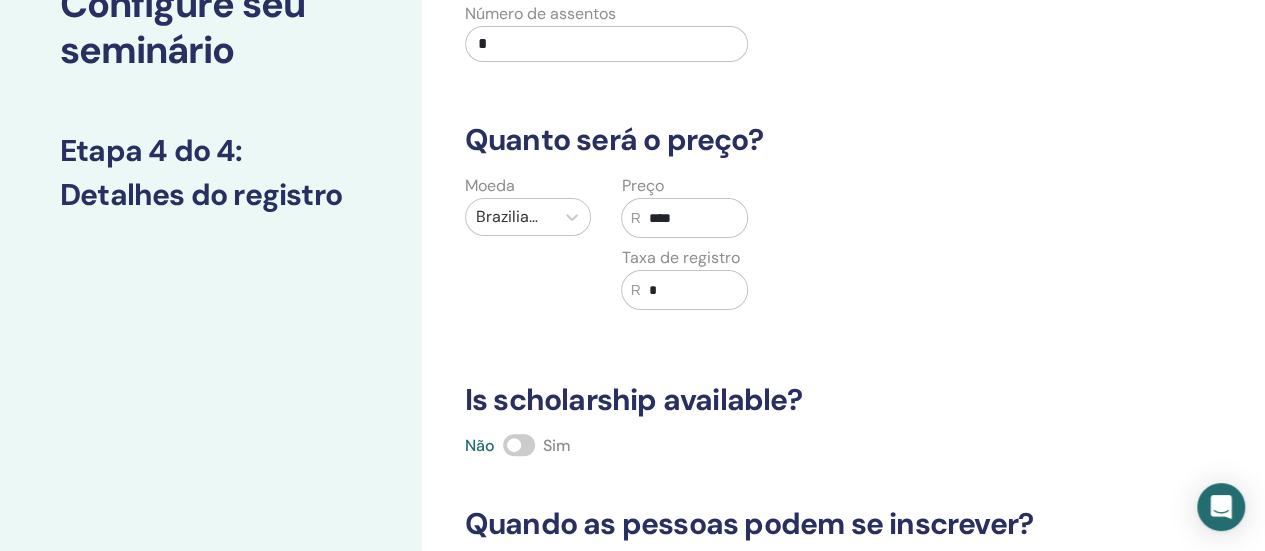 type on "****" 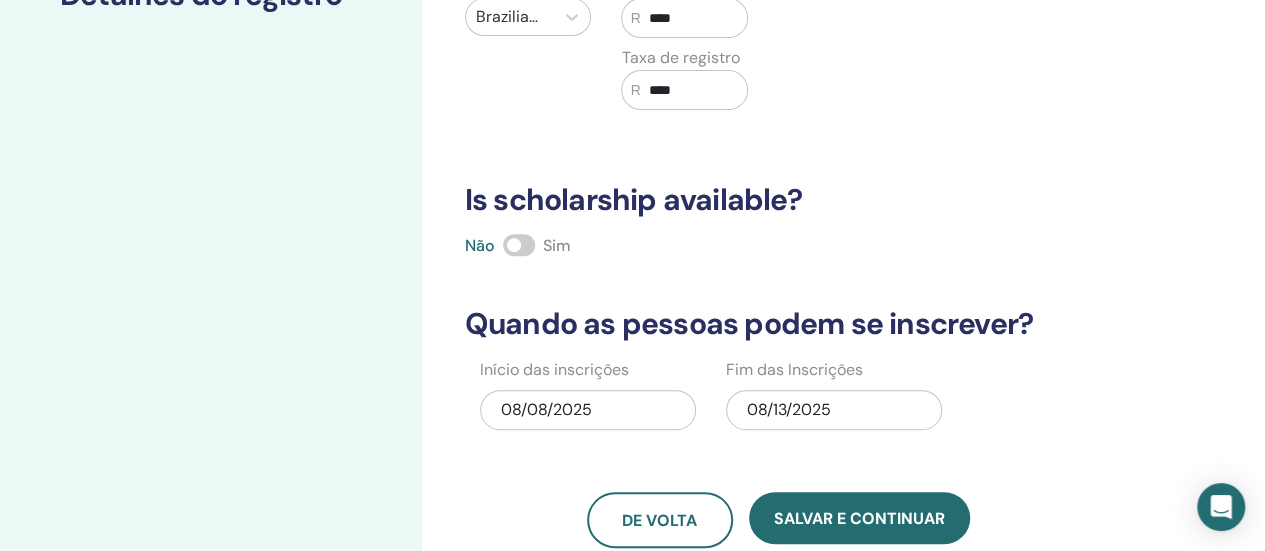 scroll, scrollTop: 462, scrollLeft: 0, axis: vertical 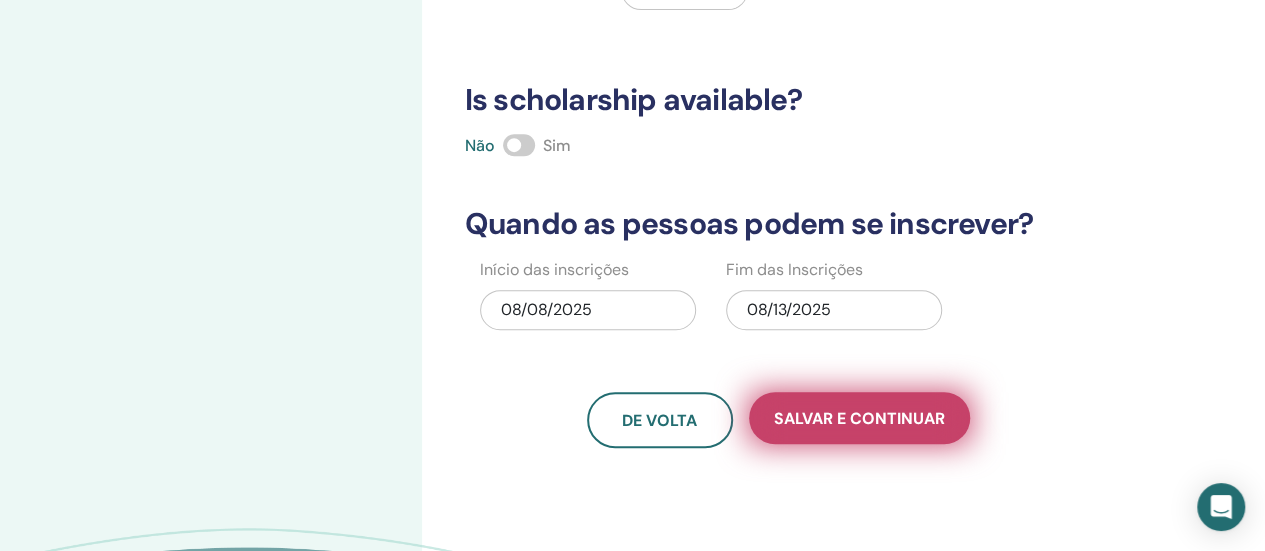type on "****" 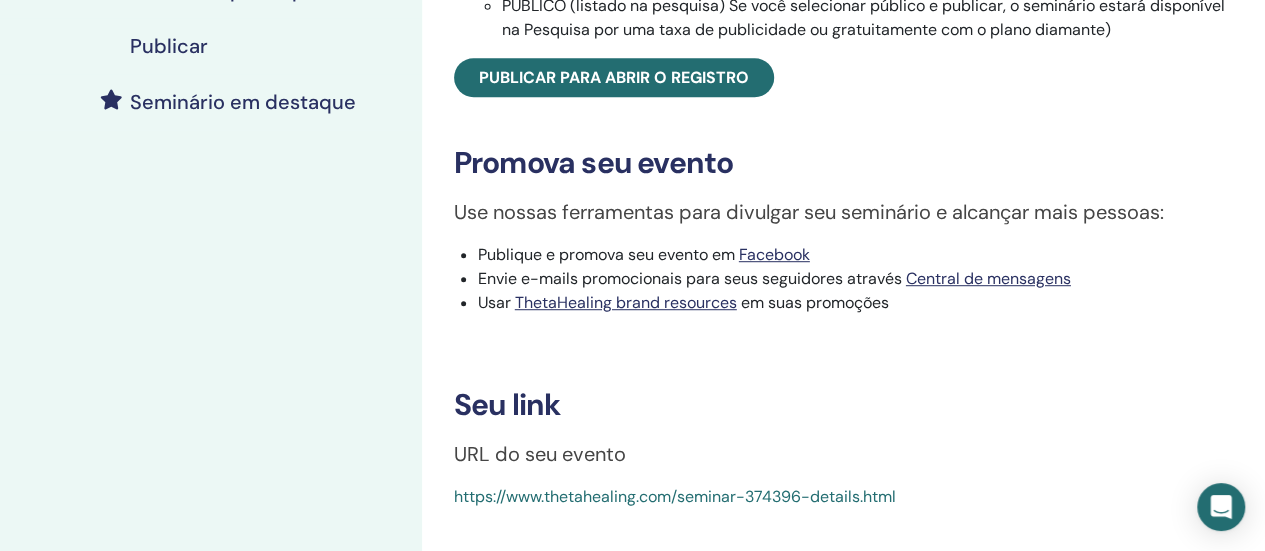 scroll, scrollTop: 700, scrollLeft: 0, axis: vertical 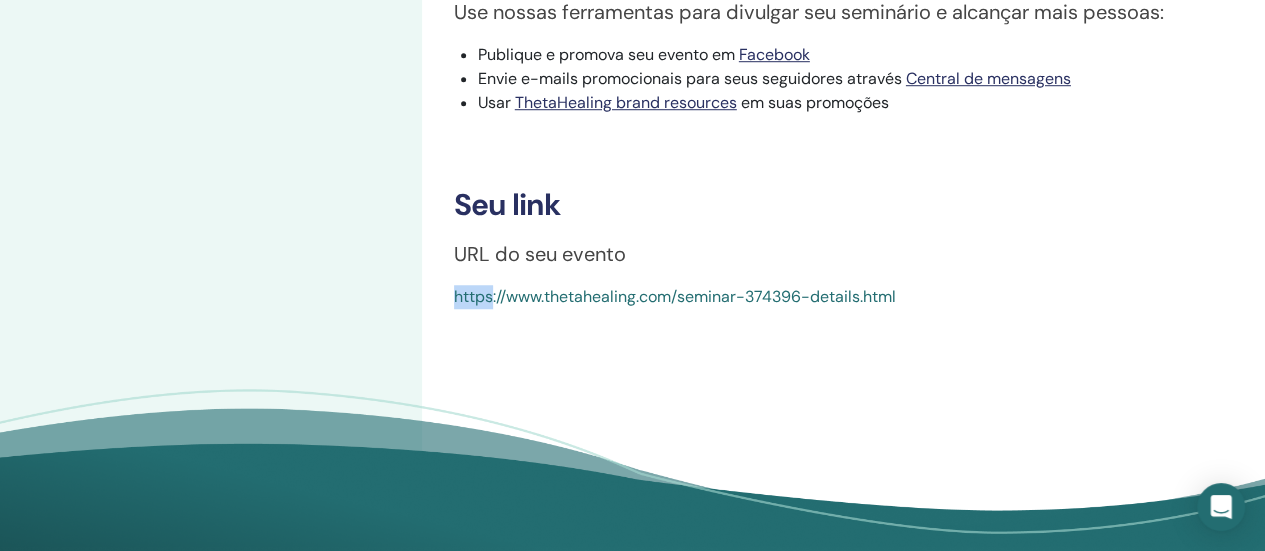 drag, startPoint x: 450, startPoint y: 303, endPoint x: 492, endPoint y: 335, distance: 52.801514 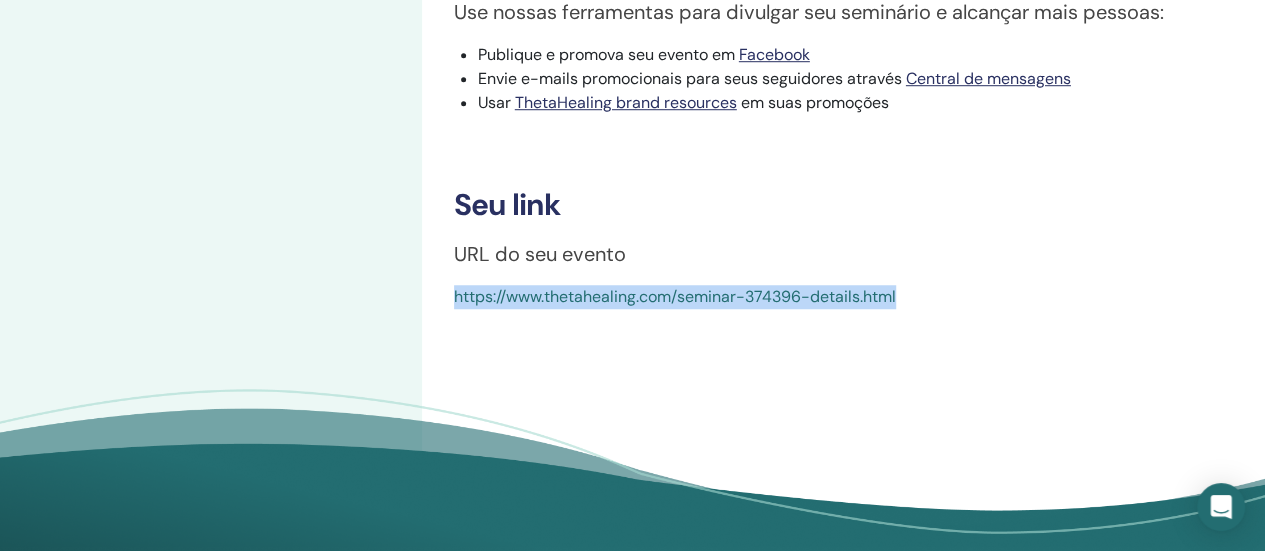 drag, startPoint x: 454, startPoint y: 301, endPoint x: 892, endPoint y: 337, distance: 439.47696 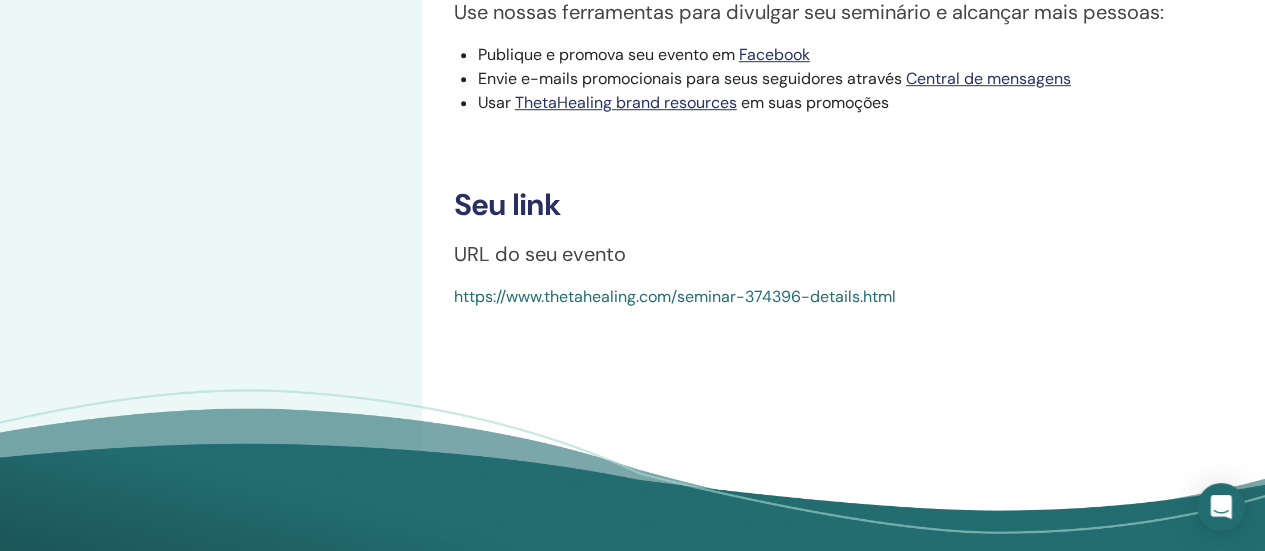 click on "https://www.thetahealing.com/seminar-374396-details.html" at bounding box center (675, 296) 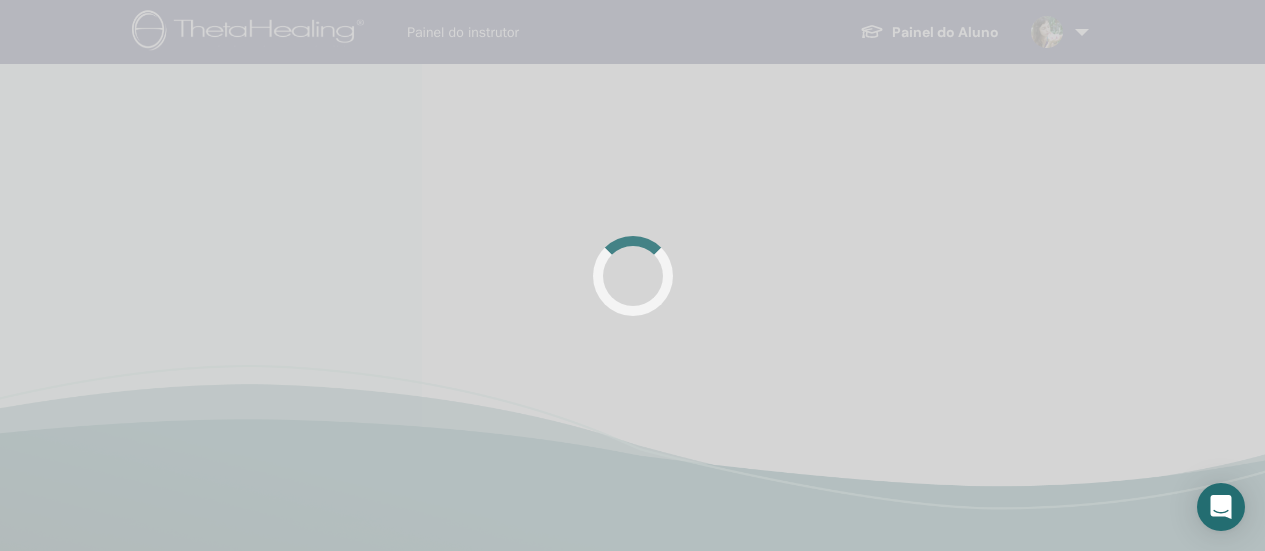 scroll, scrollTop: 400, scrollLeft: 0, axis: vertical 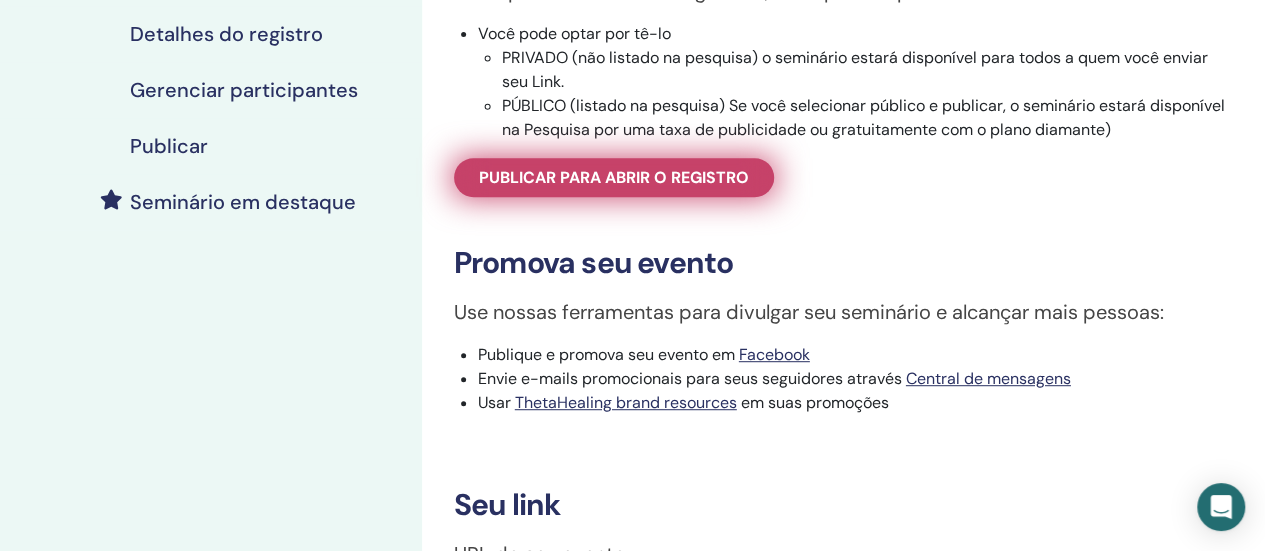 click on "Publicar para abrir o registro" at bounding box center [614, 177] 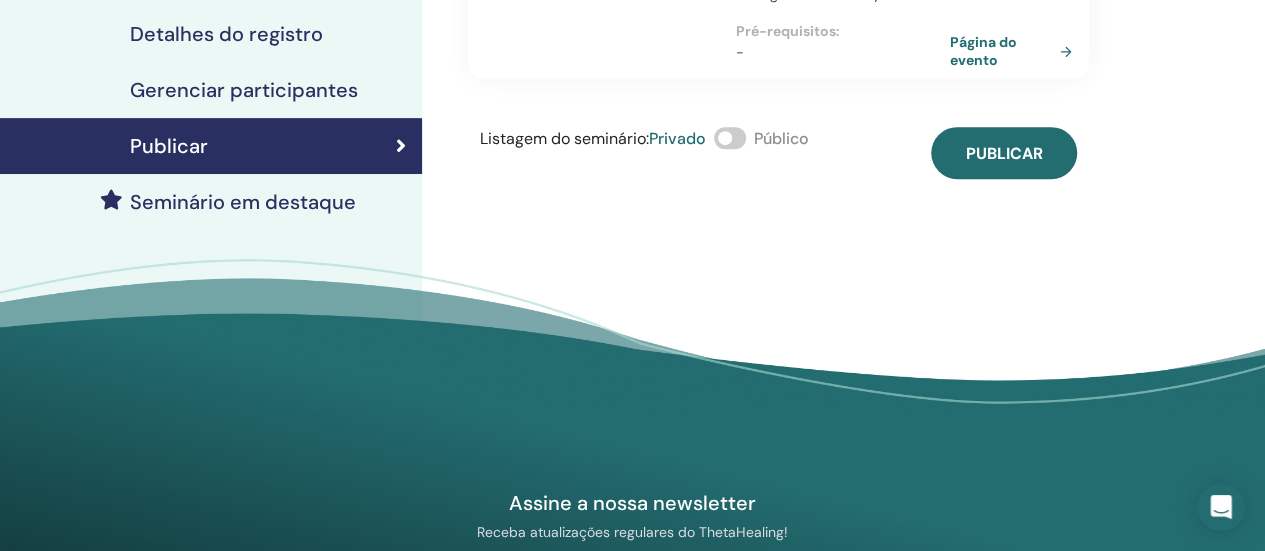 scroll, scrollTop: 100, scrollLeft: 0, axis: vertical 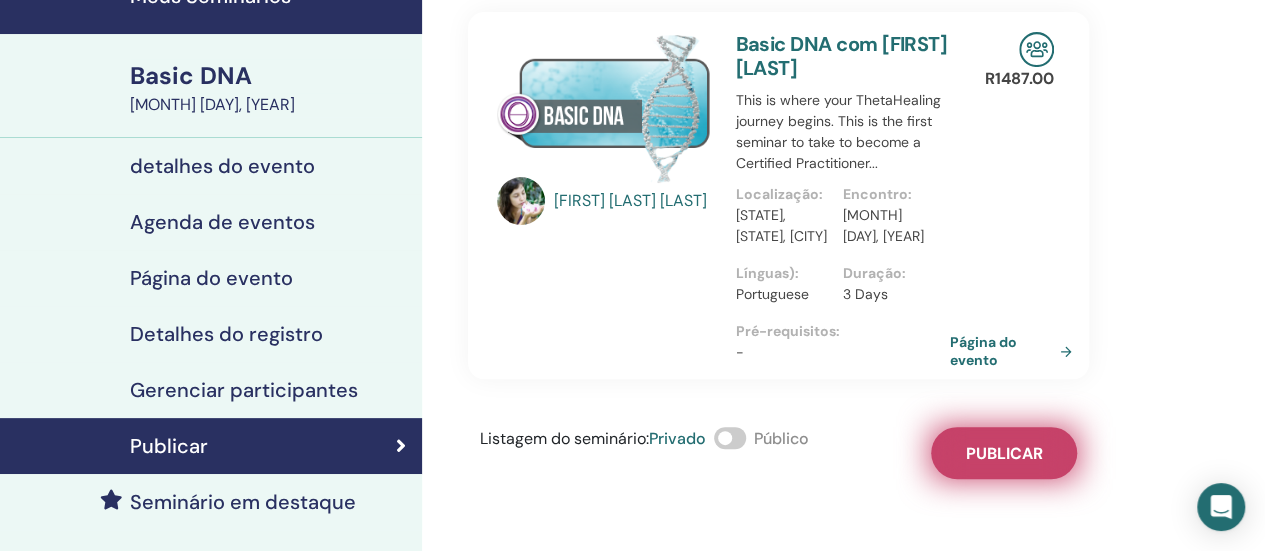 click on "Publicar" at bounding box center [1003, 453] 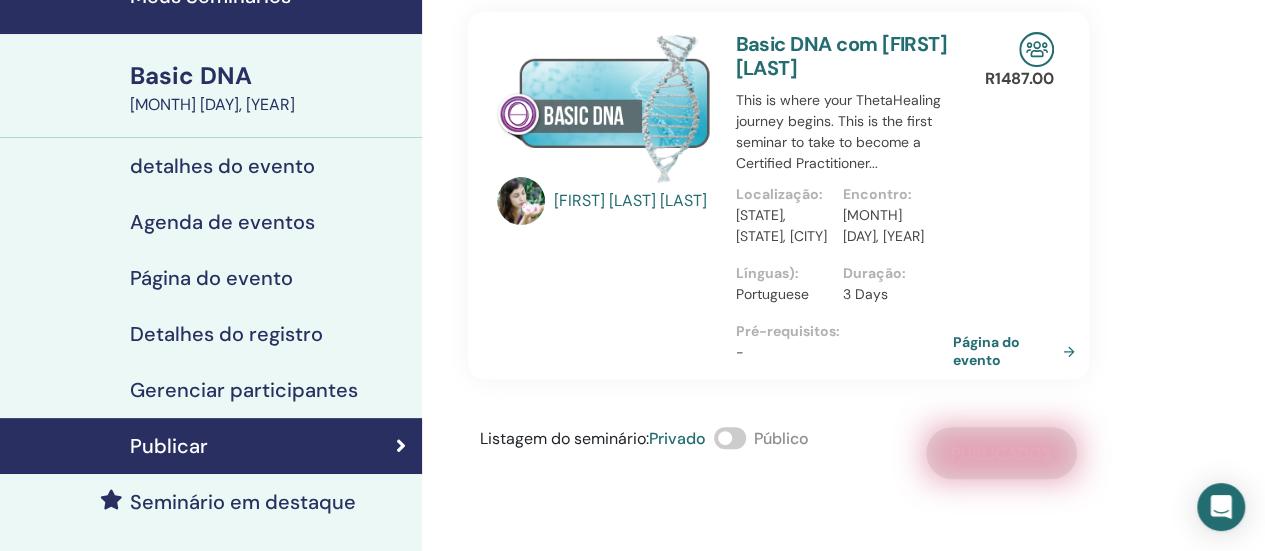 click on "Página do evento" at bounding box center [1018, 351] 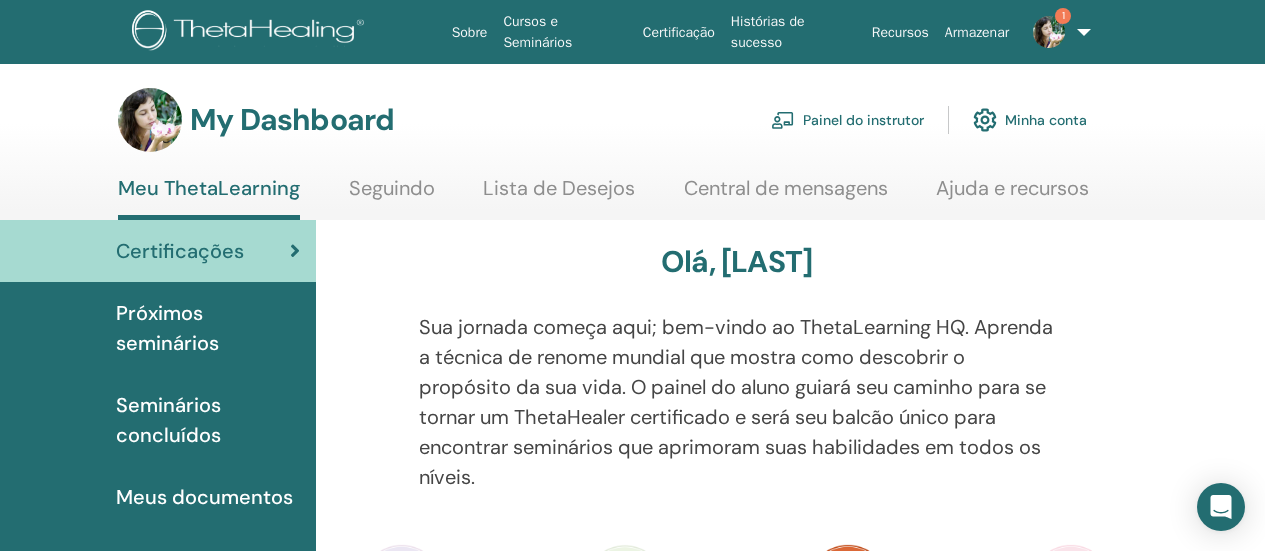 scroll, scrollTop: 0, scrollLeft: 0, axis: both 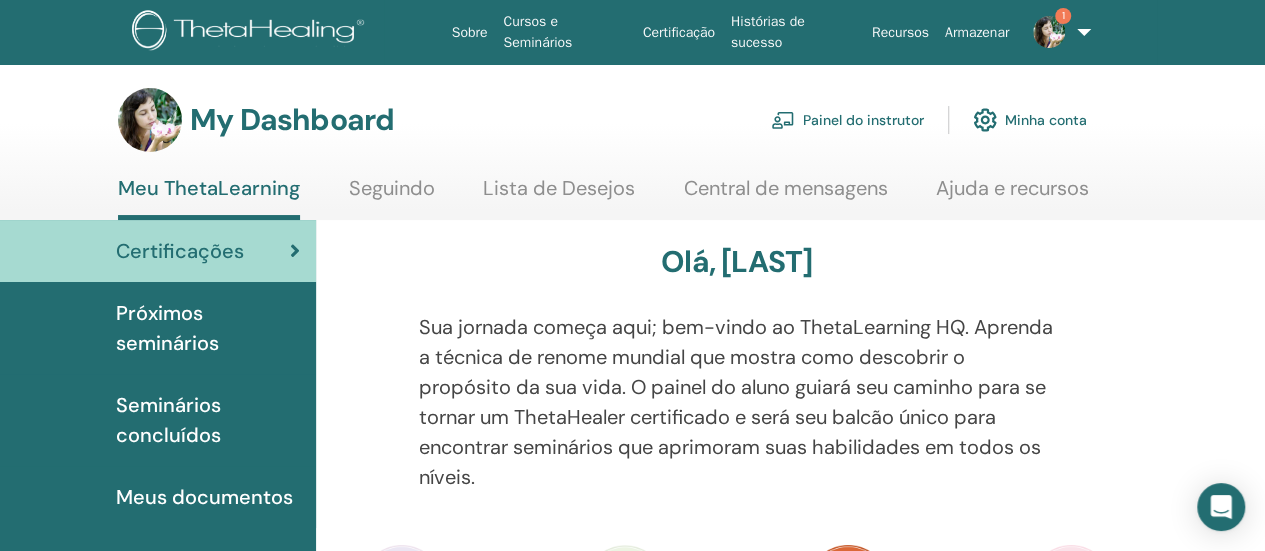 click on "Painel do instrutor" at bounding box center [847, 120] 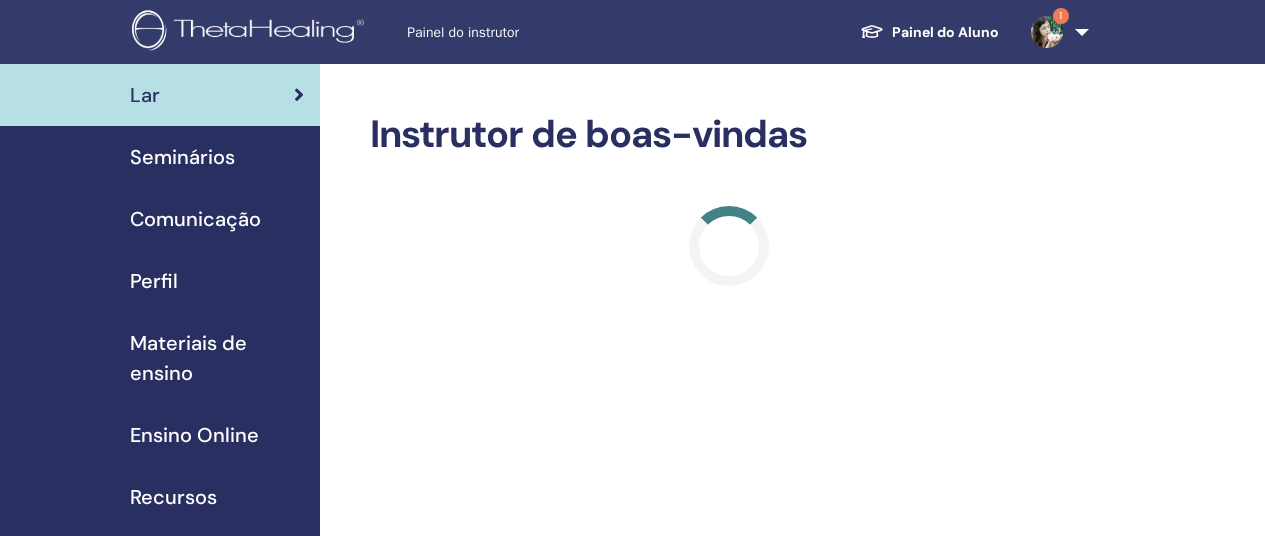 scroll, scrollTop: 0, scrollLeft: 0, axis: both 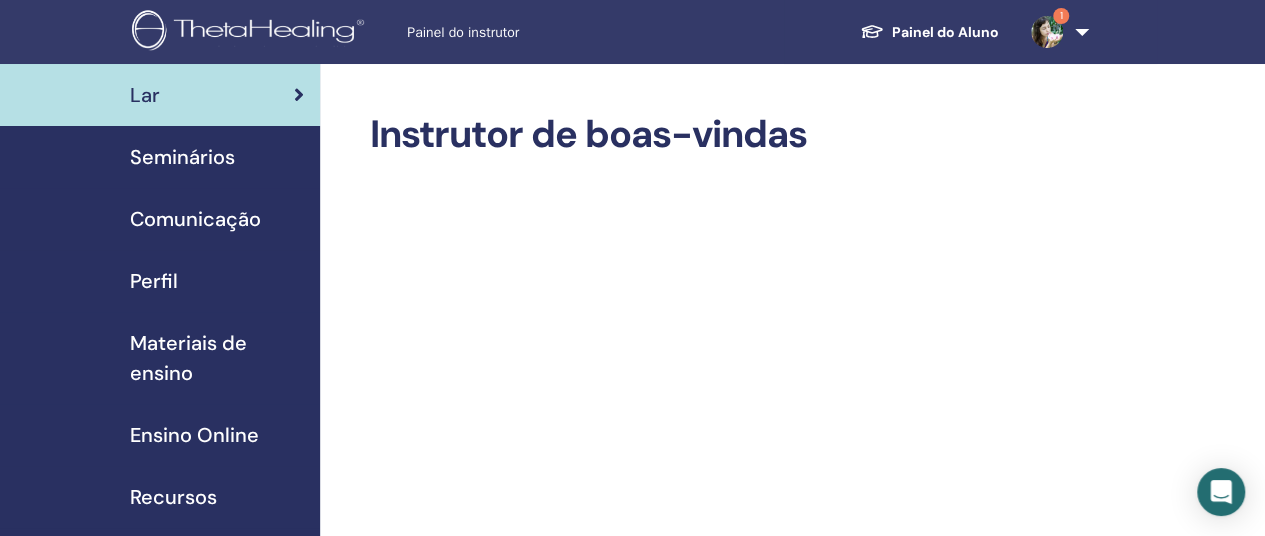 click on "Seminários" at bounding box center [182, 157] 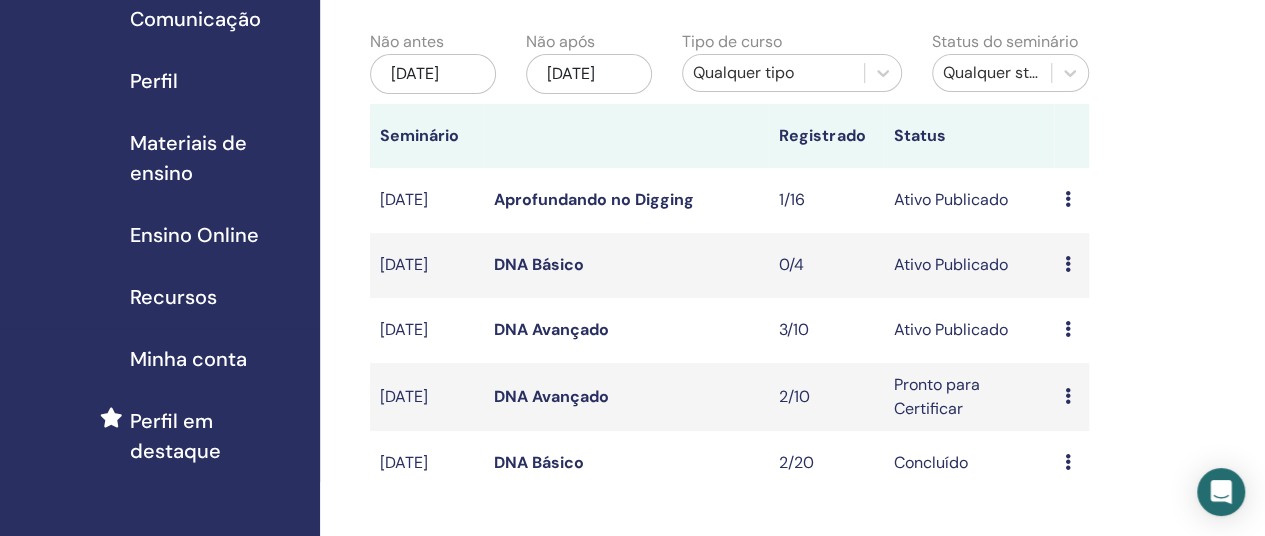 scroll, scrollTop: 300, scrollLeft: 0, axis: vertical 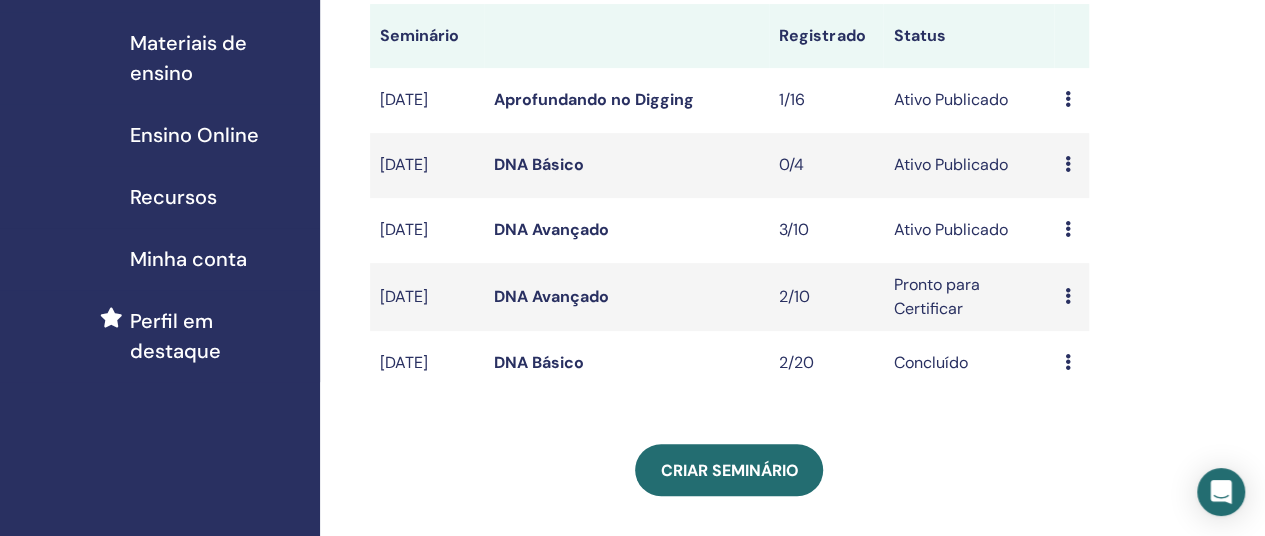 click at bounding box center [1067, 296] 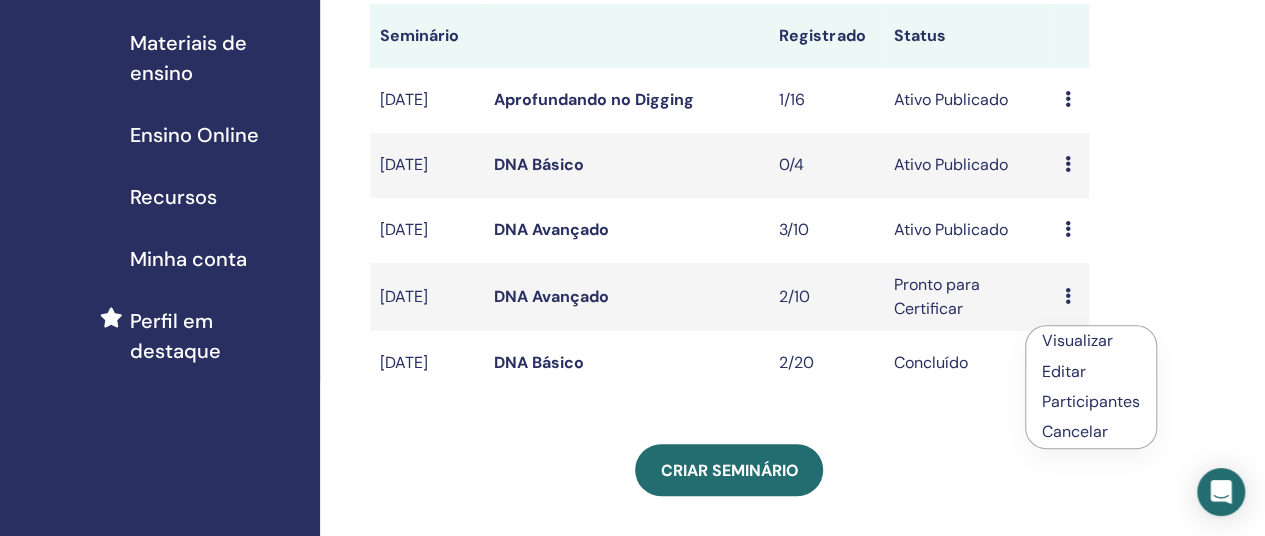 click on "Meus Seminários Você pode personalizar o filtro para explorar os próximos seminários dos próximos 3 meses ou conferir os seminários de mais de 3 meses atrás. Não antes [DATE] Não após [DATE] Tipo de curso Qualquer tipo Status do seminário Qualquer status Seminário Registrado Status [DATE] Aprofundando no Digging 1/16 Ativo Publicado Visualizar Editar Participantes Cancelar [DATE] DNA Básico 0/4 Ativo Publicado Visualizar Editar Participantes Cancelar [DATE] DNA Avançado 3/10 Ativo Publicado Visualizar Editar Participantes Cancelar [DATE] DNA Avançado 2/10 Pronto para Certificar Visualizar Editar Participantes Cancelar [DATE] DNA Básico 2/20 Concluído Visualizar Participantes Criar seminário Inscrições do Seminário Nº do pedido Participante Evento Encontro 2718562 [FIRST] [LAST] DNA Avançado [DATE] Message 2718413 [FIRST] [LAST] DNA Avançado [DATE] Message 2718101 [FIRST] [LAST] DNA Avançado [DATE] Message 2713679 [DATE]" at bounding box center [729, 368] 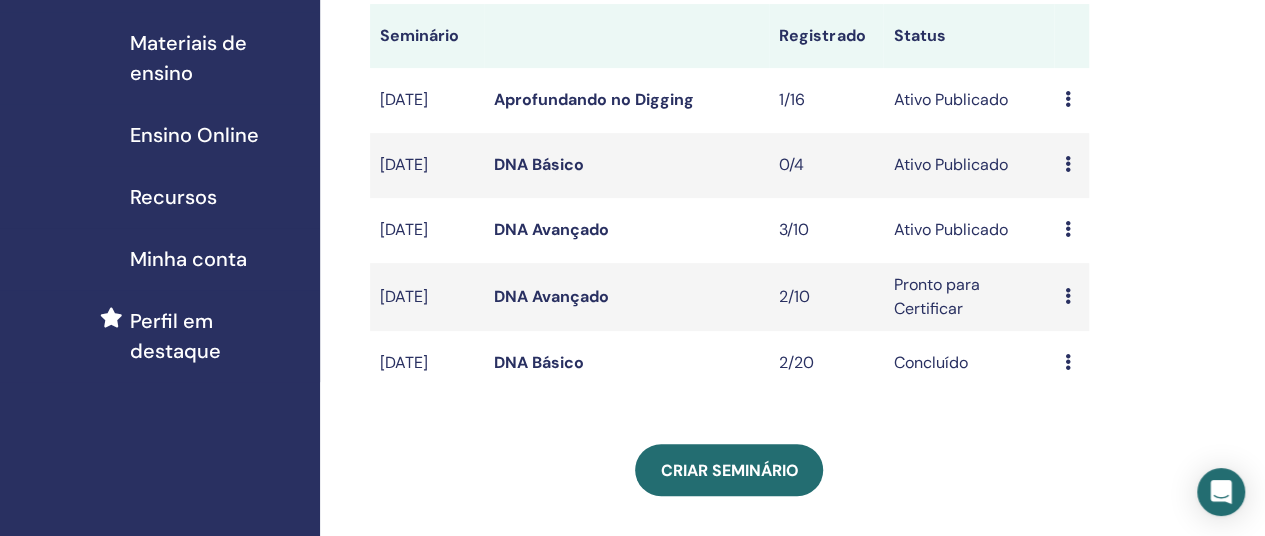 click on "Pronto para Certificar" at bounding box center [968, 297] 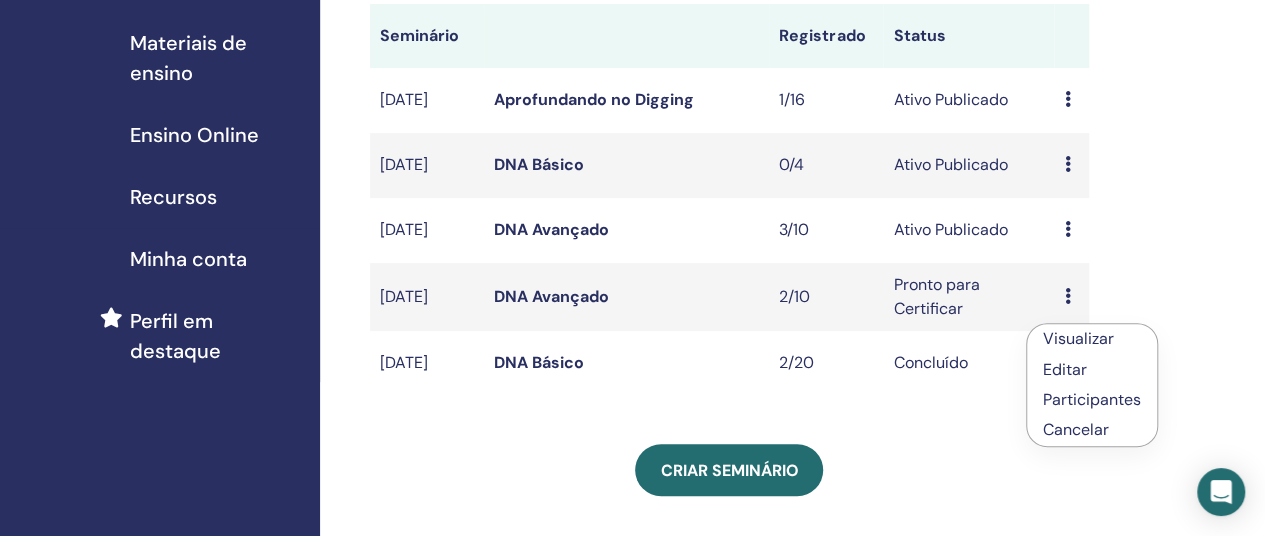 click on "Meus Seminários Você pode personalizar o filtro para explorar os próximos seminários dos próximos 3 meses ou conferir os seminários de mais de 3 meses atrás. Não antes [DATE] Não após [DATE] Tipo de curso Qualquer tipo Status do seminário Qualquer status Seminário Registrado Status [DATE] Aprofundando no Digging 1/16 Ativo Publicado Visualizar Editar Participantes Cancelar [DATE] DNA Básico 0/4 Ativo Publicado Visualizar Editar Participantes Cancelar [DATE] DNA Avançado 3/10 Ativo Publicado Visualizar Editar Participantes Cancelar [DATE] DNA Avançado 2/10 Pronto para Certificar Visualizar Editar Participantes Cancelar [DATE] DNA Básico 2/20 Concluído Visualizar Participantes Criar seminário Inscrições do Seminário Nº do pedido Participante Evento Encontro 2718562 [FIRST] [LAST] DNA Avançado [DATE] Message 2718413 [FIRST] [LAST] DNA Avançado [DATE] Message 2718101 [FIRST] [LAST] DNA Avançado [DATE] Message 2713679 [DATE]" at bounding box center [729, 368] 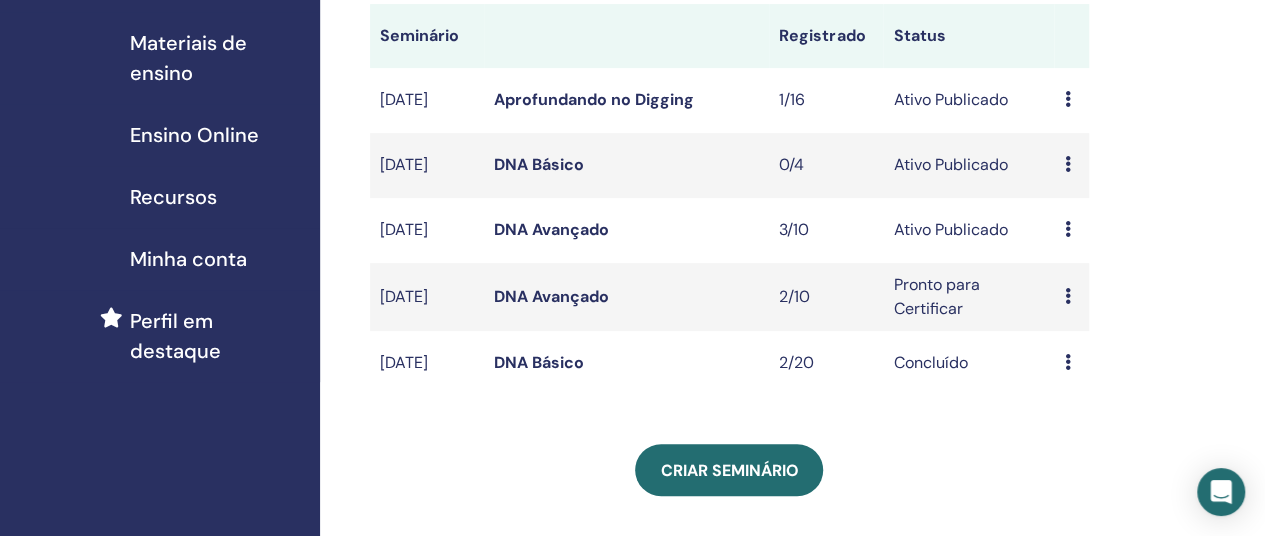click at bounding box center (1067, 229) 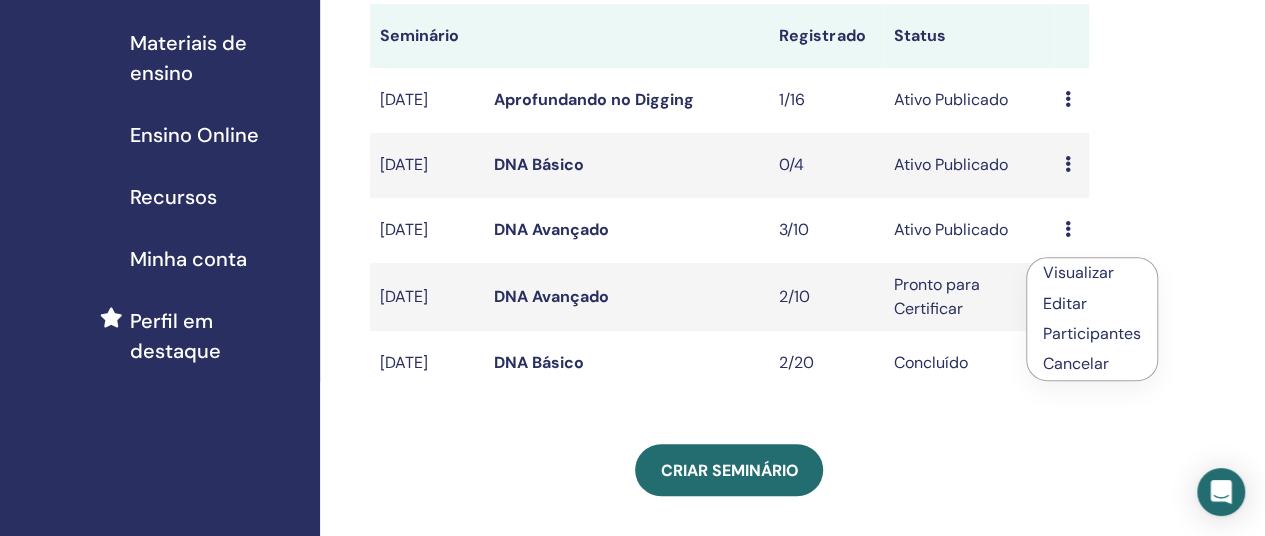 click on "Participantes" at bounding box center [1092, 333] 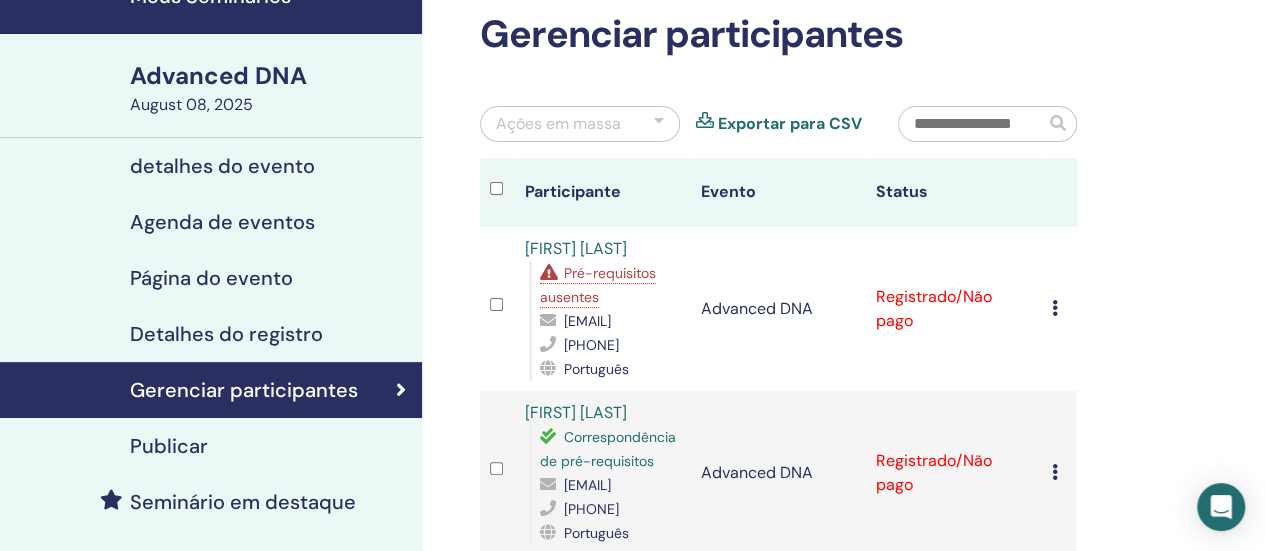 scroll, scrollTop: 300, scrollLeft: 0, axis: vertical 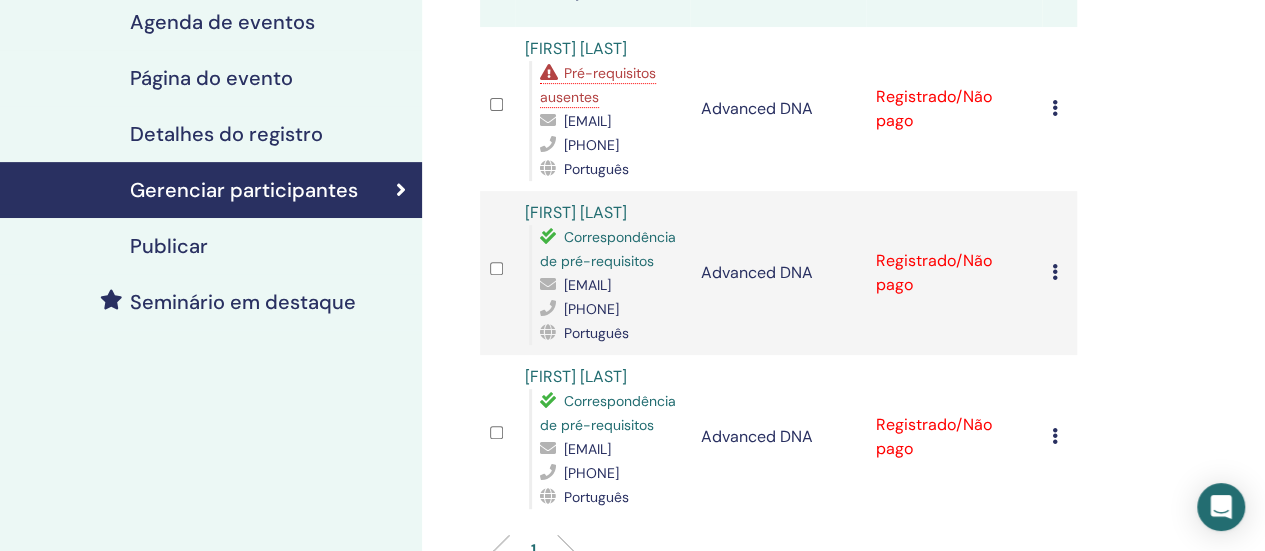 click at bounding box center [1055, 272] 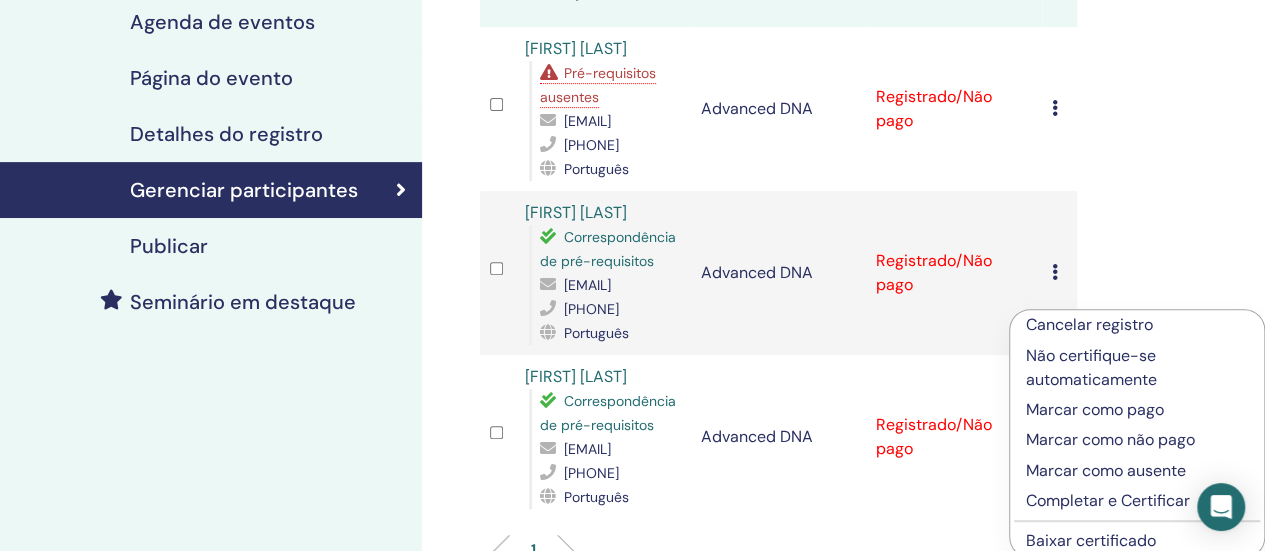 click on "Marcar como pago" at bounding box center (1137, 410) 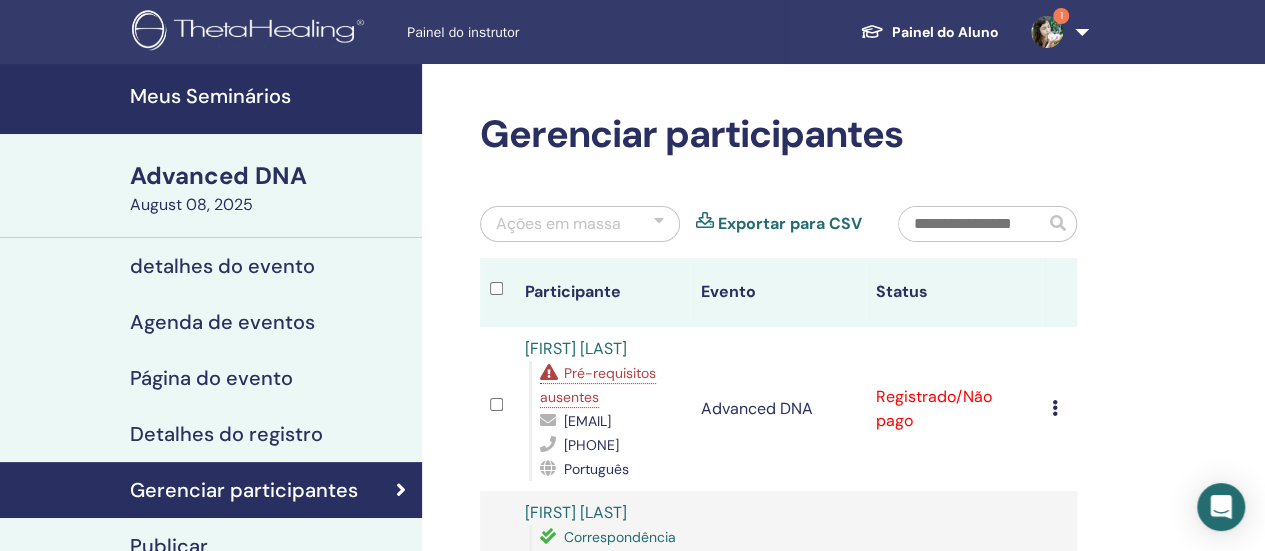 scroll, scrollTop: 400, scrollLeft: 0, axis: vertical 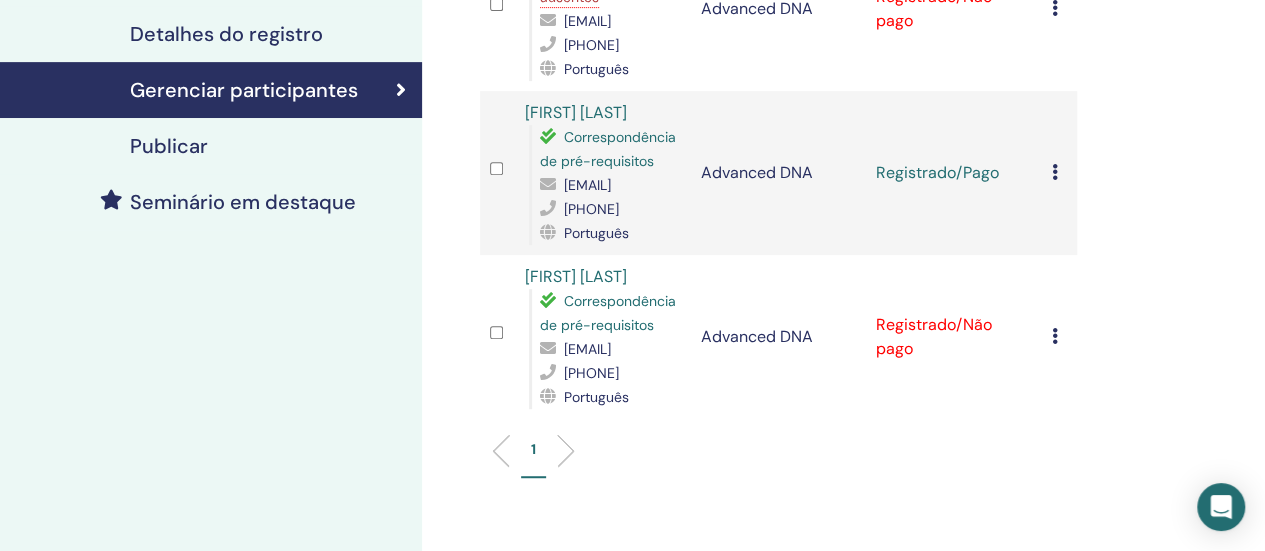 click at bounding box center (1055, 336) 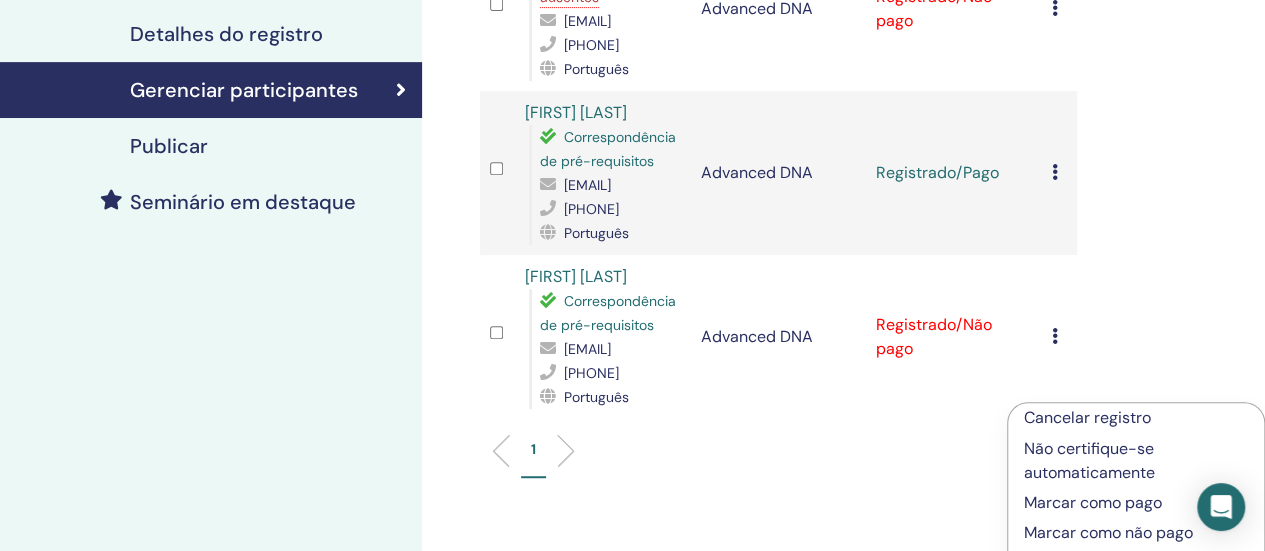 click on "Marcar como pago" at bounding box center (1136, 503) 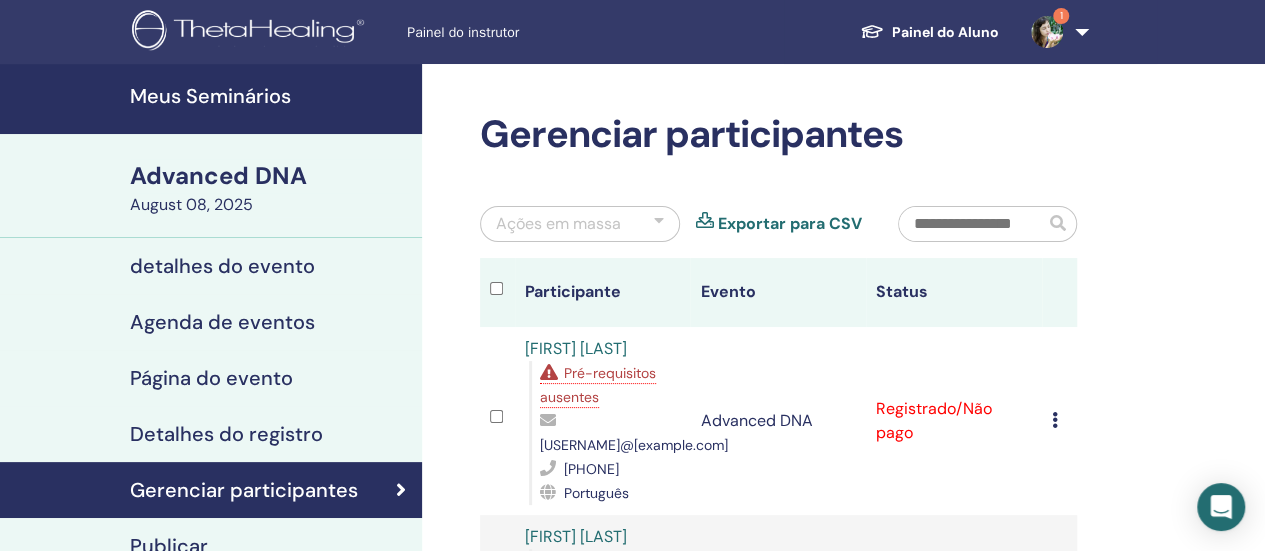 scroll, scrollTop: 400, scrollLeft: 0, axis: vertical 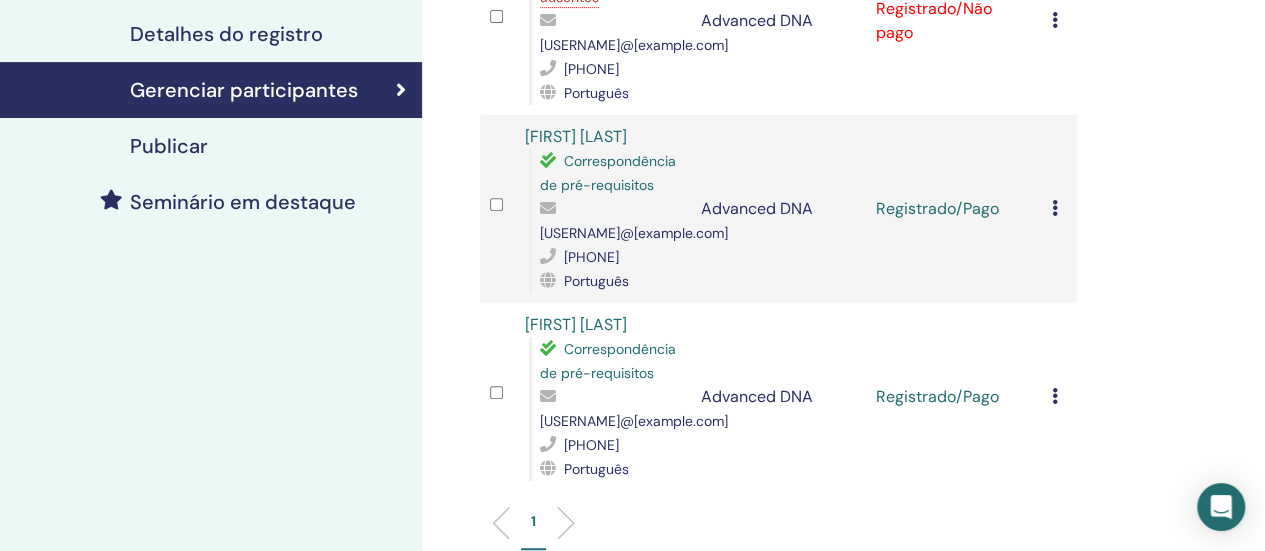 click at bounding box center (1055, 396) 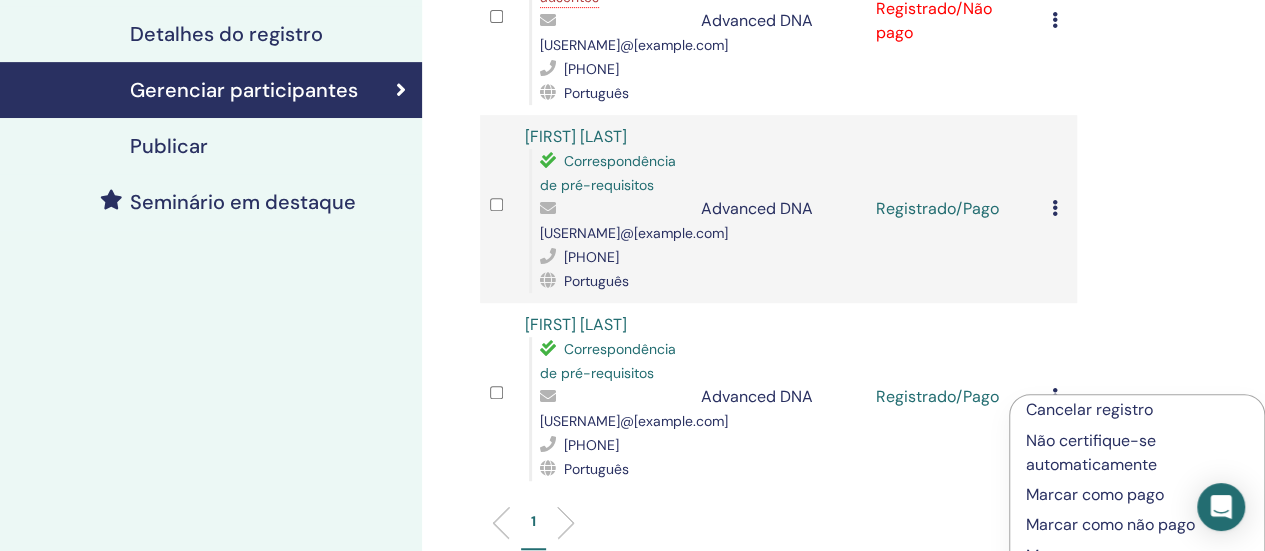 scroll, scrollTop: 500, scrollLeft: 0, axis: vertical 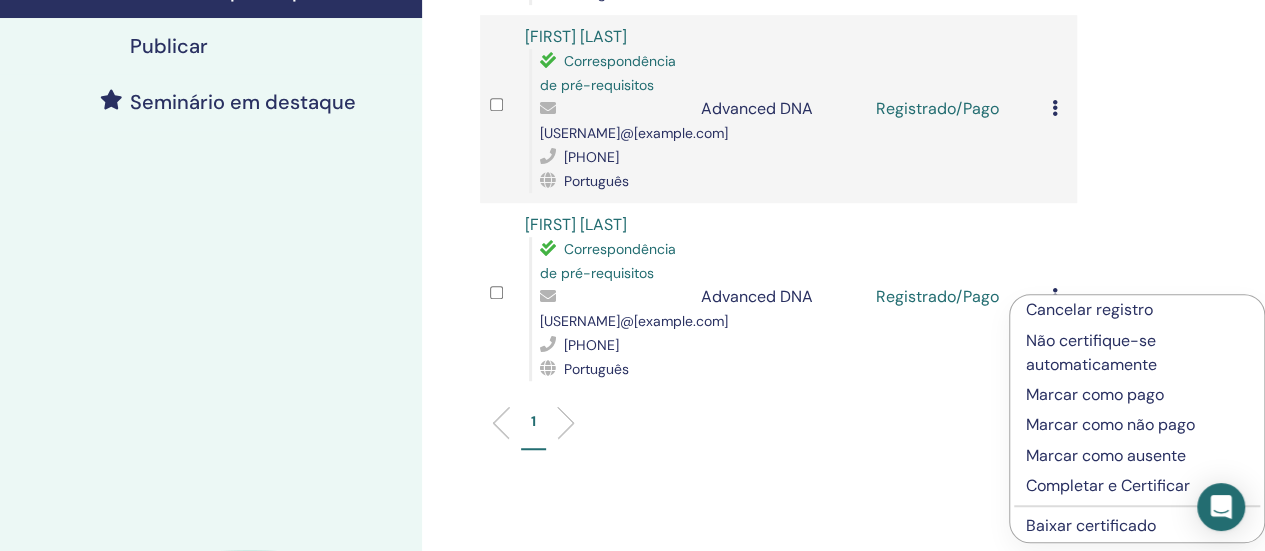 click on "Baixar certificado" at bounding box center [1091, 525] 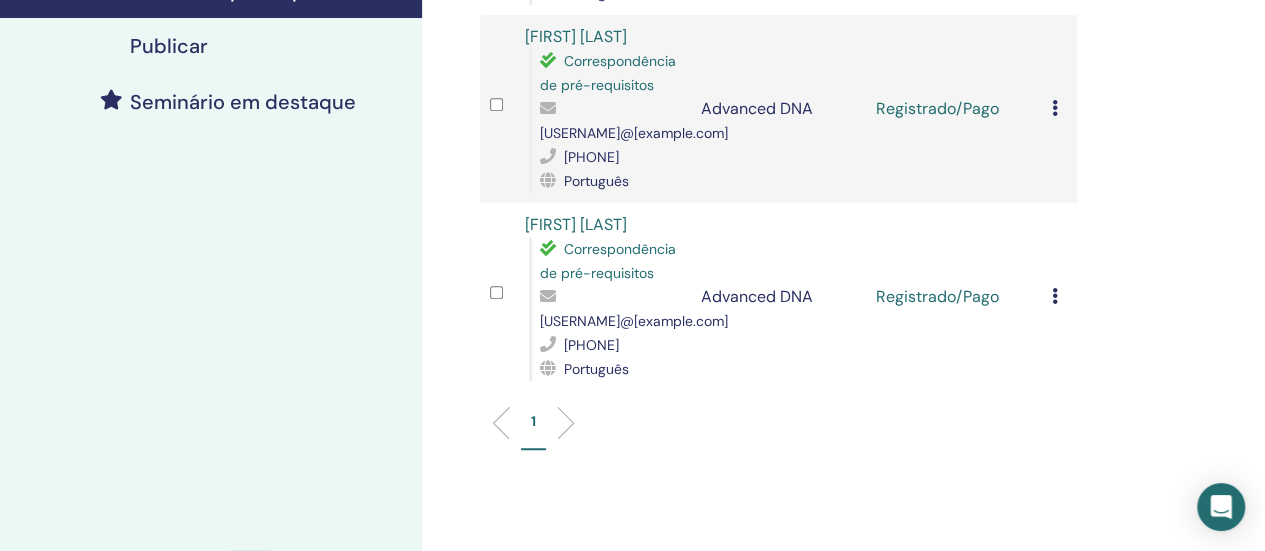 scroll, scrollTop: 300, scrollLeft: 0, axis: vertical 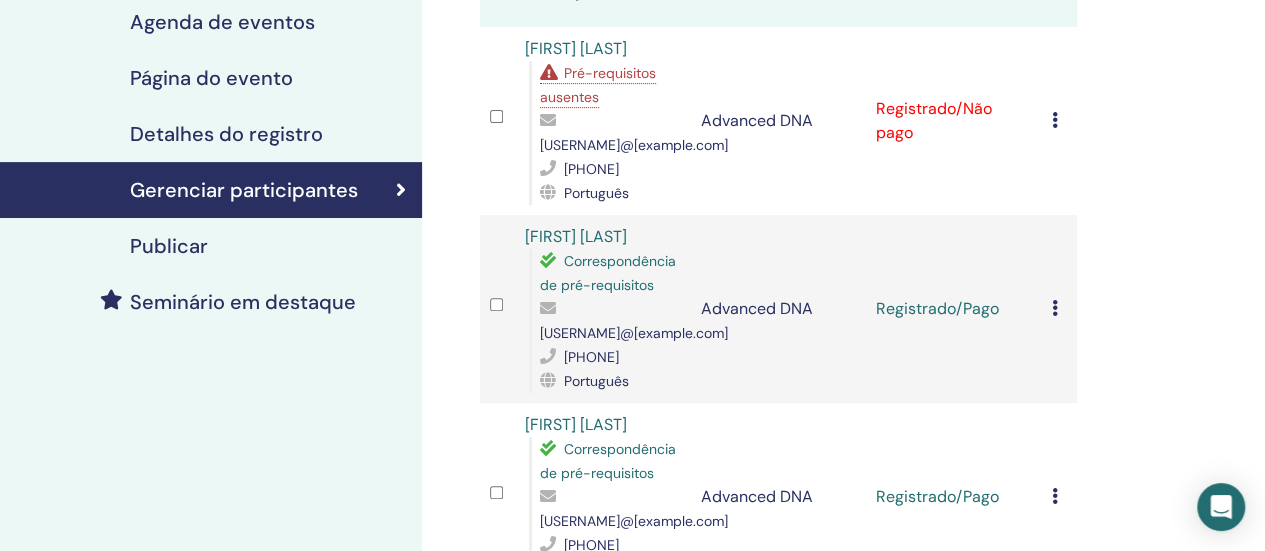 click at bounding box center (1055, 308) 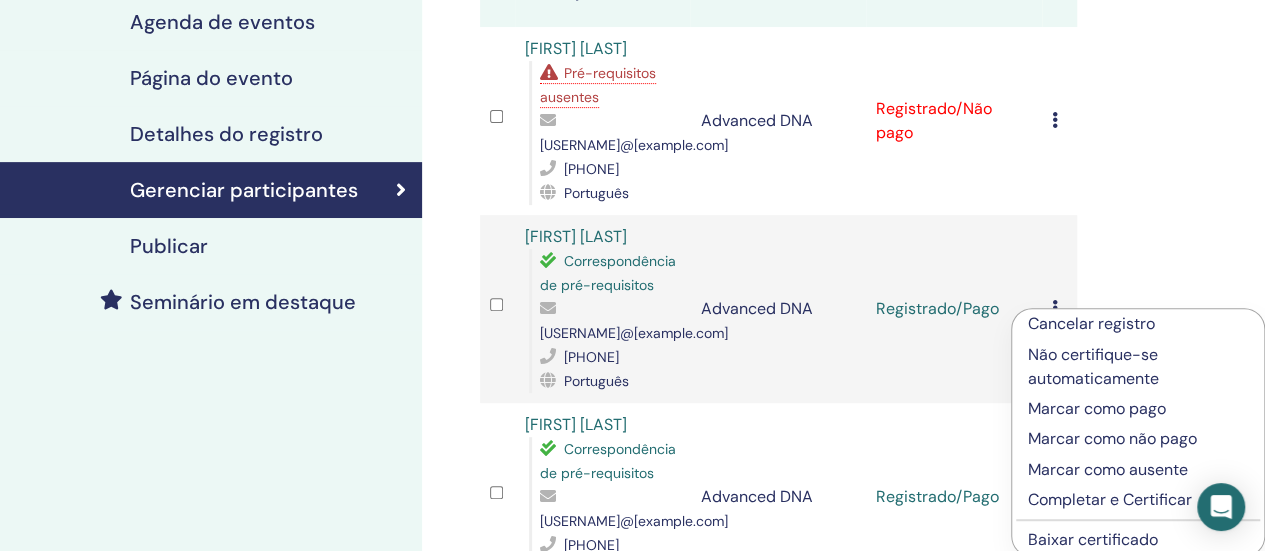 scroll, scrollTop: 500, scrollLeft: 0, axis: vertical 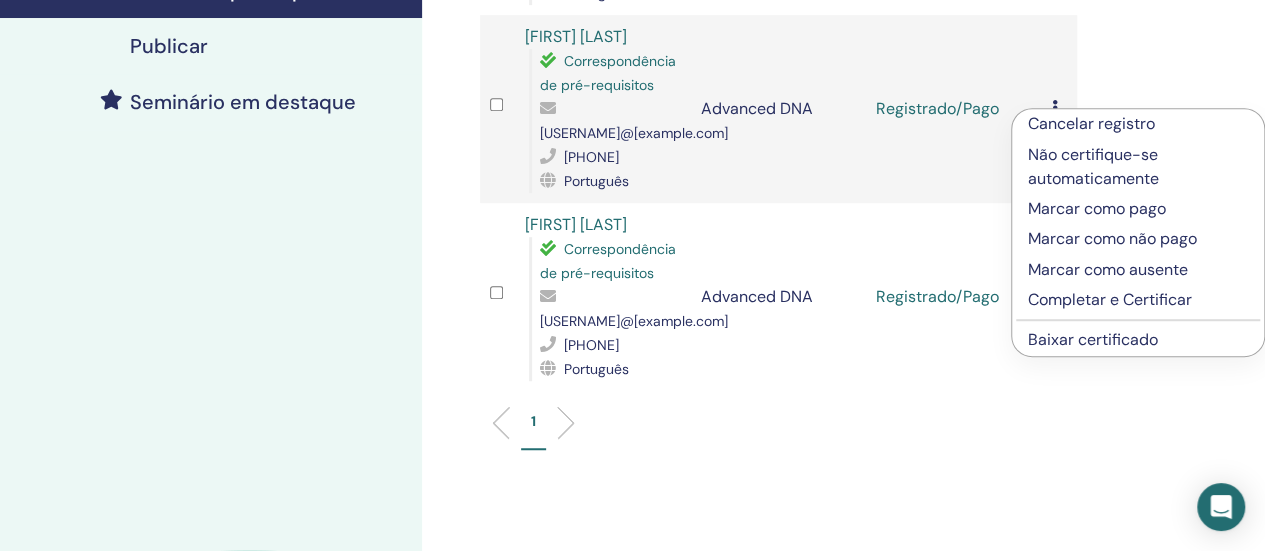 click on "Baixar certificado" at bounding box center [1093, 339] 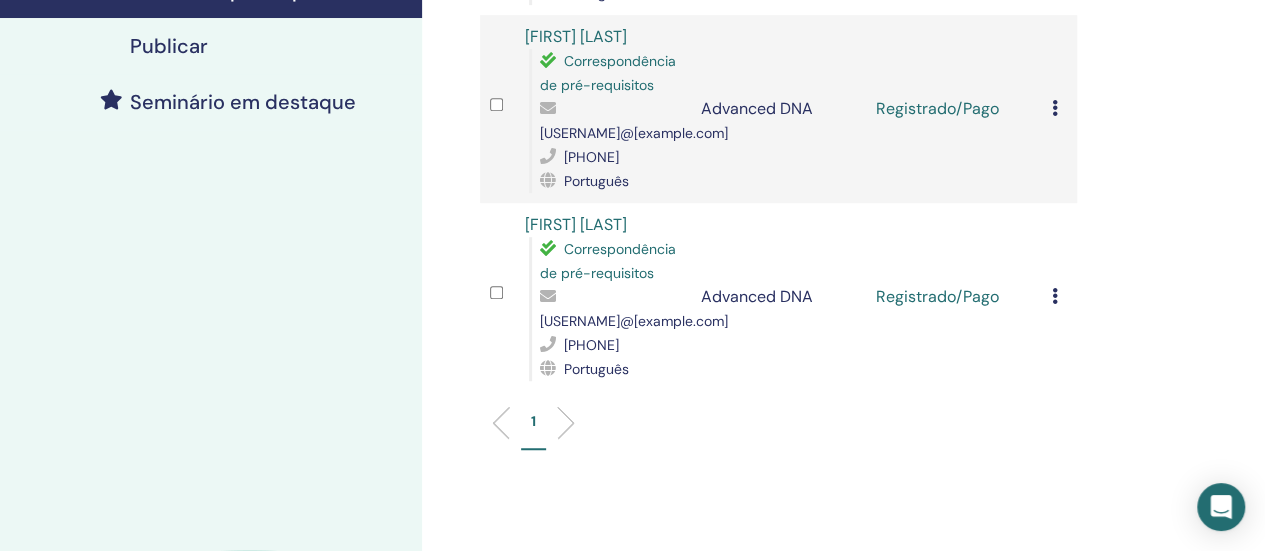scroll, scrollTop: 300, scrollLeft: 0, axis: vertical 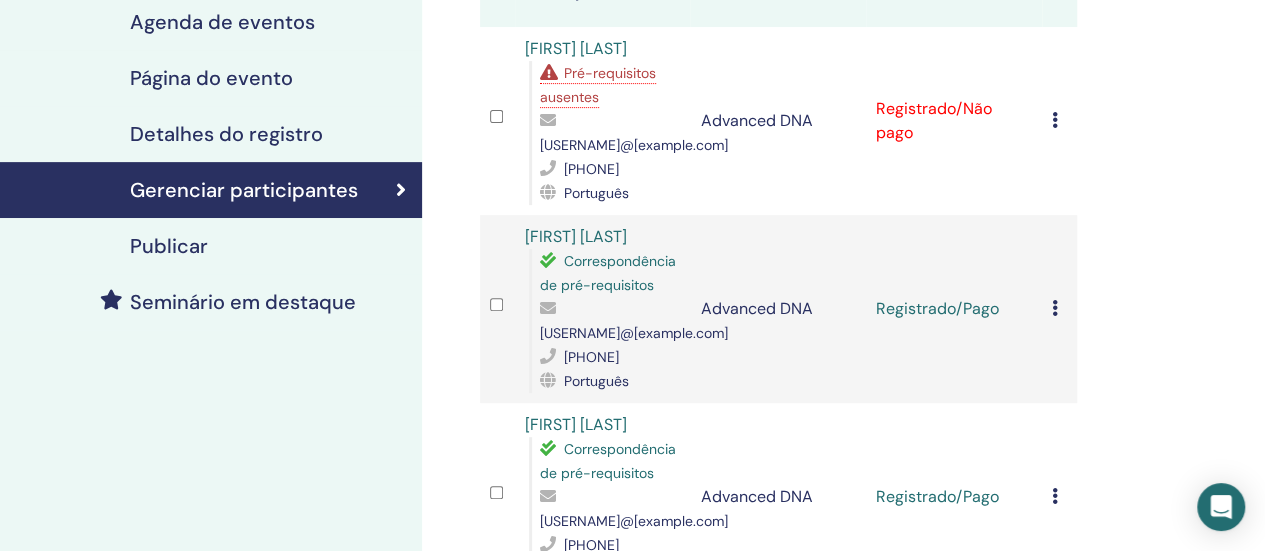 click at bounding box center [1055, 120] 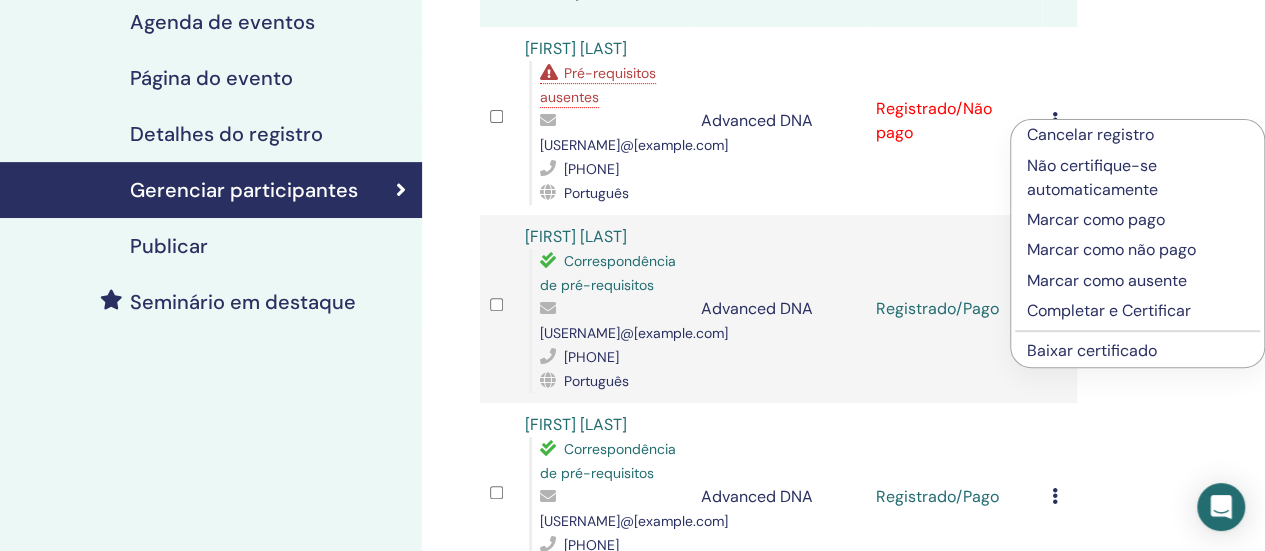 click on "Baixar certificado" at bounding box center [1092, 350] 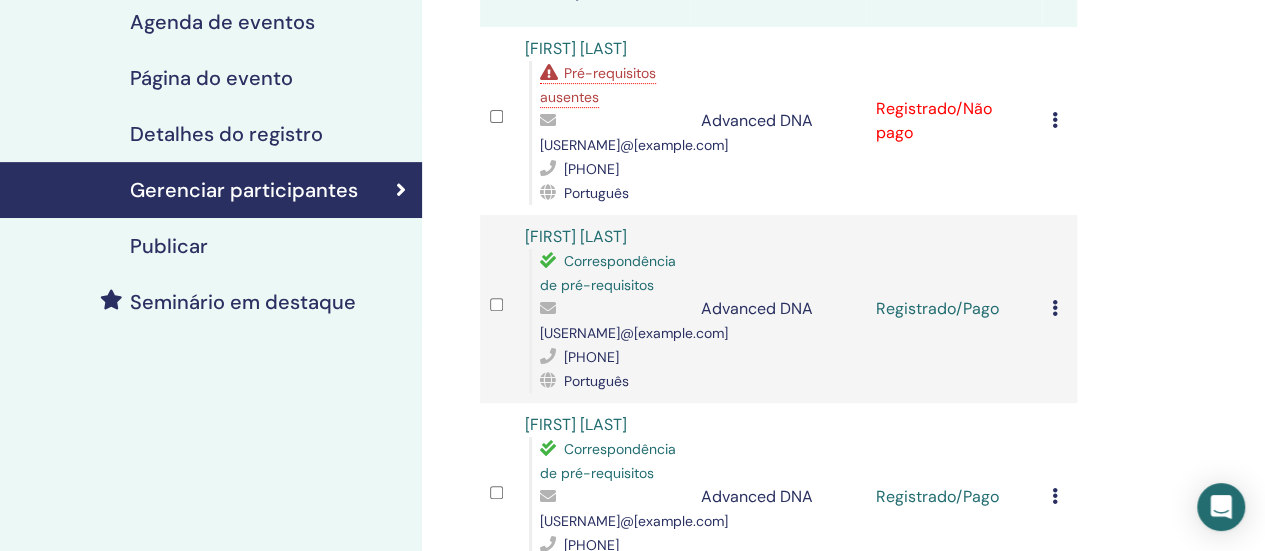 scroll, scrollTop: 0, scrollLeft: 0, axis: both 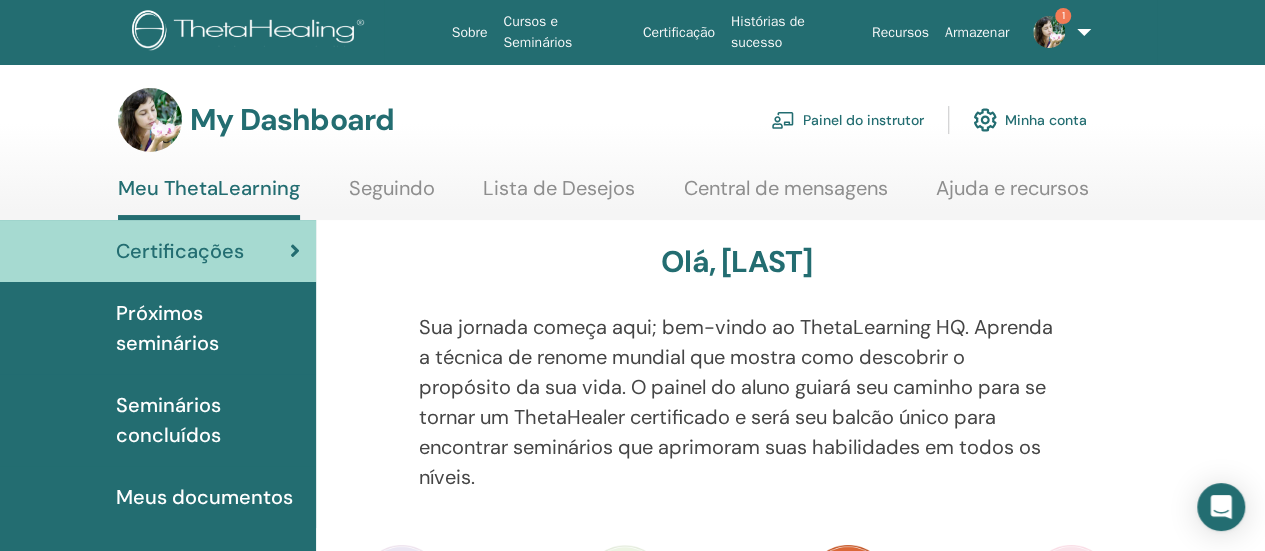 click on "1" at bounding box center (1057, 32) 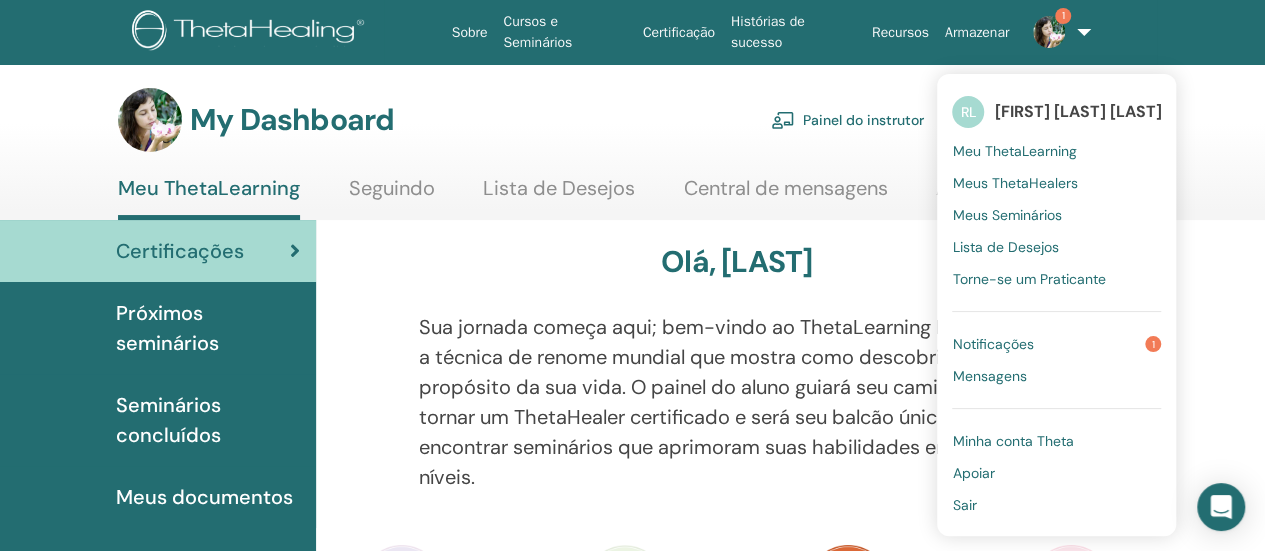 click on "Notificações" at bounding box center (992, 344) 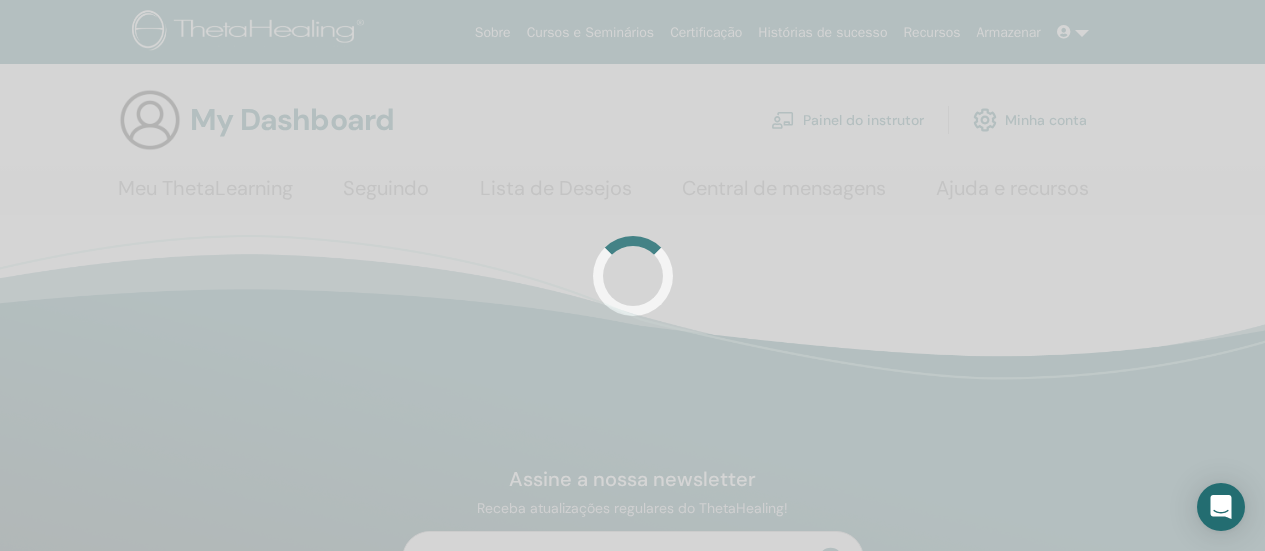 scroll, scrollTop: 0, scrollLeft: 0, axis: both 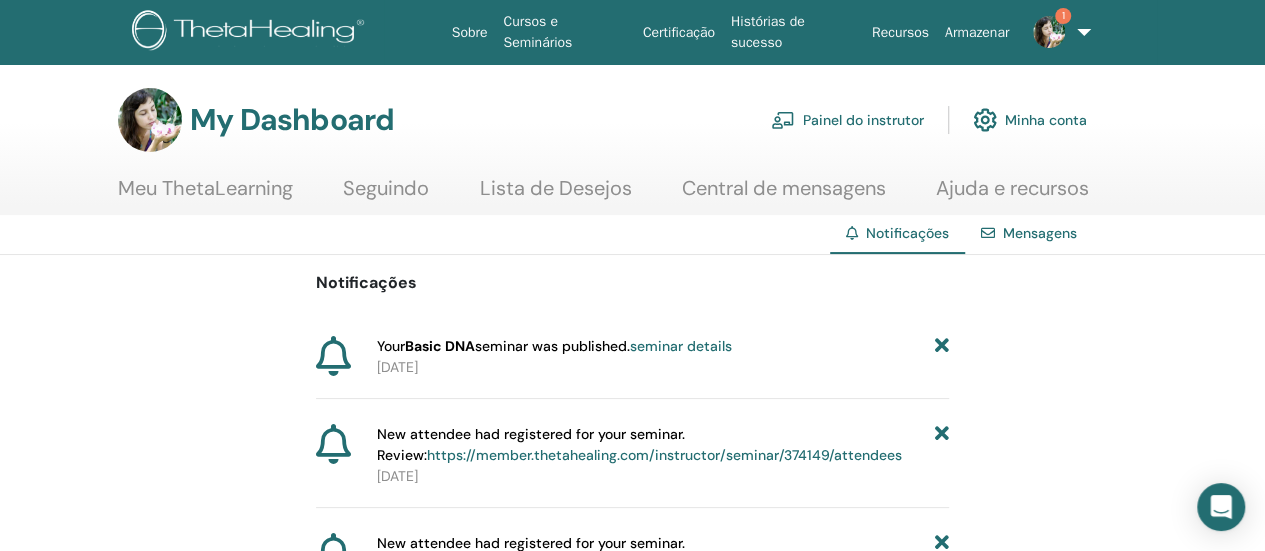 click on "seminar details" at bounding box center [681, 346] 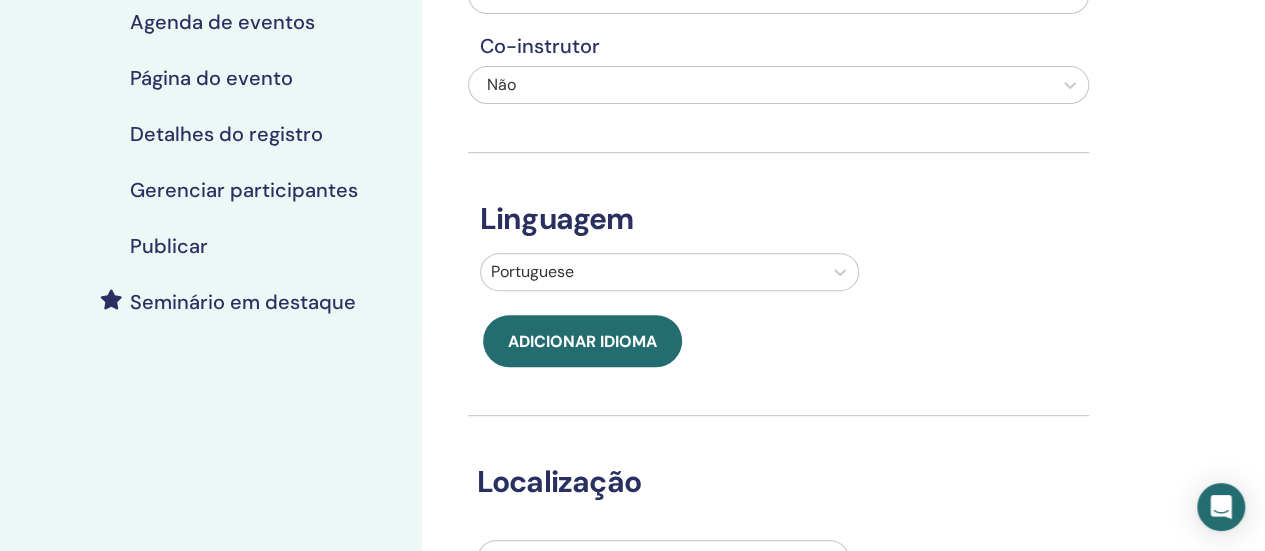 scroll, scrollTop: 200, scrollLeft: 0, axis: vertical 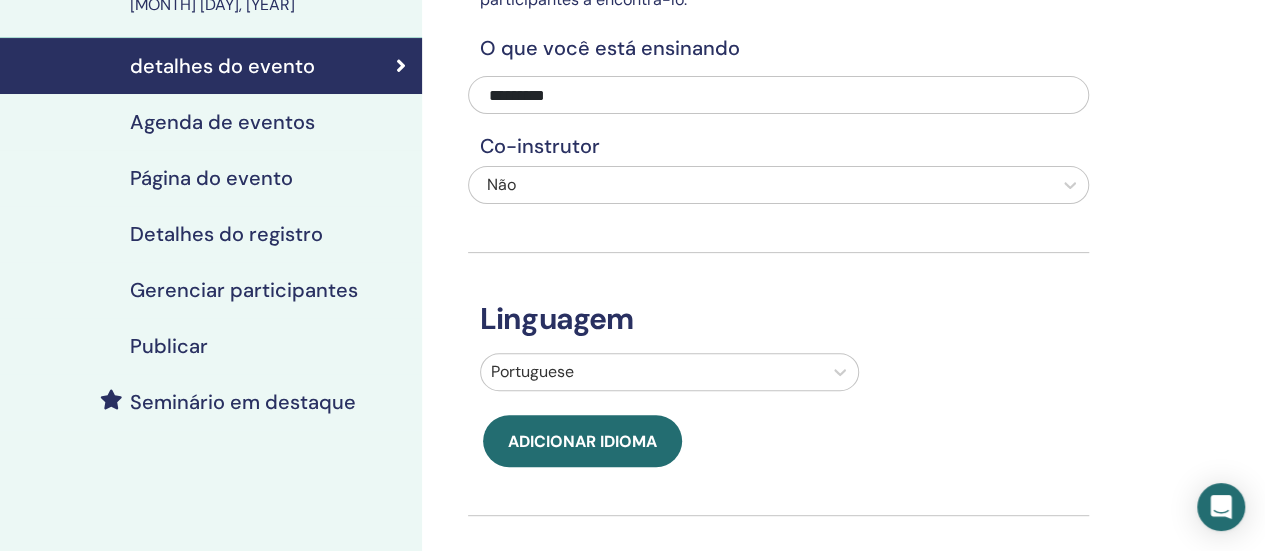 click on "Detalhes do registro" at bounding box center [226, 234] 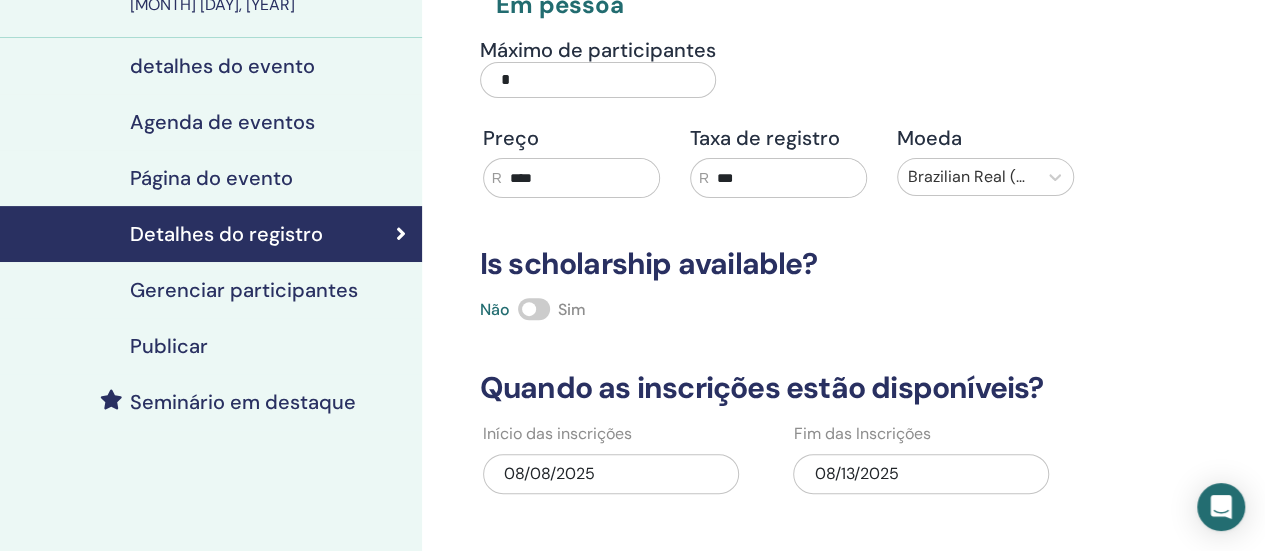 scroll, scrollTop: 0, scrollLeft: 0, axis: both 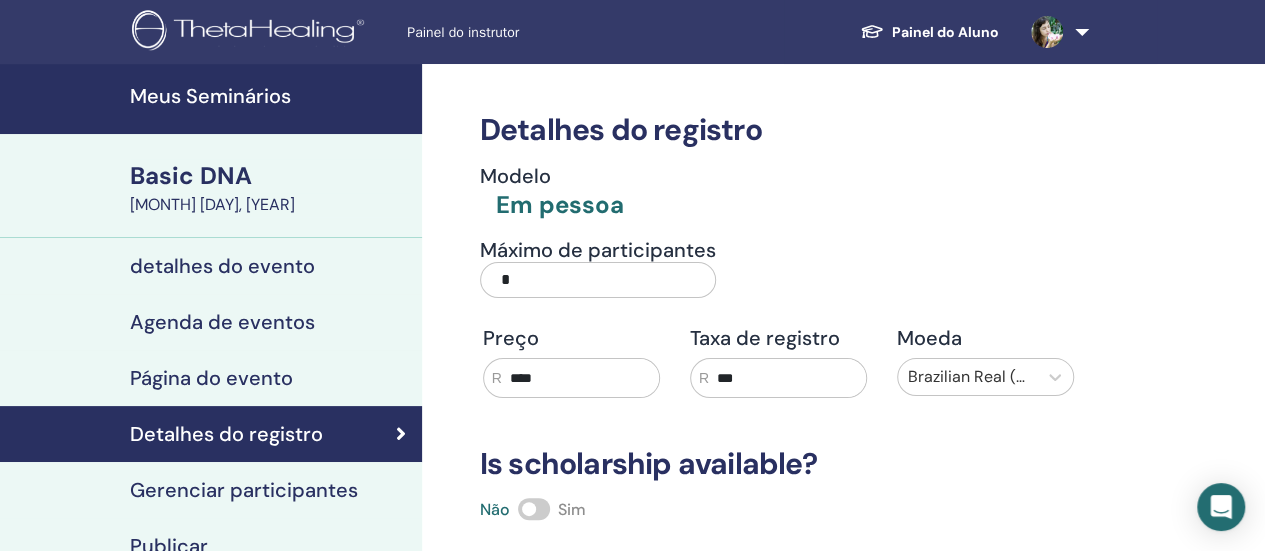 click on "Painel do instrutor" at bounding box center [557, 32] 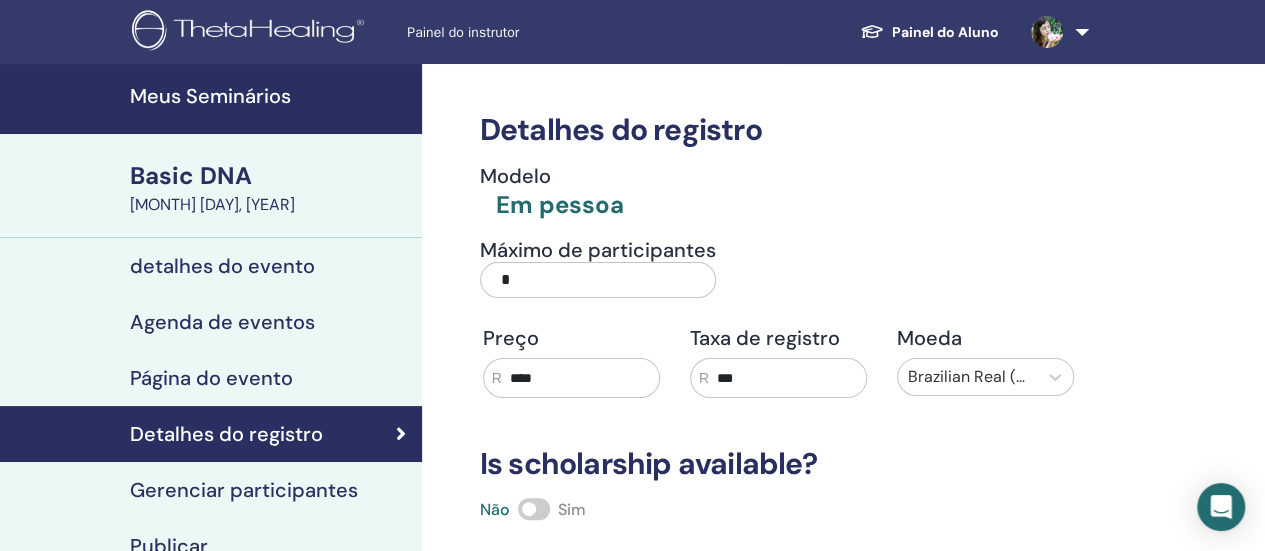 click on "Meus Seminários" at bounding box center [270, 96] 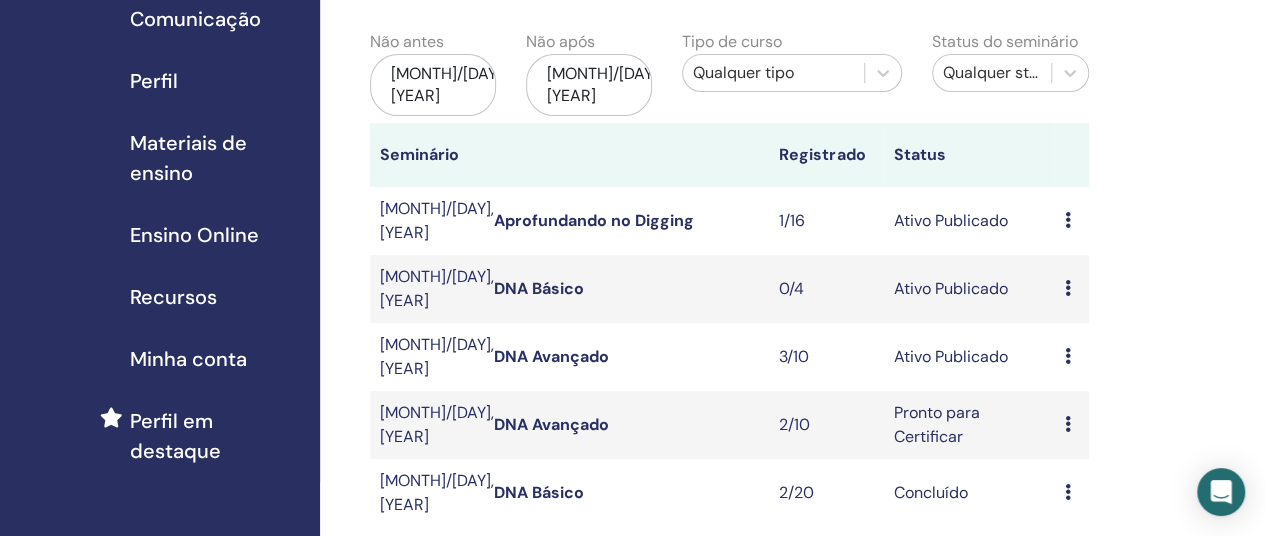 scroll, scrollTop: 300, scrollLeft: 0, axis: vertical 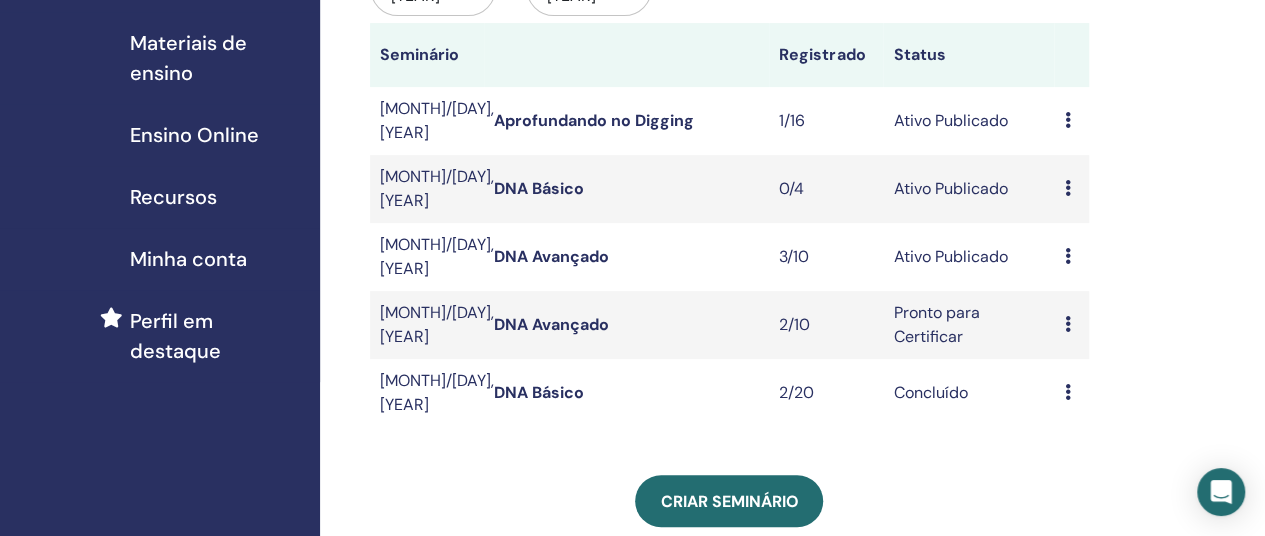 click on "DNA Básico" at bounding box center (539, 188) 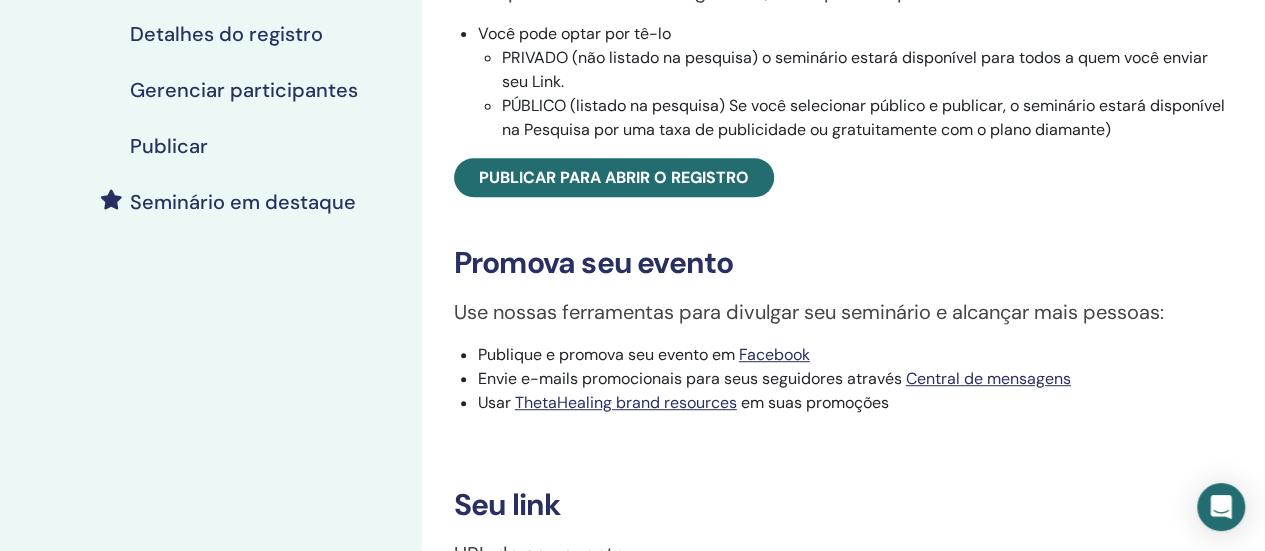 scroll, scrollTop: 0, scrollLeft: 0, axis: both 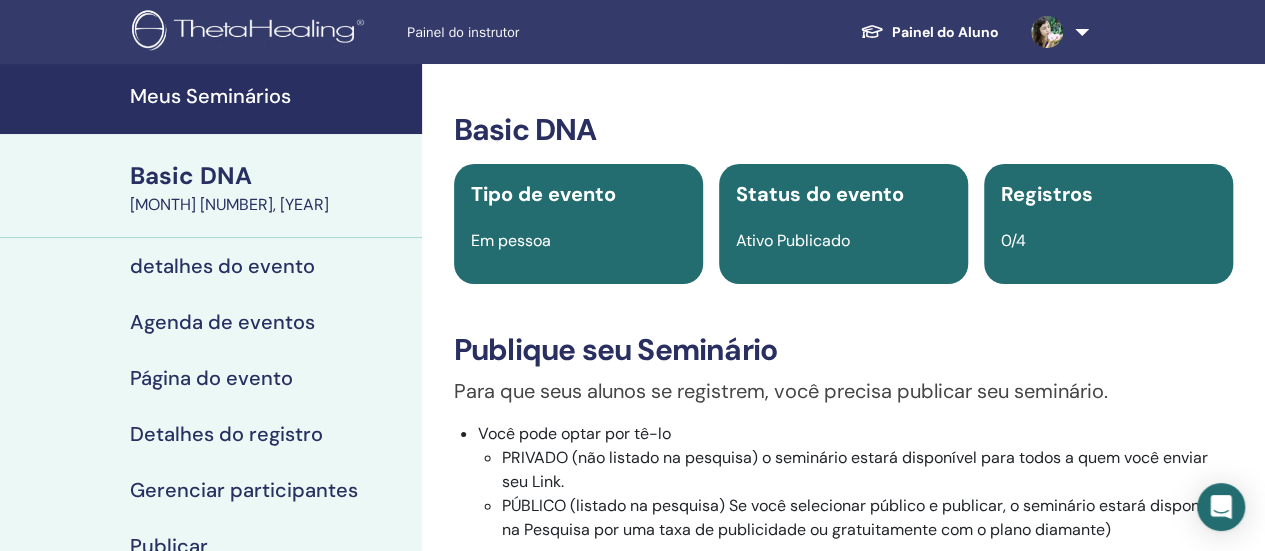 click on "Meus Seminários" at bounding box center [270, 96] 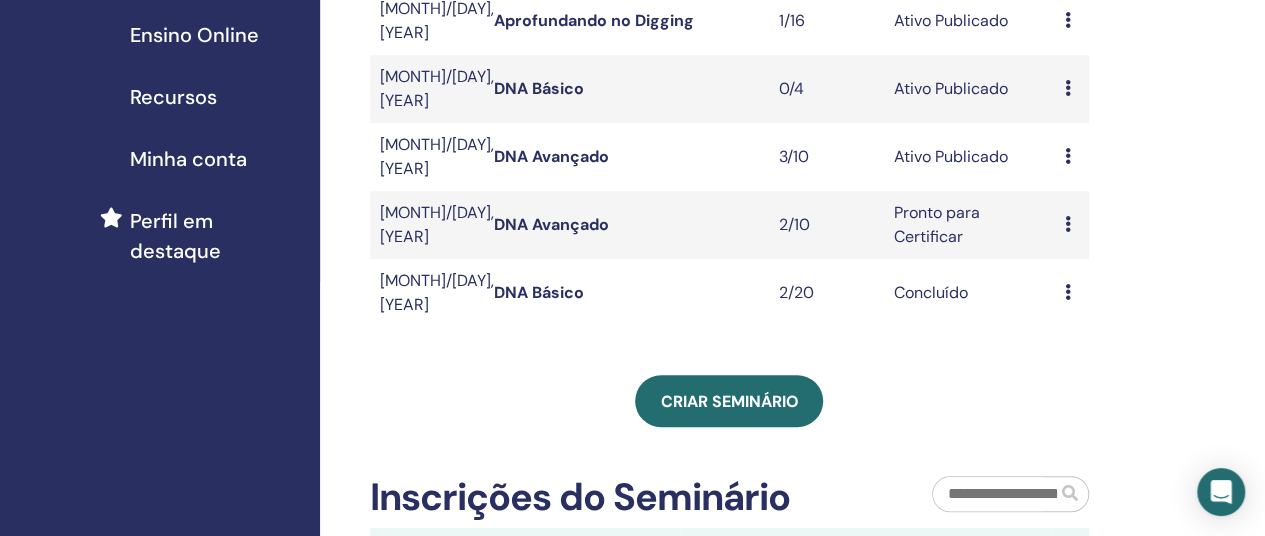 scroll, scrollTop: 200, scrollLeft: 0, axis: vertical 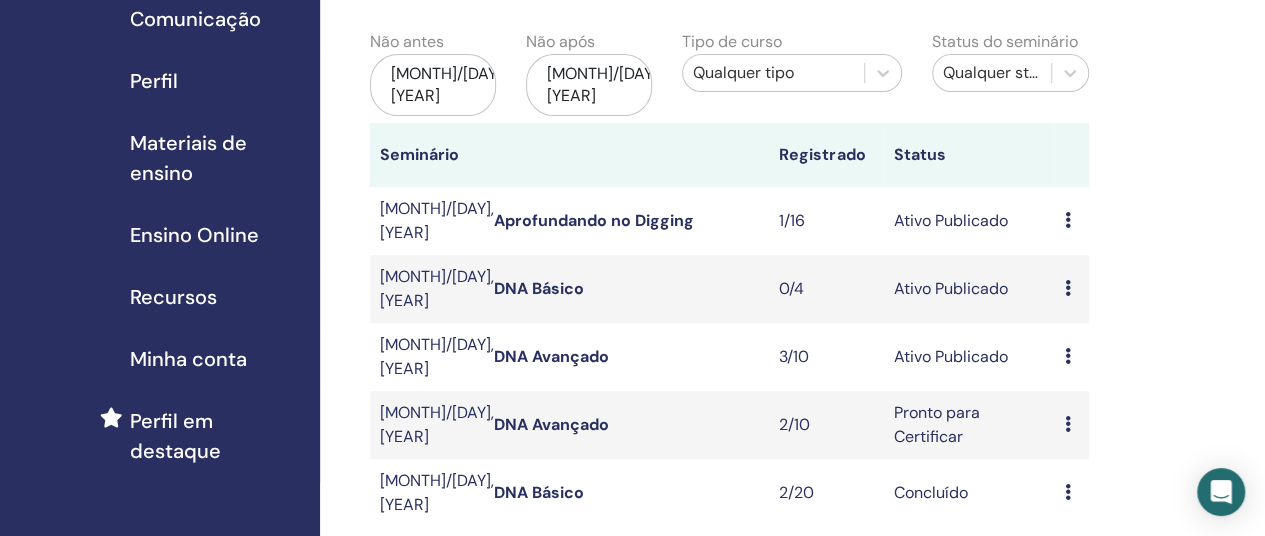 click at bounding box center (1067, 288) 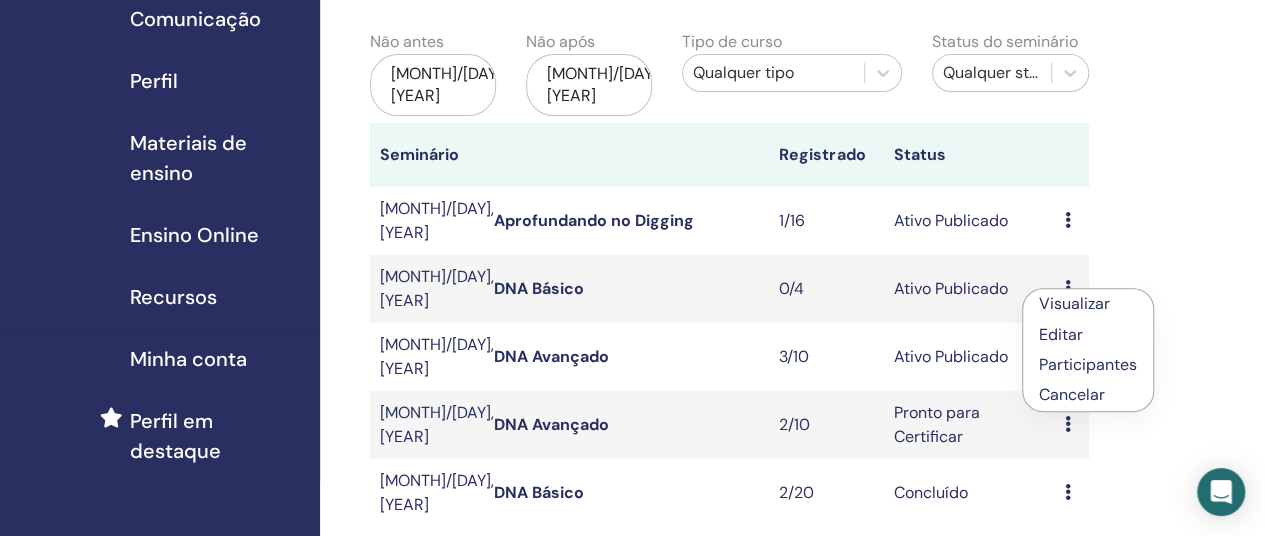 click on "Participantes" at bounding box center [1088, 364] 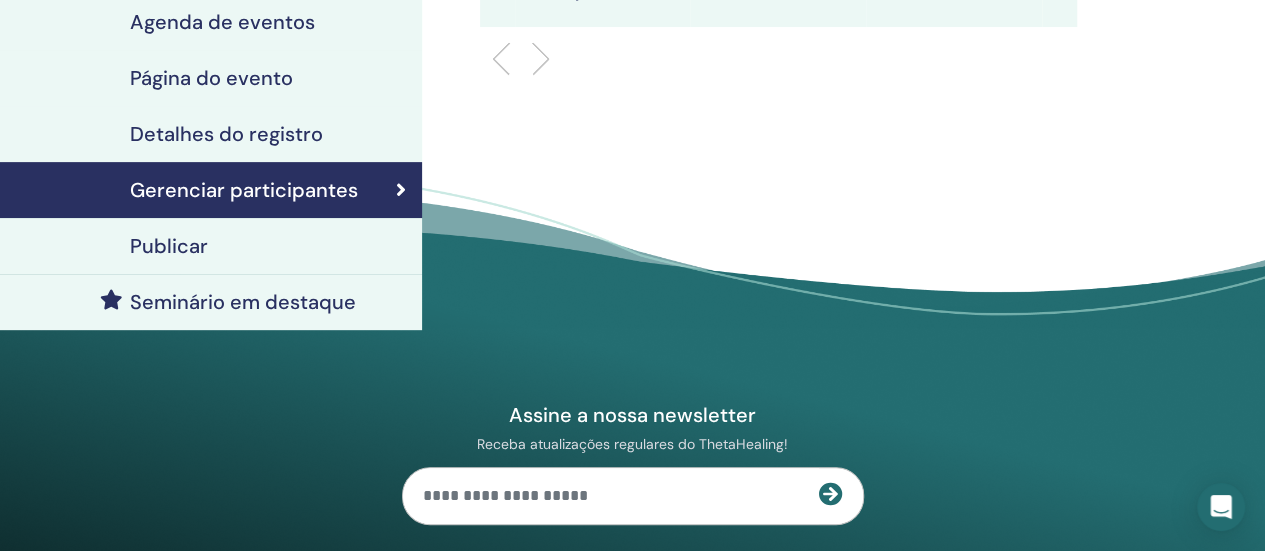 scroll, scrollTop: 0, scrollLeft: 0, axis: both 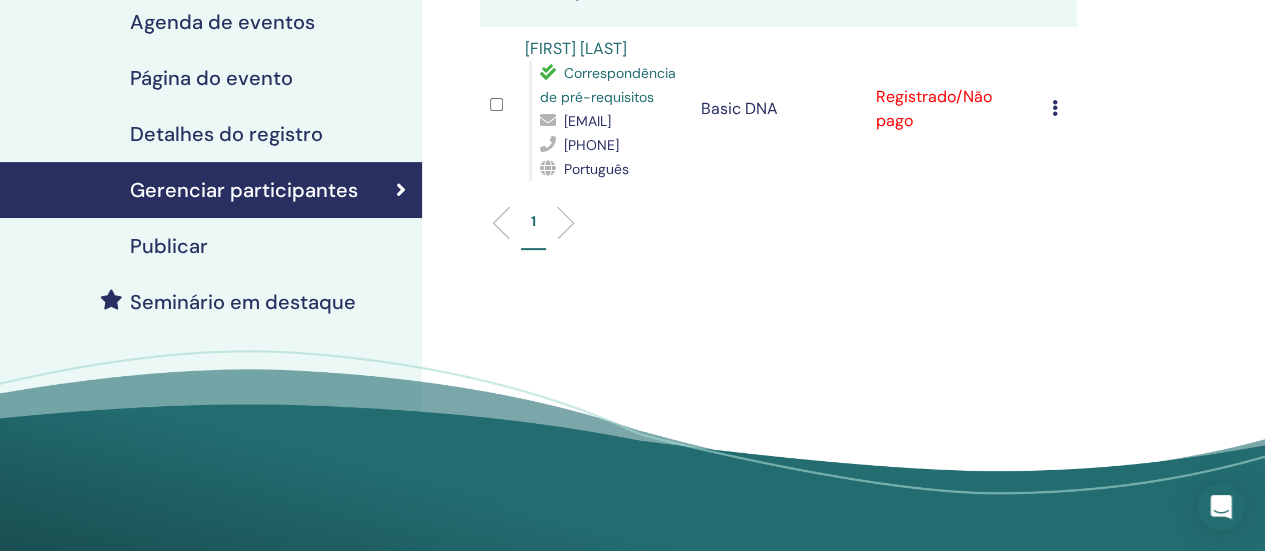 click on "Cancelar registro Não certifique-se automaticamente Marcar como pago Marcar como não pago Marcar como ausente Completar e Certificar Baixar certificado" at bounding box center [1059, 109] 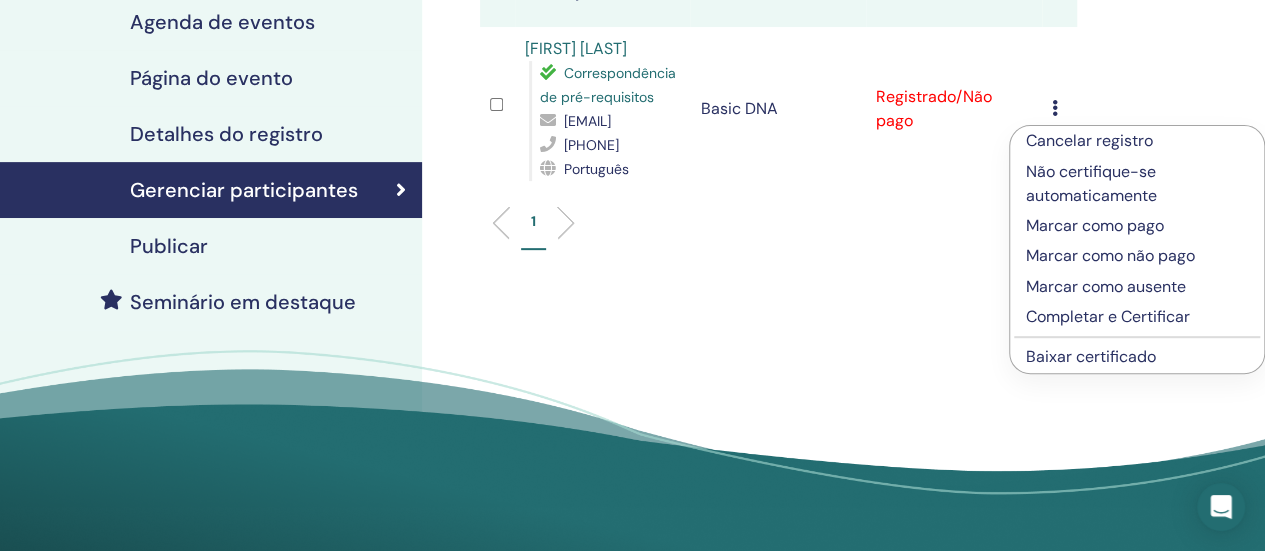 click on "Completar e Certificar" at bounding box center (1137, 317) 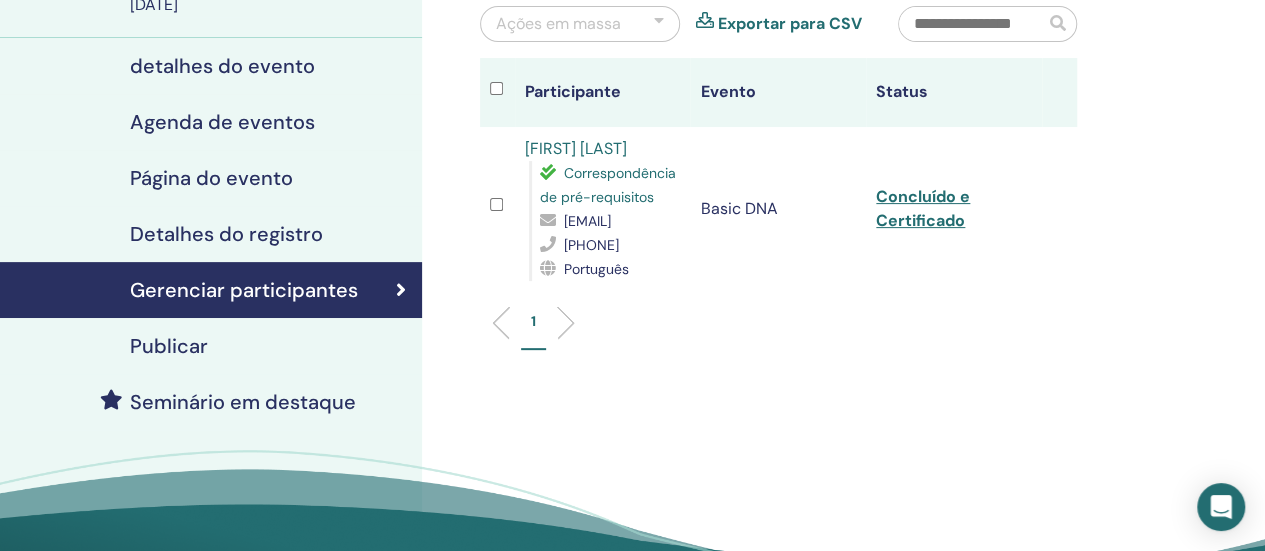 scroll, scrollTop: 0, scrollLeft: 0, axis: both 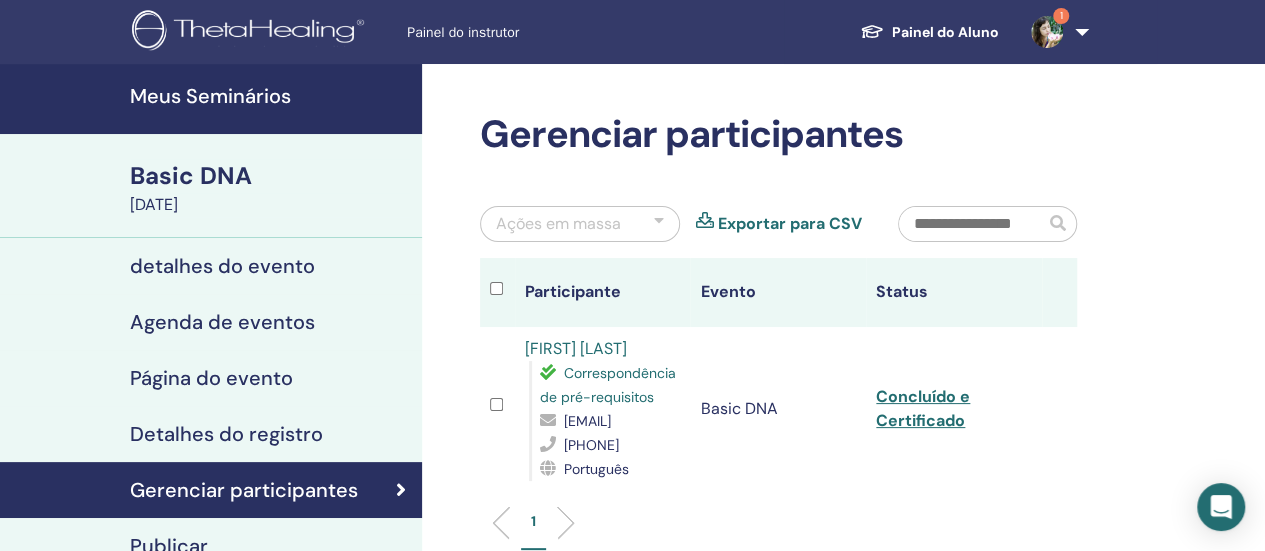 click on "Meus Seminários" at bounding box center [270, 96] 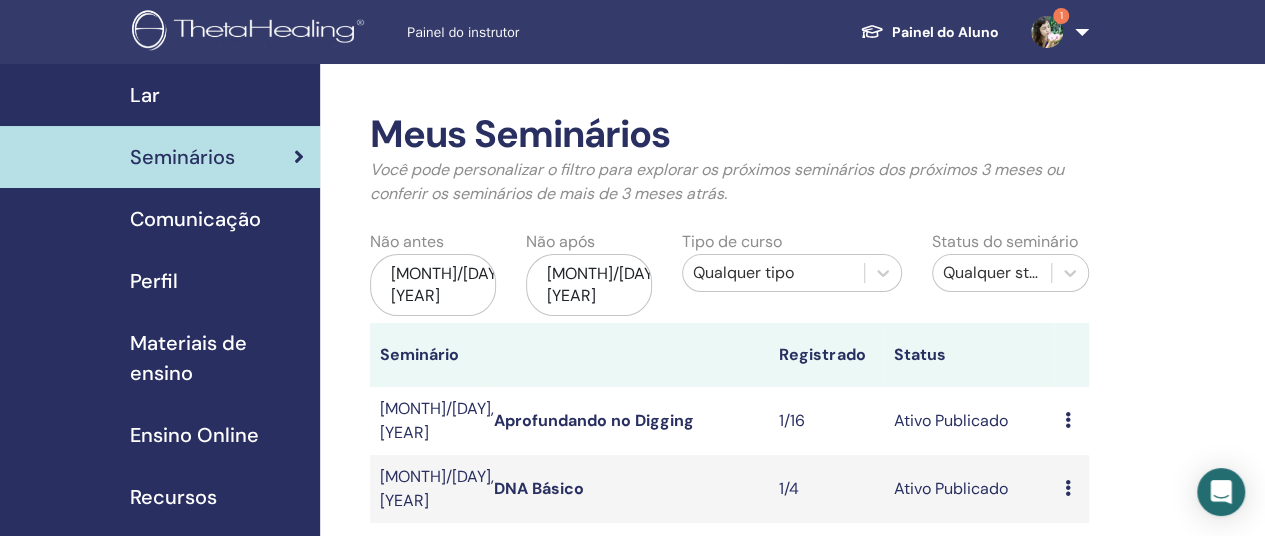 scroll, scrollTop: 200, scrollLeft: 0, axis: vertical 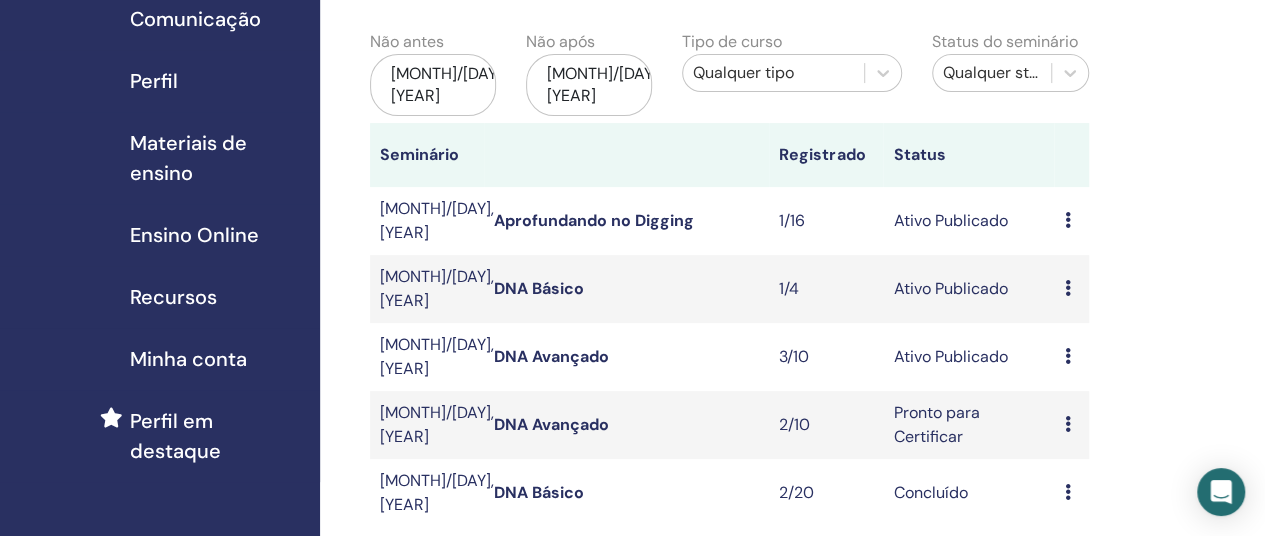 click at bounding box center [1067, 356] 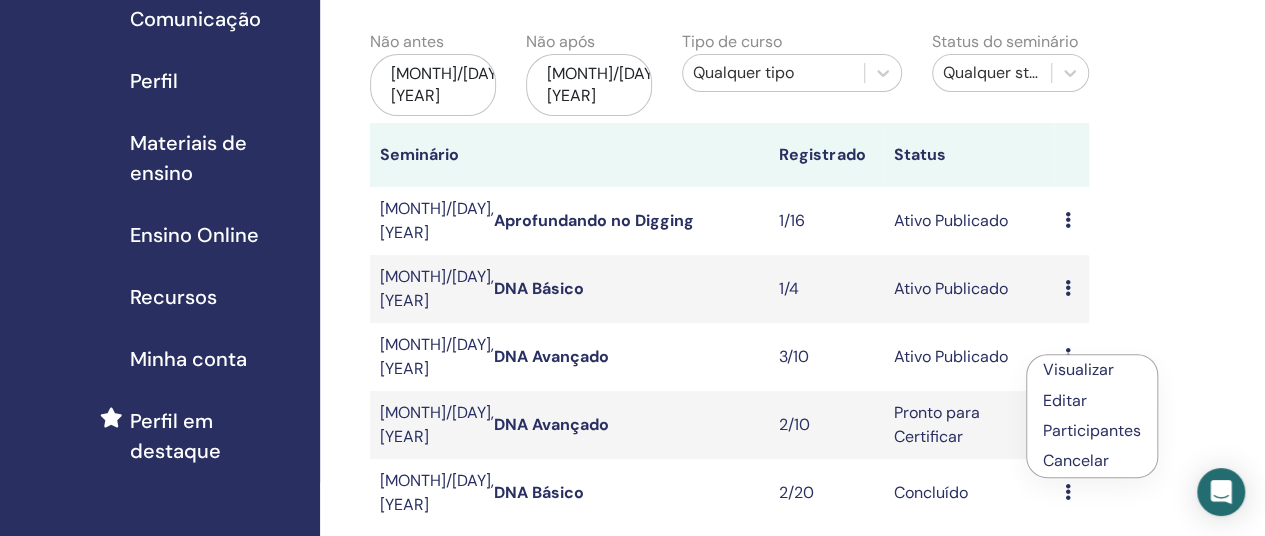 click on "Participantes" at bounding box center (1092, 430) 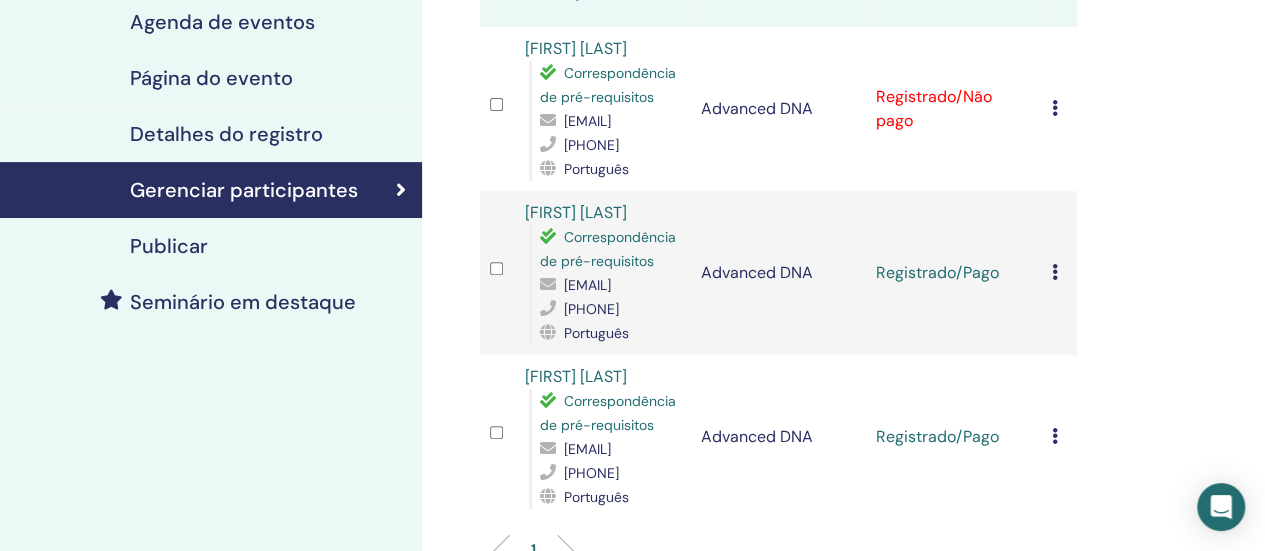scroll, scrollTop: 200, scrollLeft: 0, axis: vertical 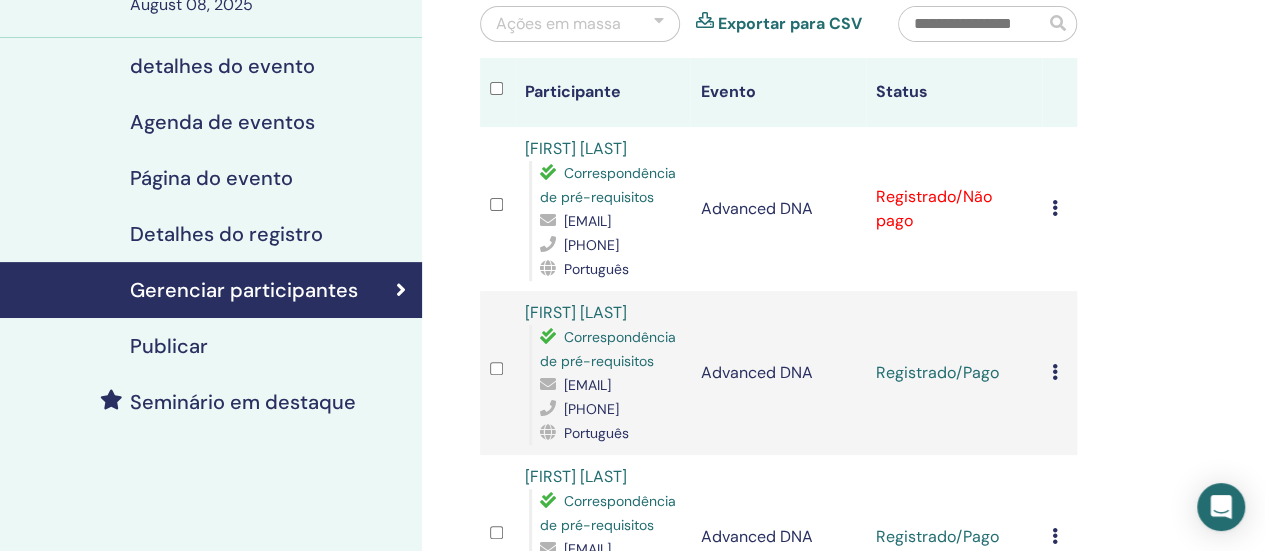 click at bounding box center (1055, 208) 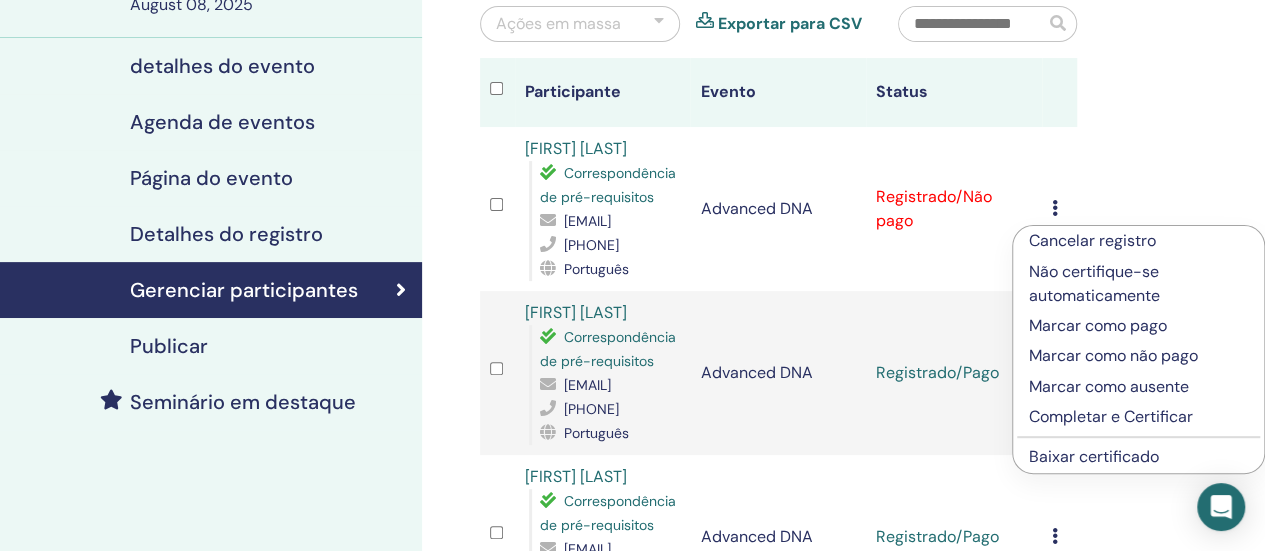 click on "Marcar como pago" at bounding box center [1138, 326] 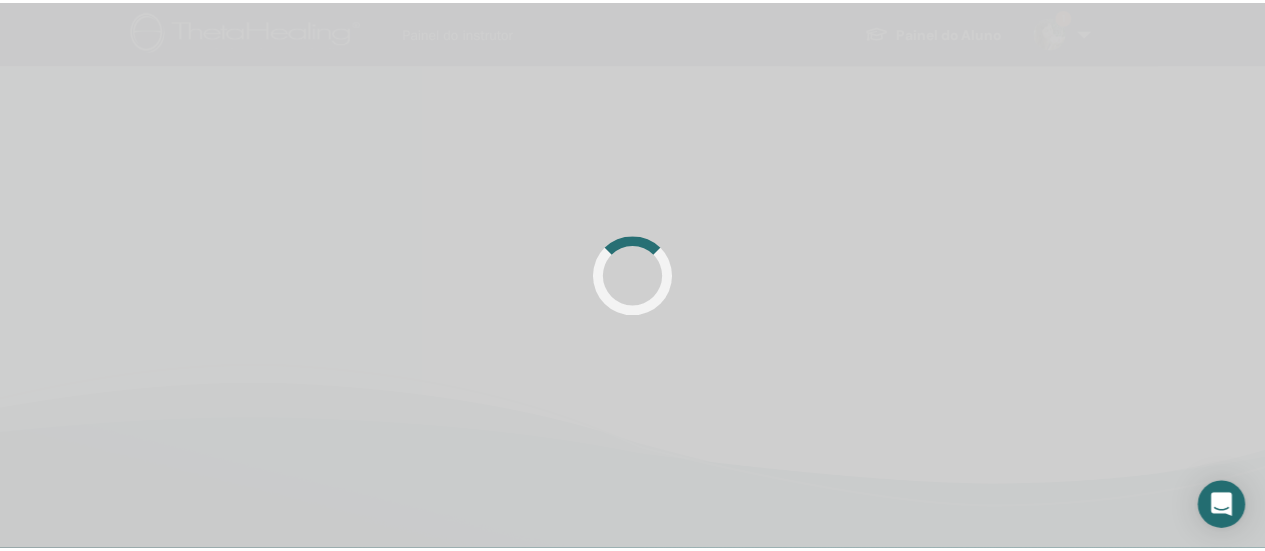 scroll, scrollTop: 200, scrollLeft: 0, axis: vertical 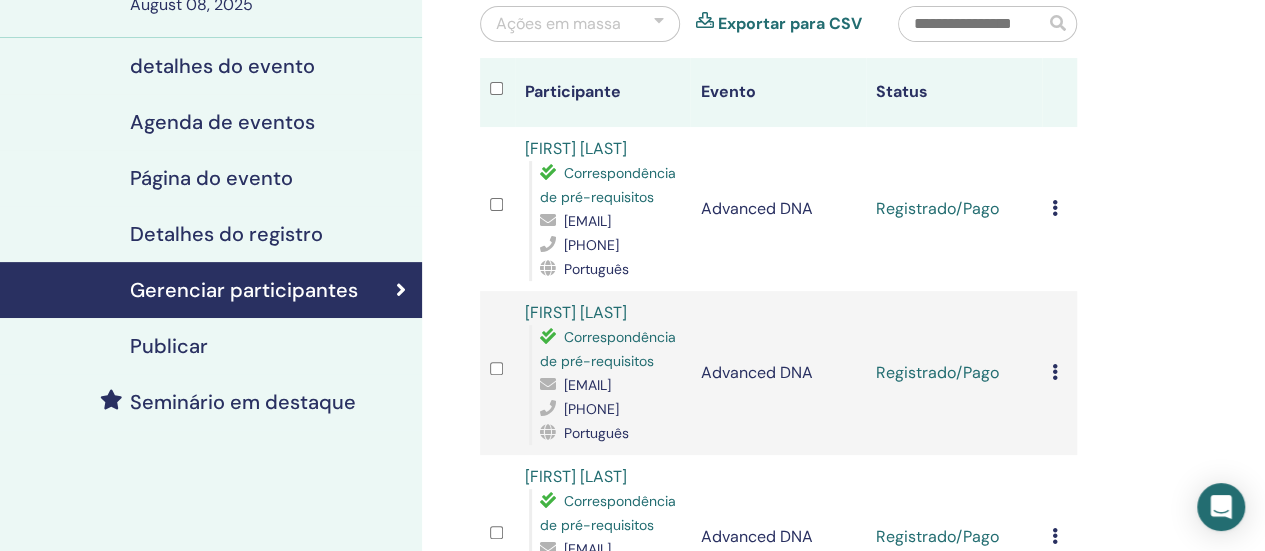 click on "Cancelar registro Não certifique-se automaticamente Marcar como pago Marcar como não pago Marcar como ausente Completar e Certificar Baixar certificado" at bounding box center (1059, 209) 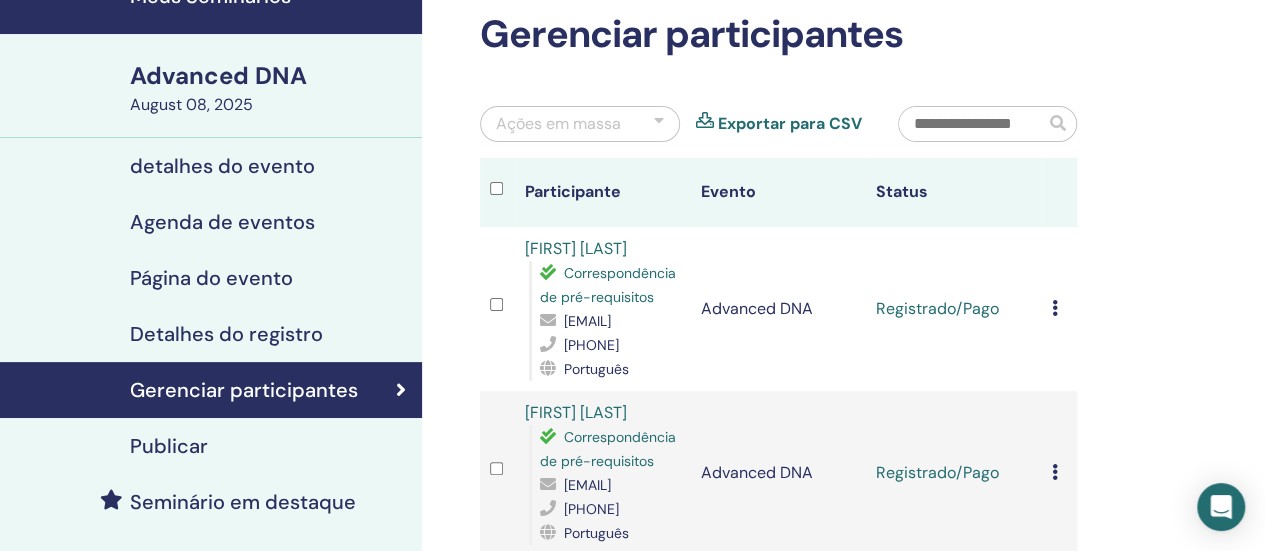 scroll, scrollTop: 0, scrollLeft: 0, axis: both 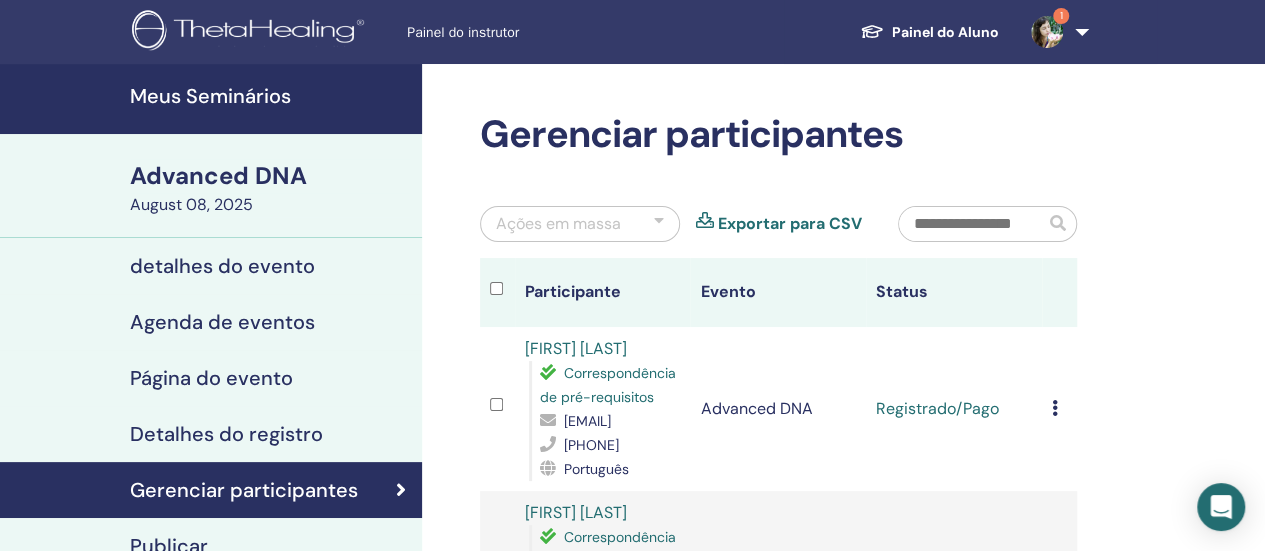 click on "Meus Seminários" at bounding box center (270, 96) 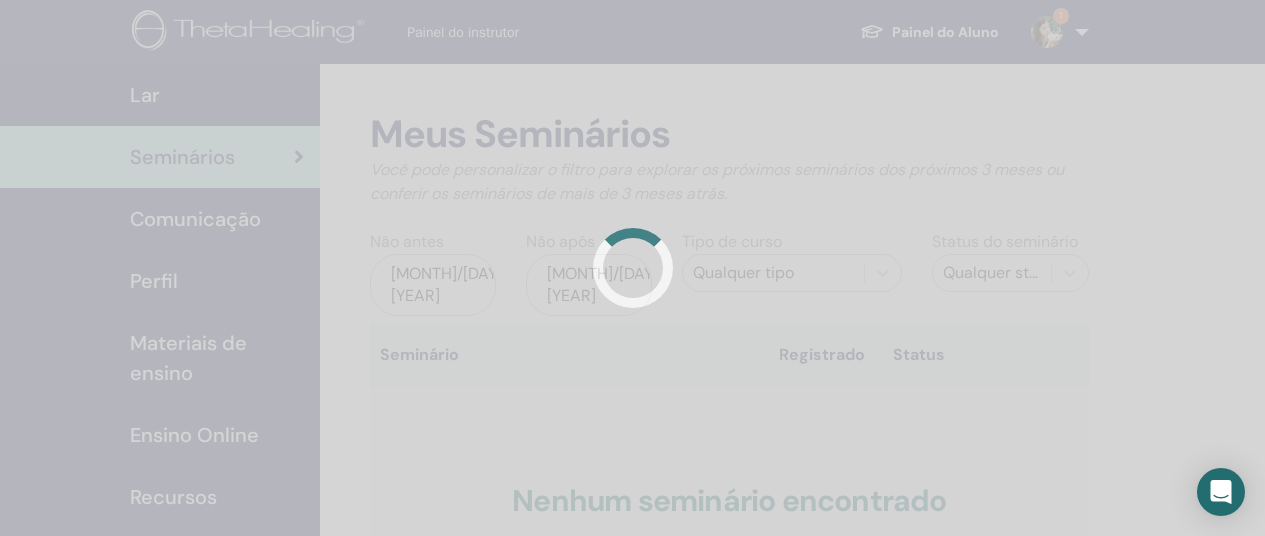 scroll, scrollTop: 0, scrollLeft: 0, axis: both 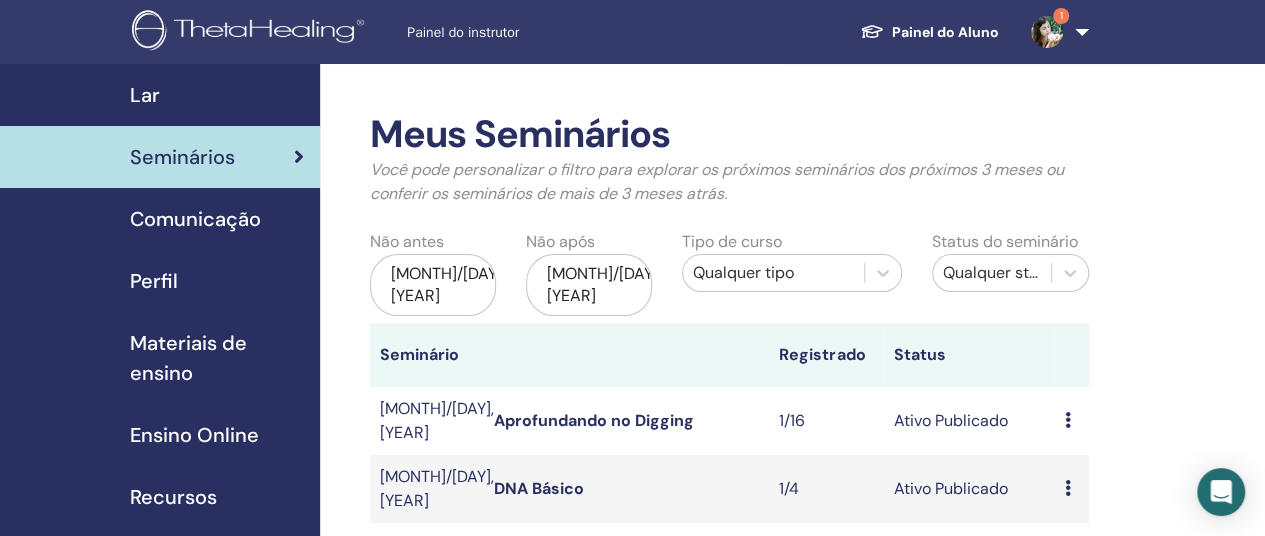 click on "Seminários" at bounding box center [182, 157] 